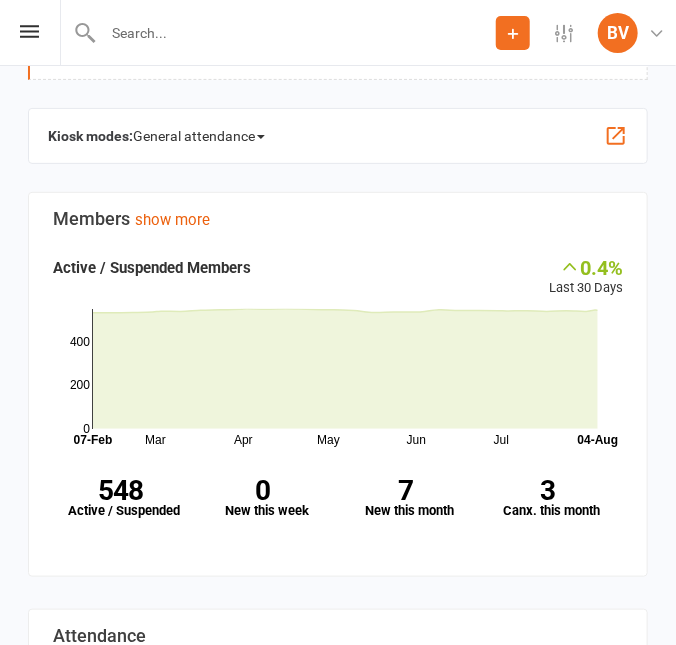 scroll, scrollTop: 0, scrollLeft: 0, axis: both 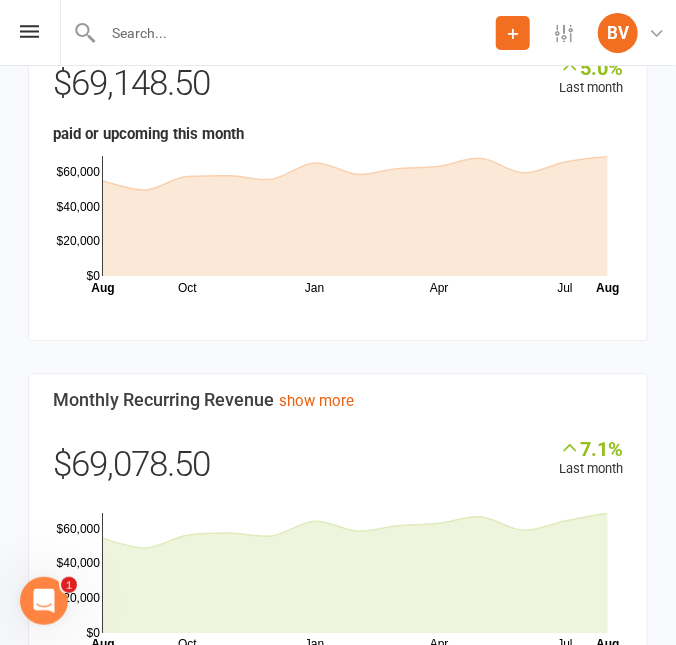 click 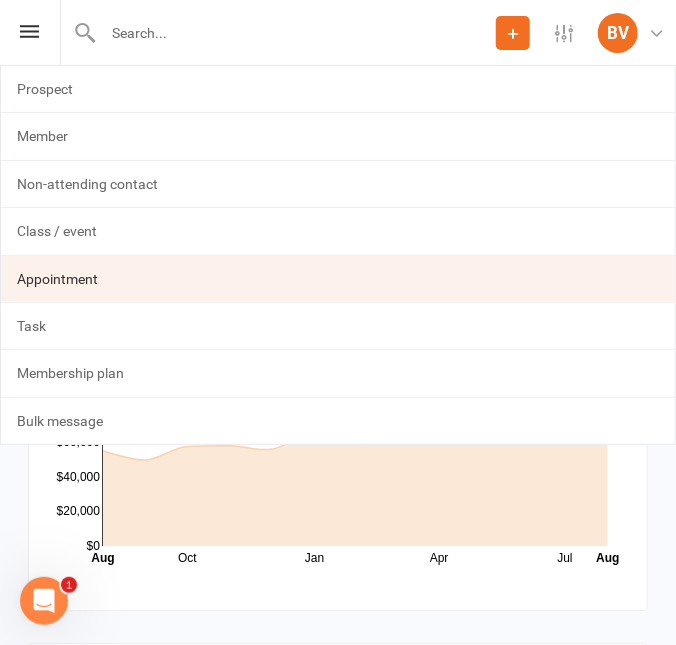 scroll, scrollTop: 1000, scrollLeft: 0, axis: vertical 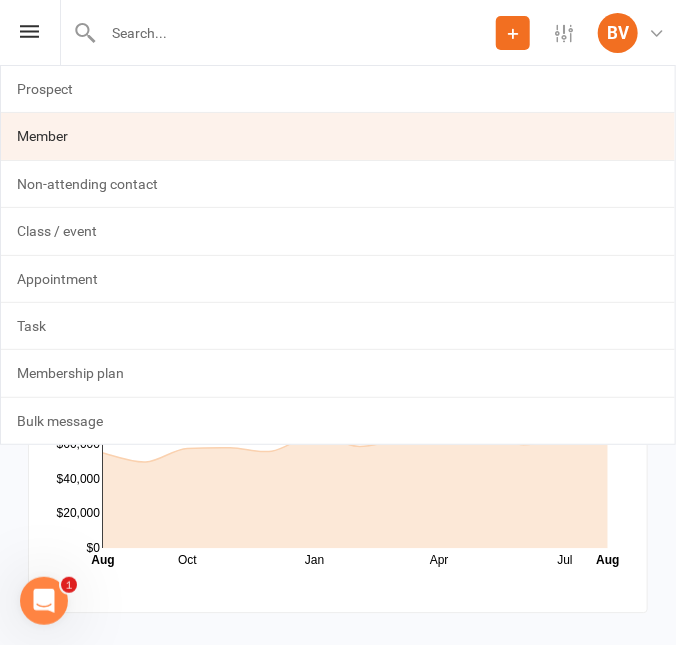 click on "Member" 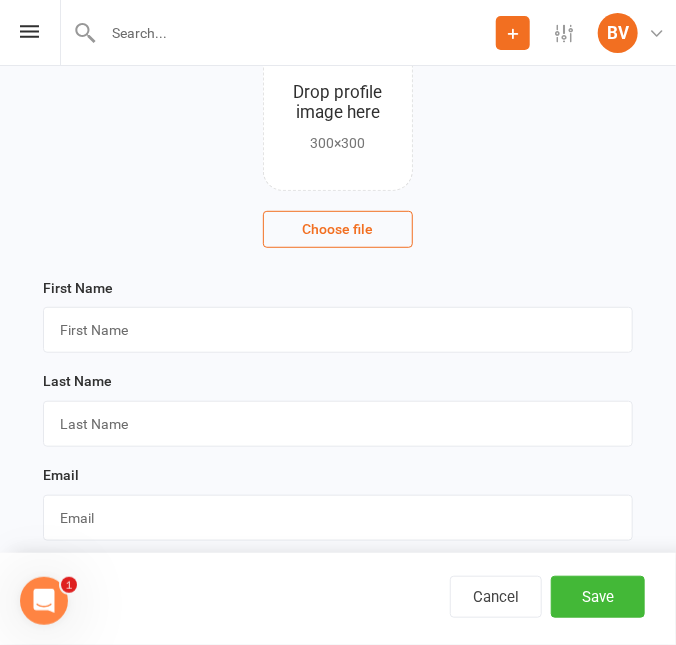 scroll, scrollTop: 272, scrollLeft: 0, axis: vertical 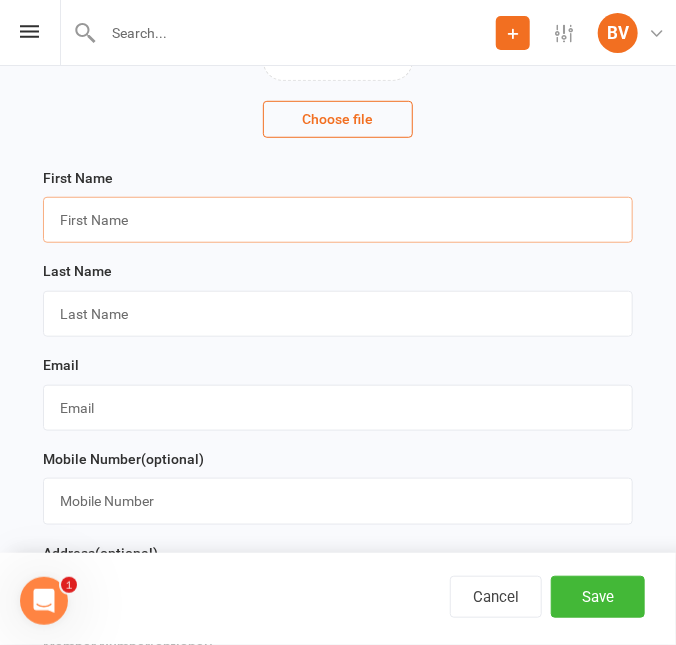 click at bounding box center (338, 220) 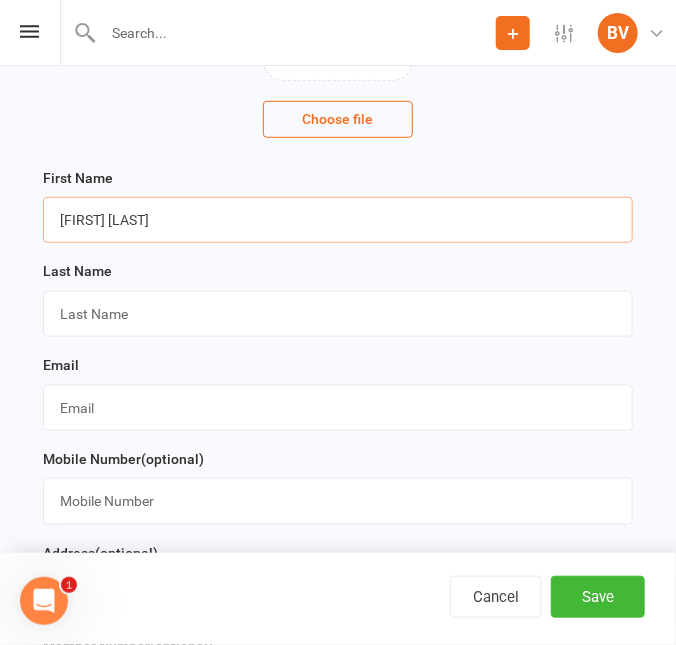 click on "[FIRST] [LAST]" at bounding box center (338, 220) 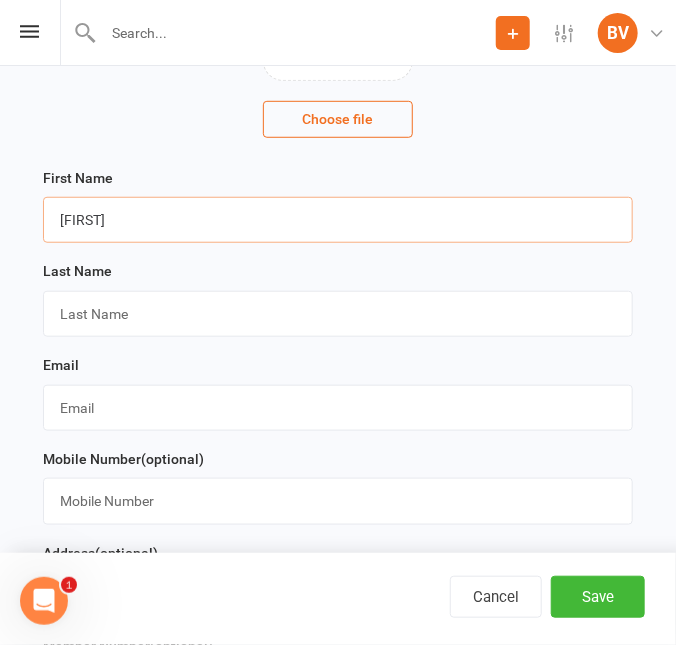 type on "[FIRST]" 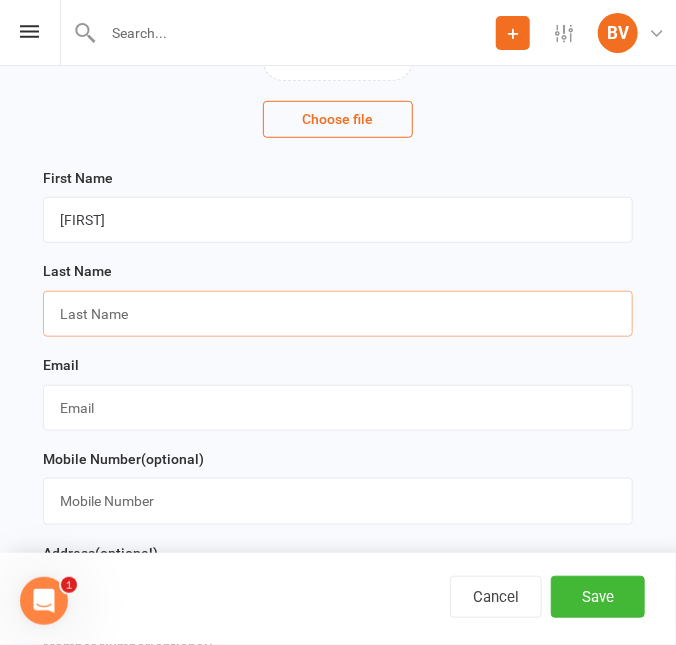click at bounding box center [338, 314] 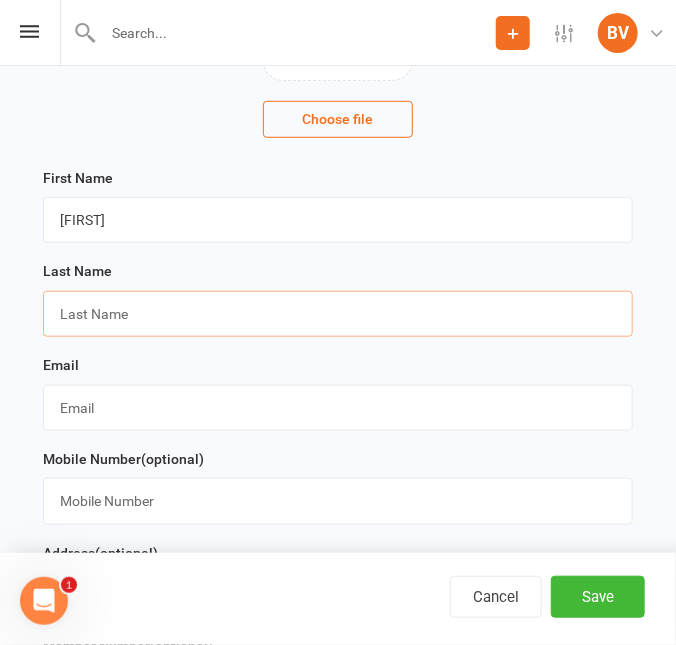 paste on "[LAST]" 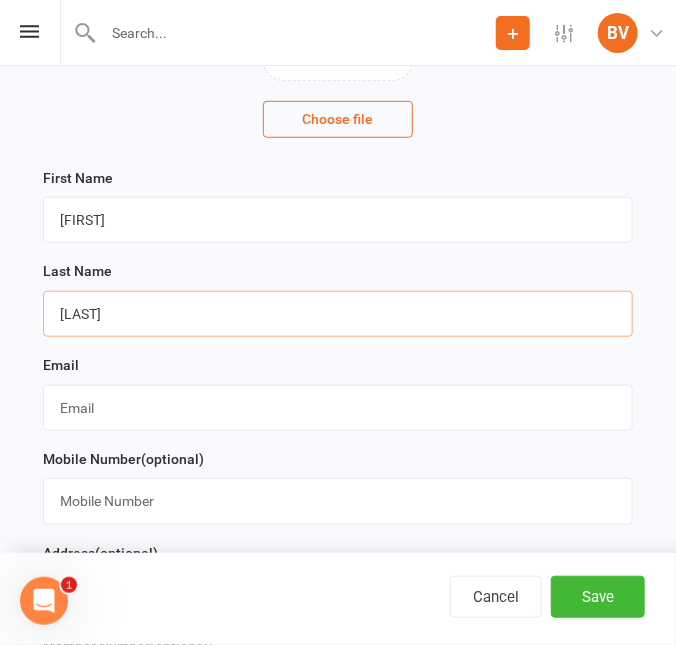 type on "[LAST]" 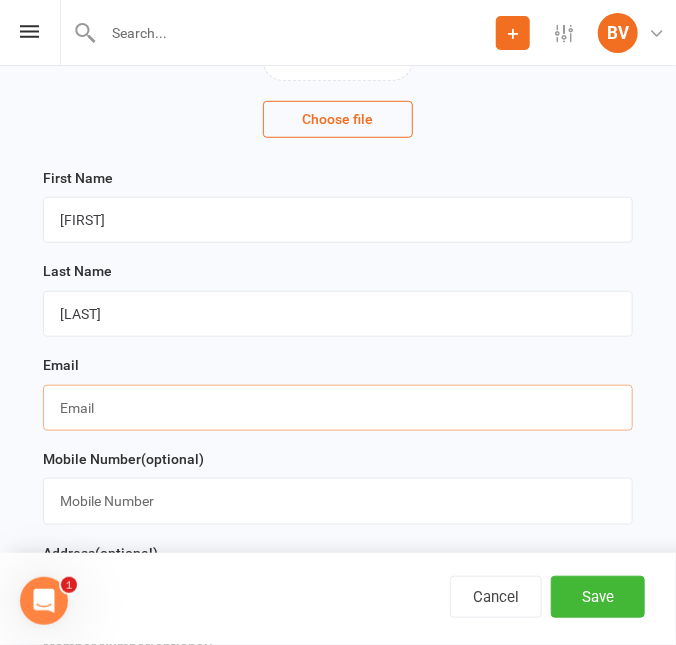 click at bounding box center [338, 408] 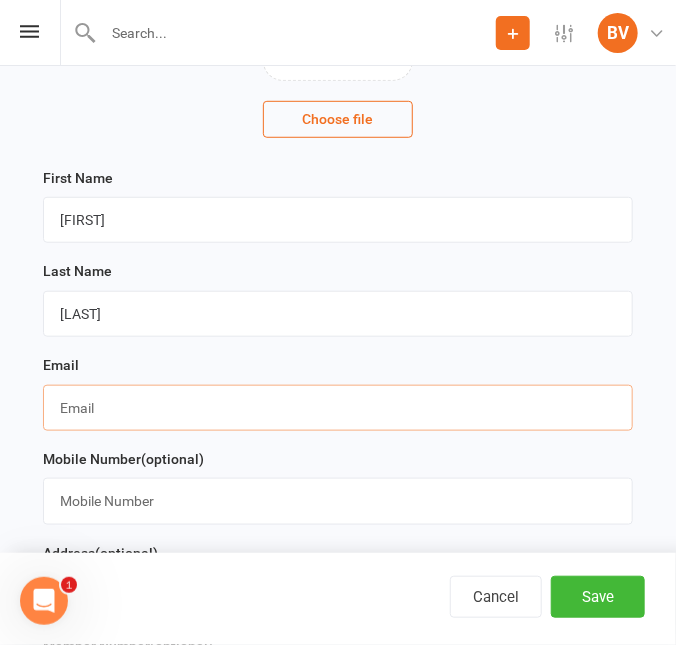 click at bounding box center (338, 408) 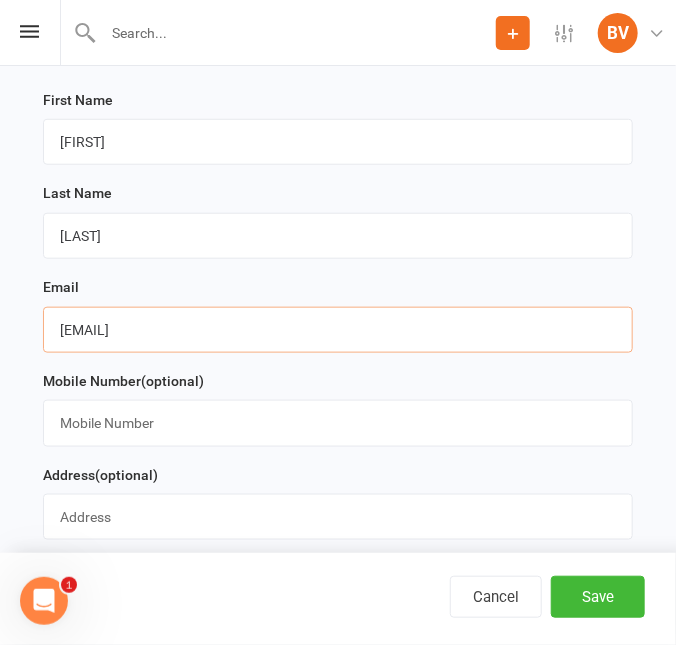 scroll, scrollTop: 454, scrollLeft: 0, axis: vertical 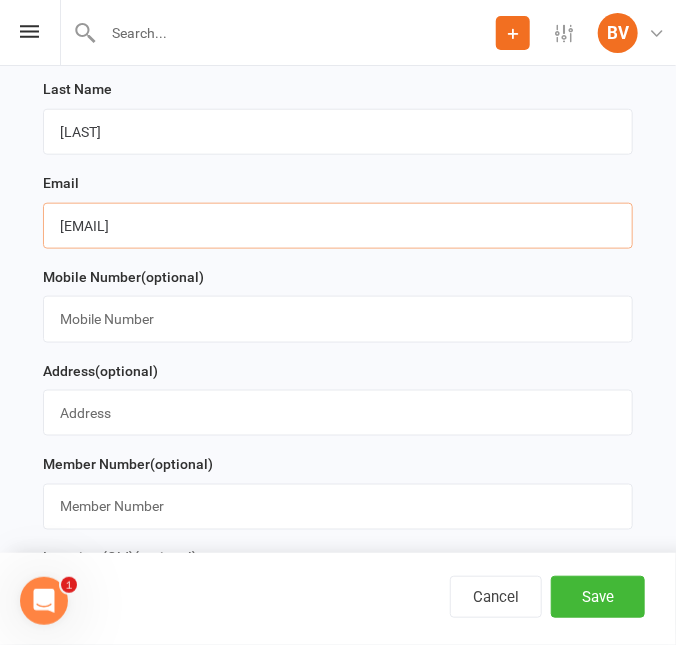 type on "[EMAIL]" 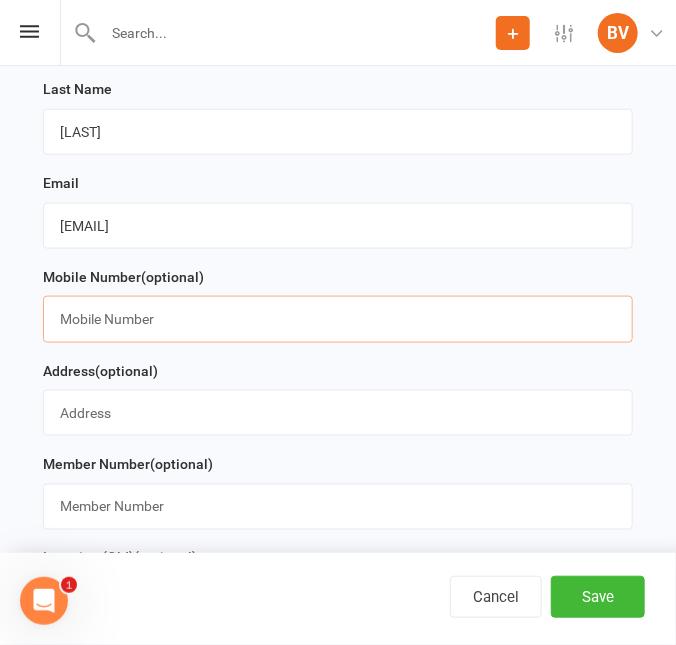 click at bounding box center [338, 319] 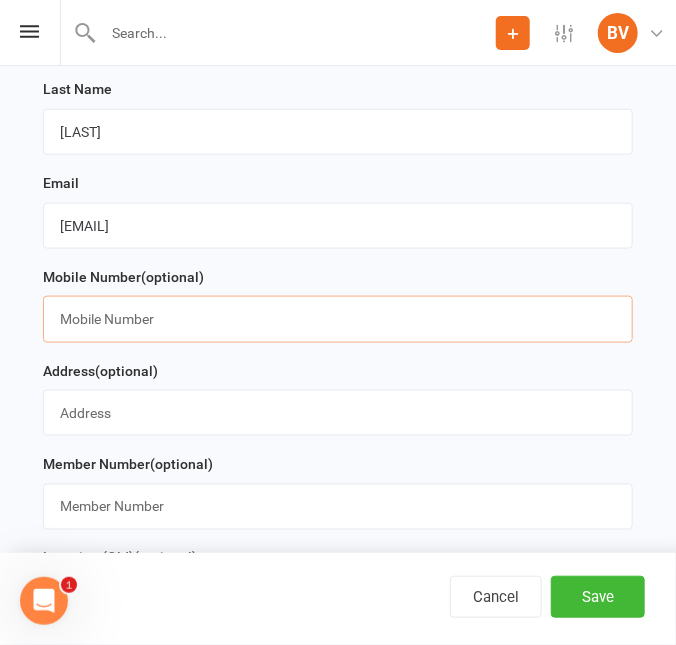 click at bounding box center (338, 319) 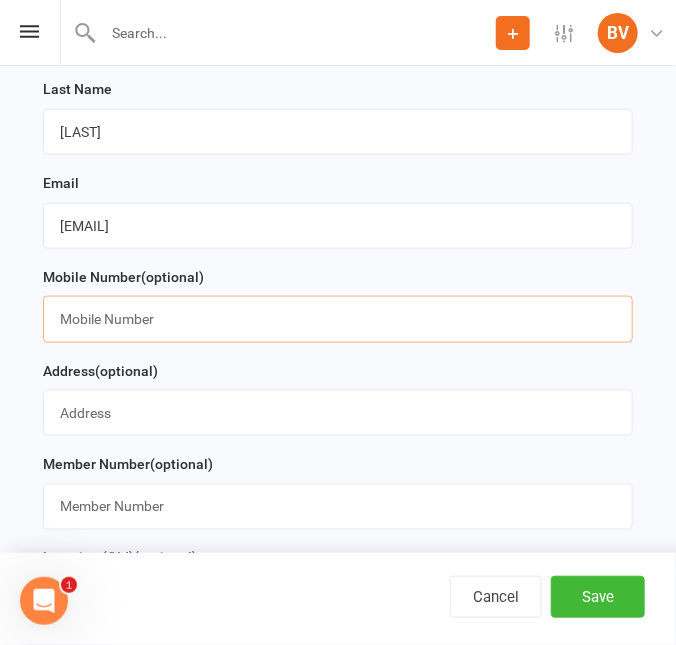 paste on "+[COUNTRYCODE][PHONE]" 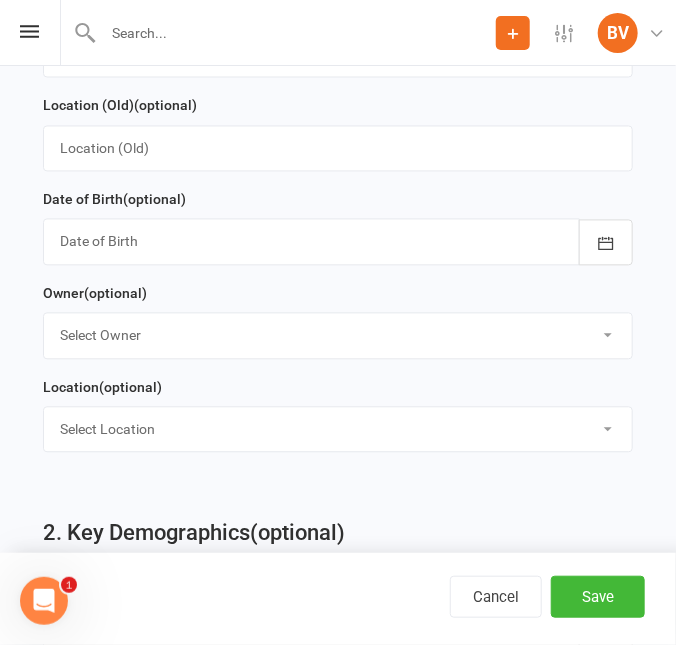 scroll, scrollTop: 909, scrollLeft: 0, axis: vertical 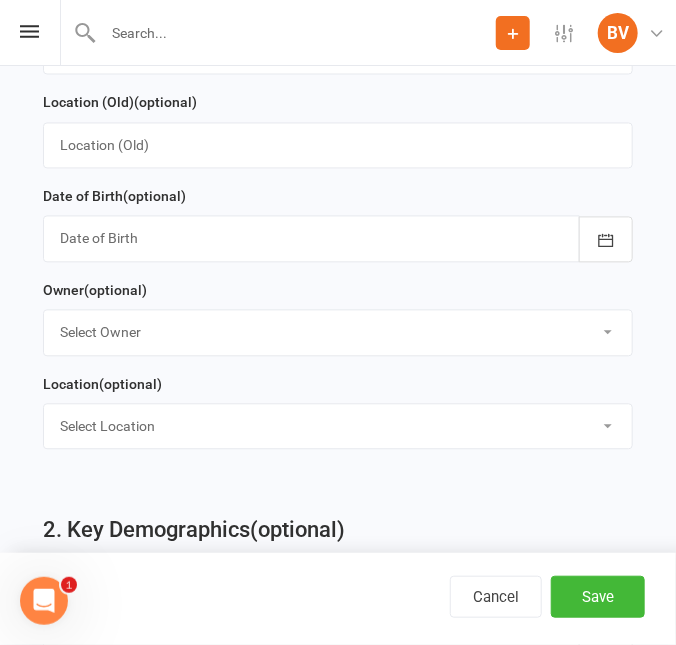 type on "+[COUNTRYCODE][PHONE]" 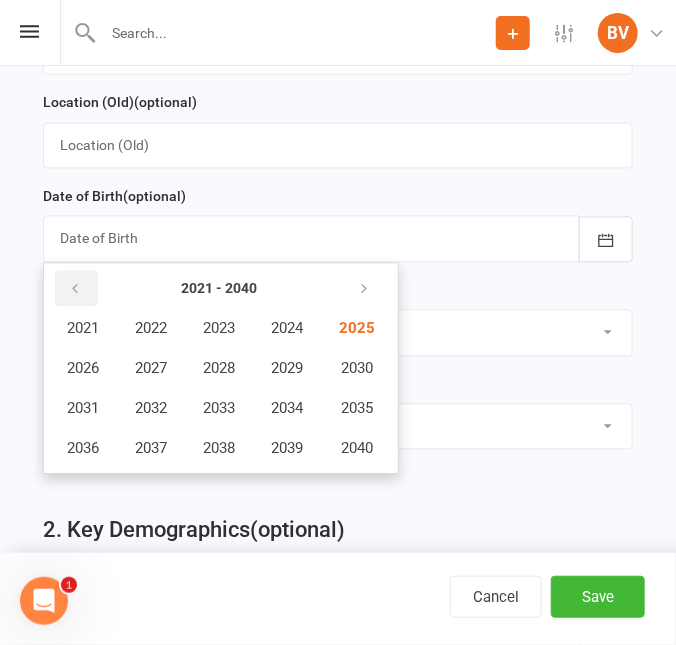 click at bounding box center (75, 290) 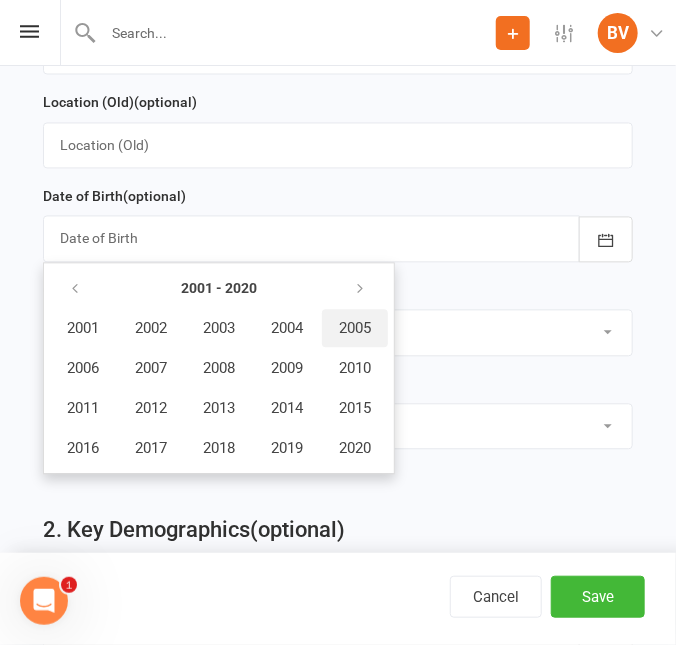 click on "2005" at bounding box center (355, 329) 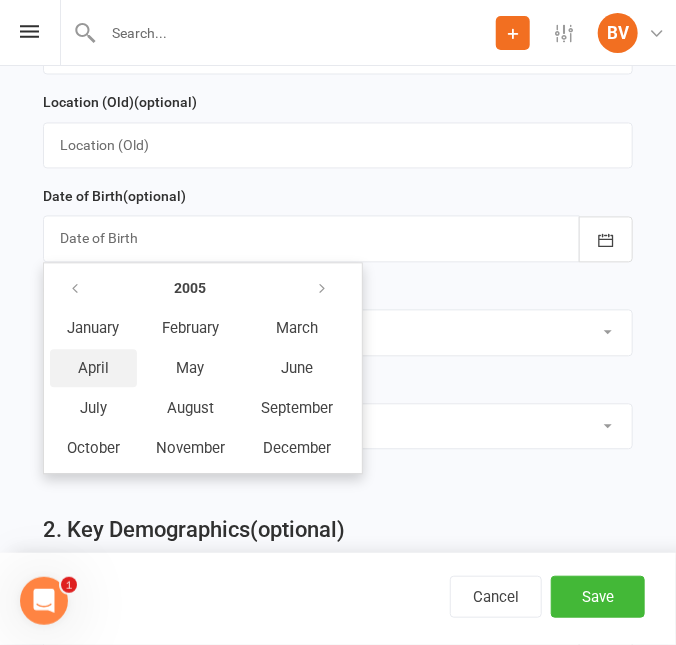 click on "April" at bounding box center (93, 369) 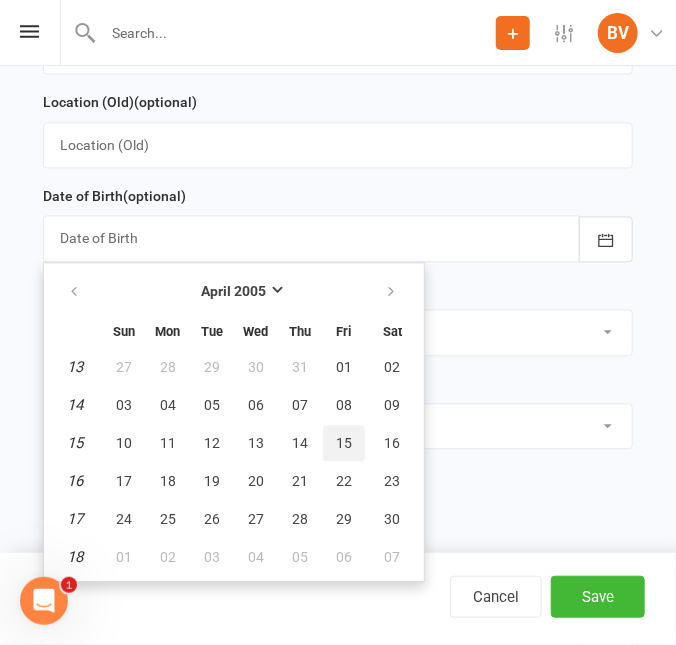 click on "15" at bounding box center [344, 444] 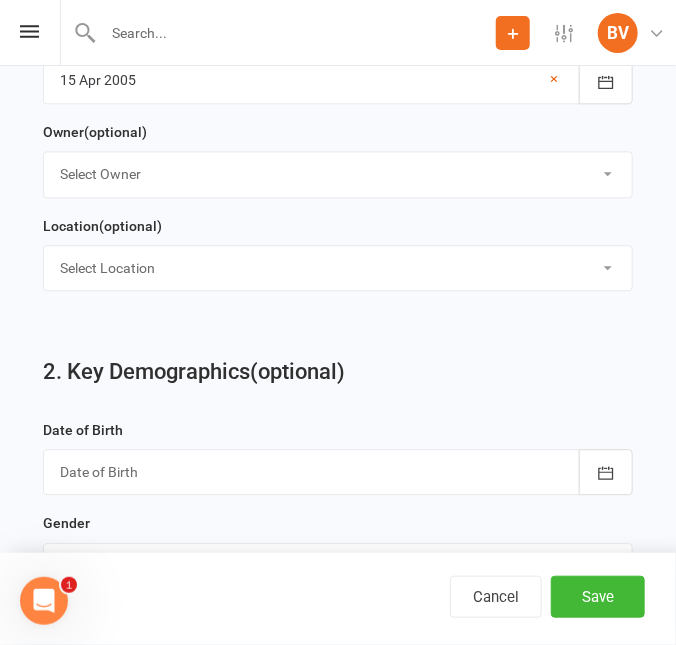 scroll, scrollTop: 1090, scrollLeft: 0, axis: vertical 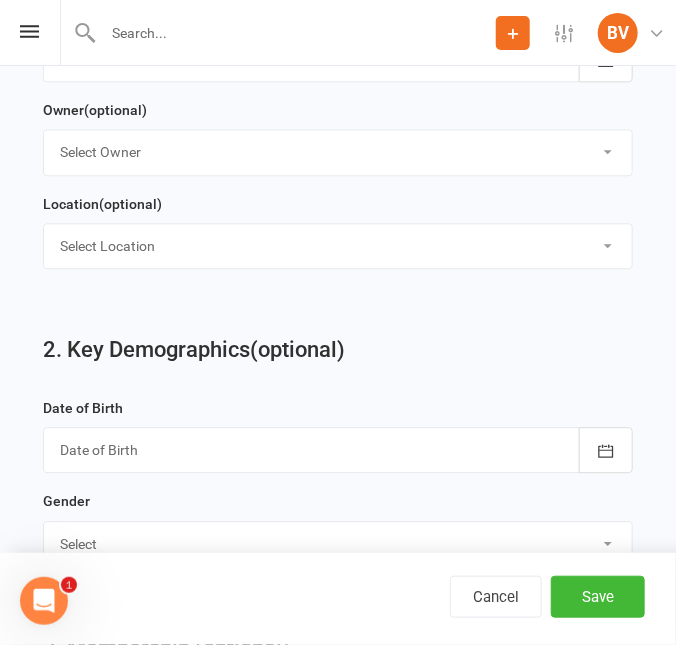 click on "Select Owner [FIRST] [LAST]" at bounding box center (338, 152) 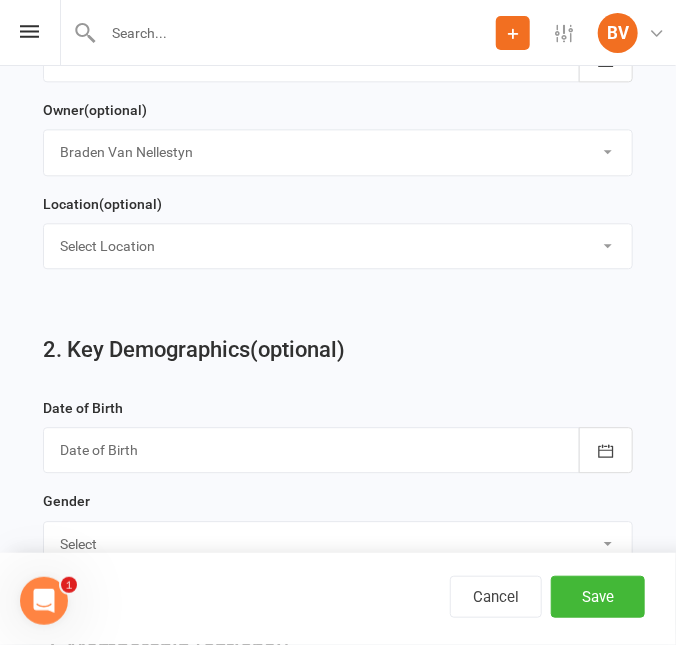 click on "Select Owner [FIRST] [LAST]" at bounding box center (338, 152) 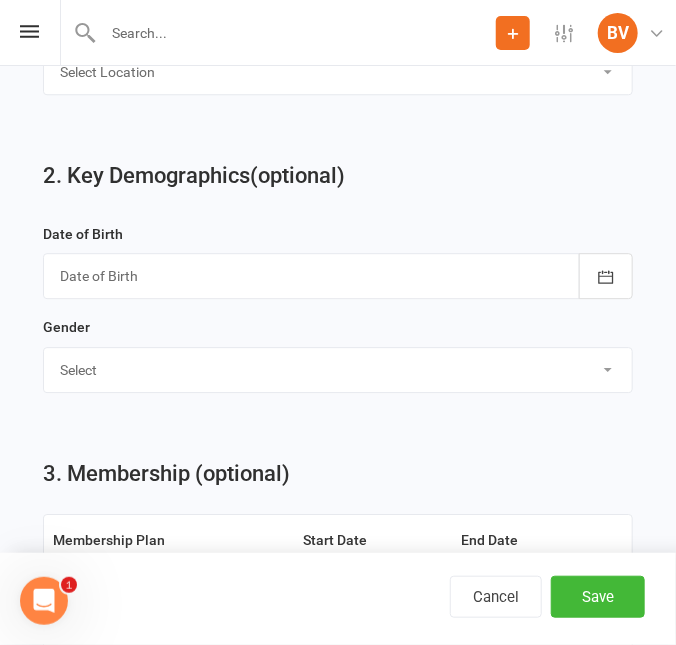 scroll, scrollTop: 1272, scrollLeft: 0, axis: vertical 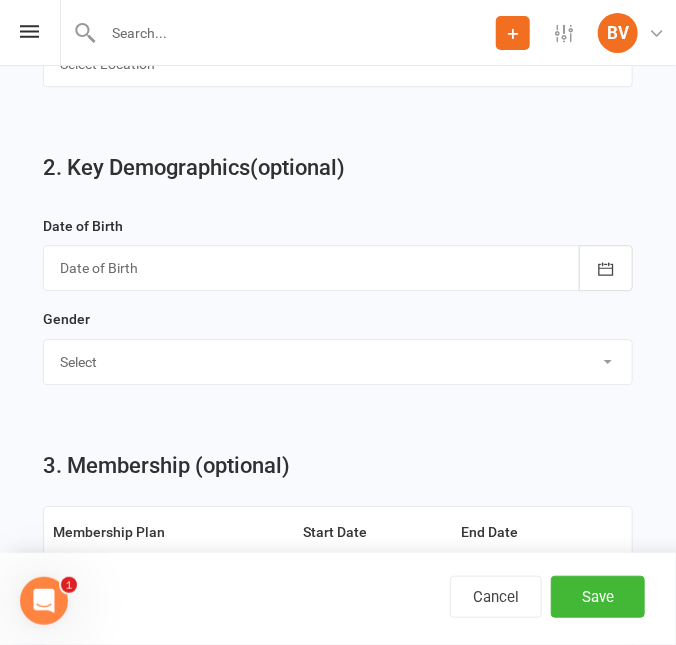 click at bounding box center (338, 268) 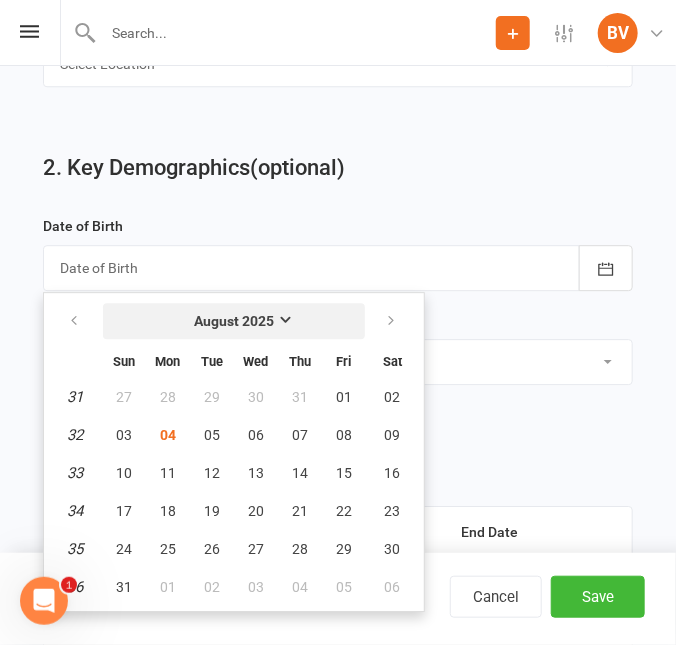 click on "August 2025" at bounding box center (234, 321) 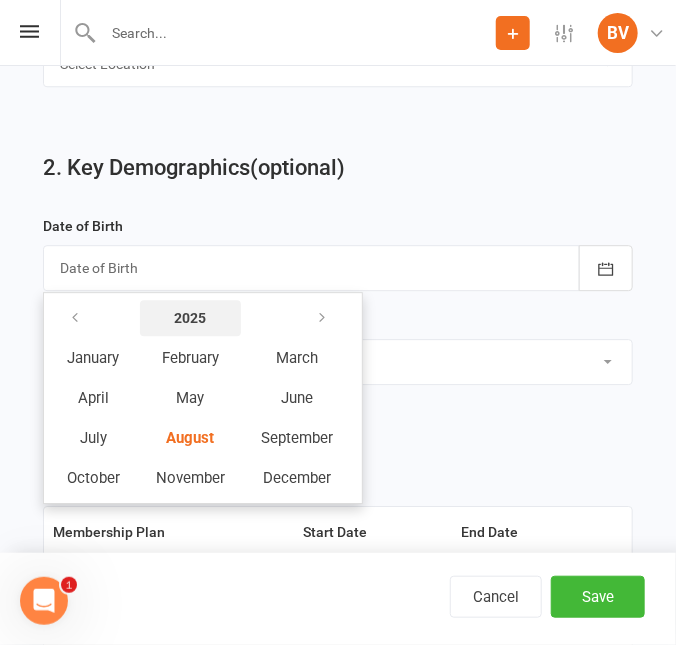 click on "2025" at bounding box center (191, 318) 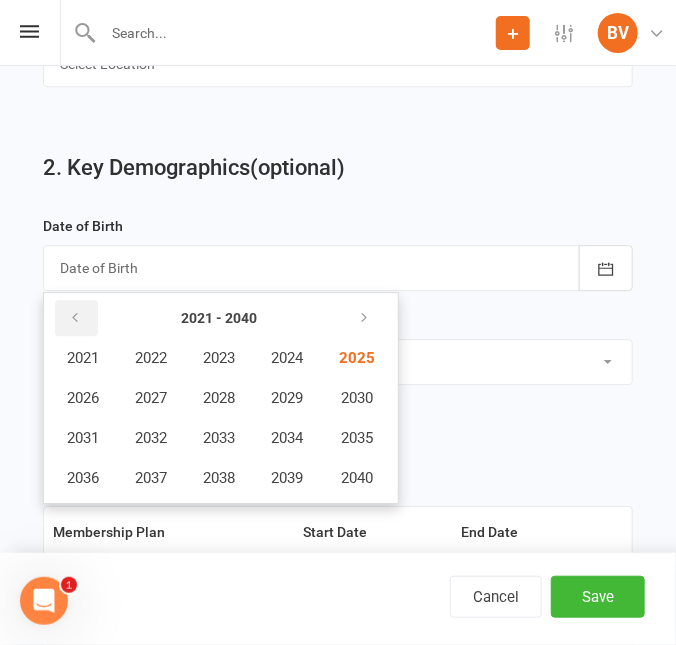click at bounding box center [75, 318] 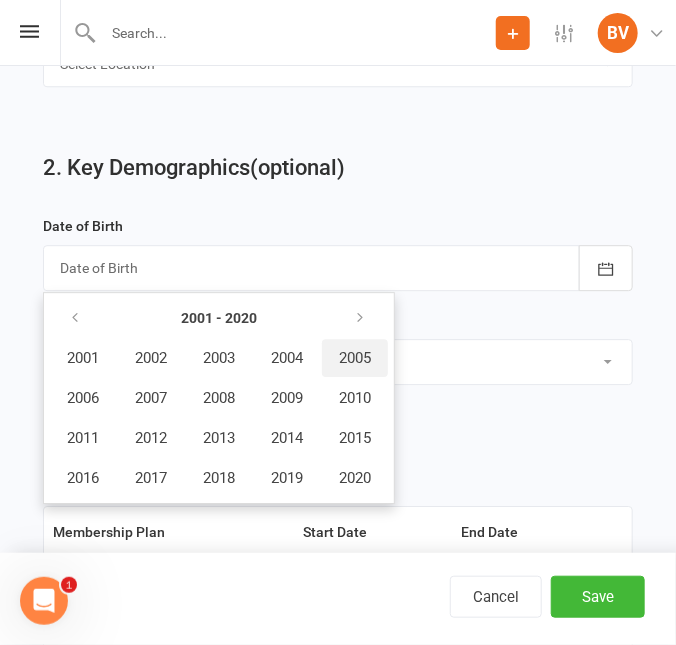 click on "2005" at bounding box center [355, 358] 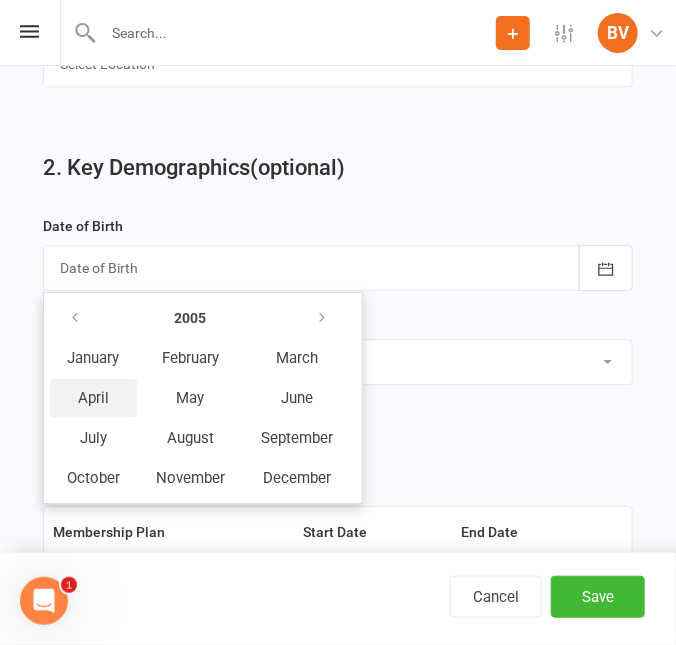 click on "April" at bounding box center (93, 398) 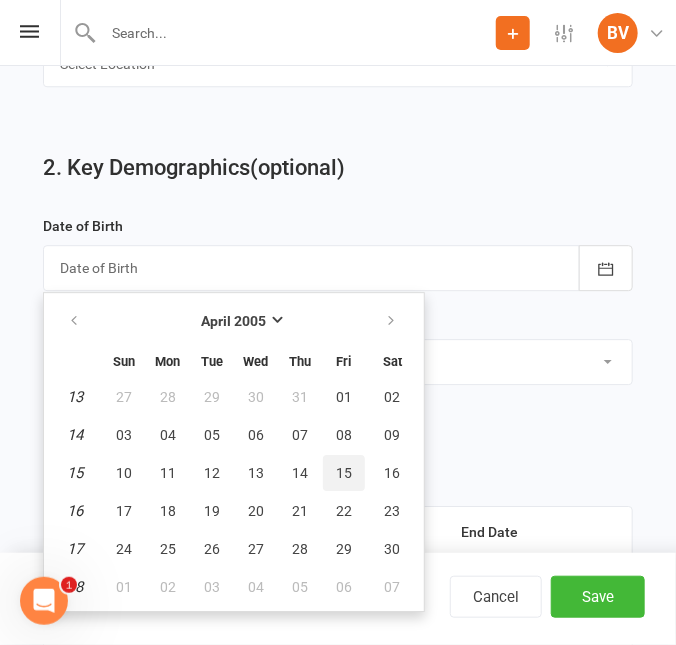 click on "15" at bounding box center (344, 473) 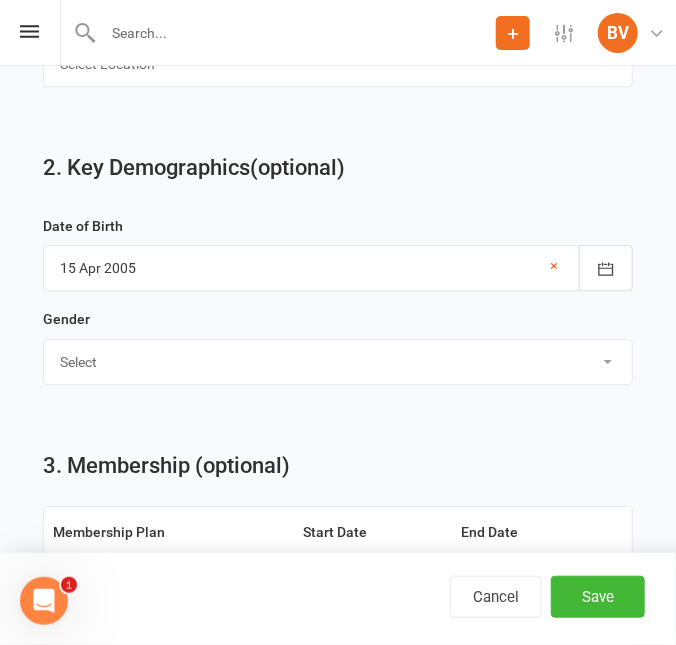 click on "Select Male Female" at bounding box center (338, 362) 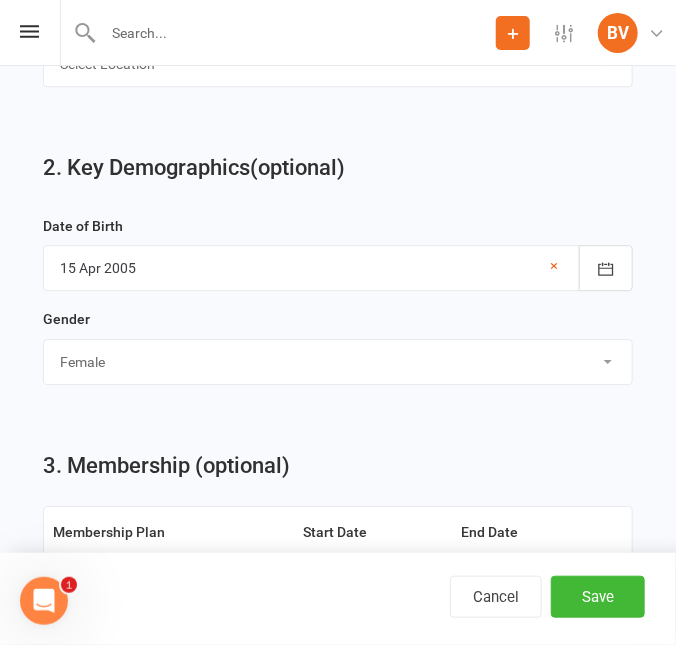 click on "Select Male Female" at bounding box center (338, 362) 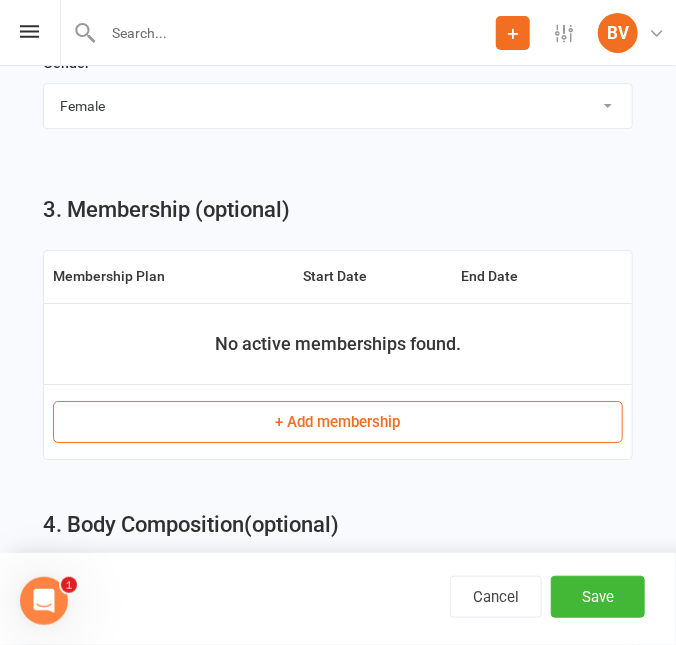 scroll, scrollTop: 1636, scrollLeft: 0, axis: vertical 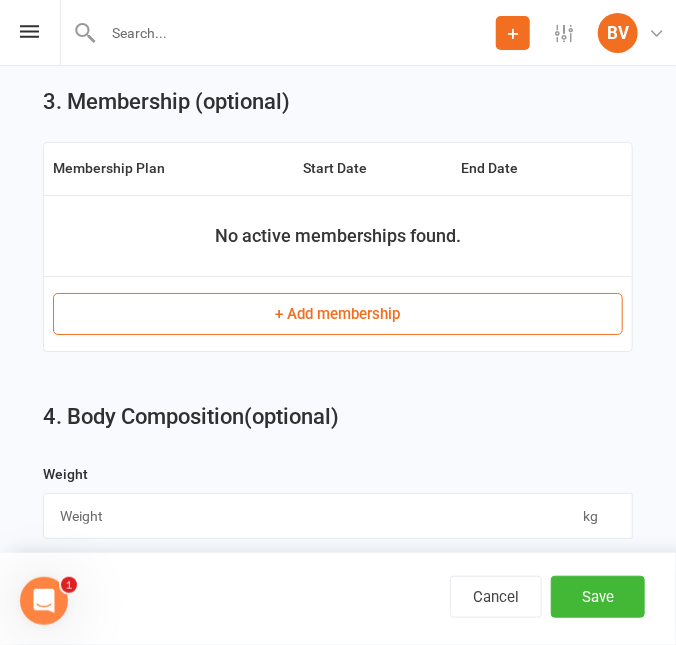 click on "+ Add membership" at bounding box center (338, 314) 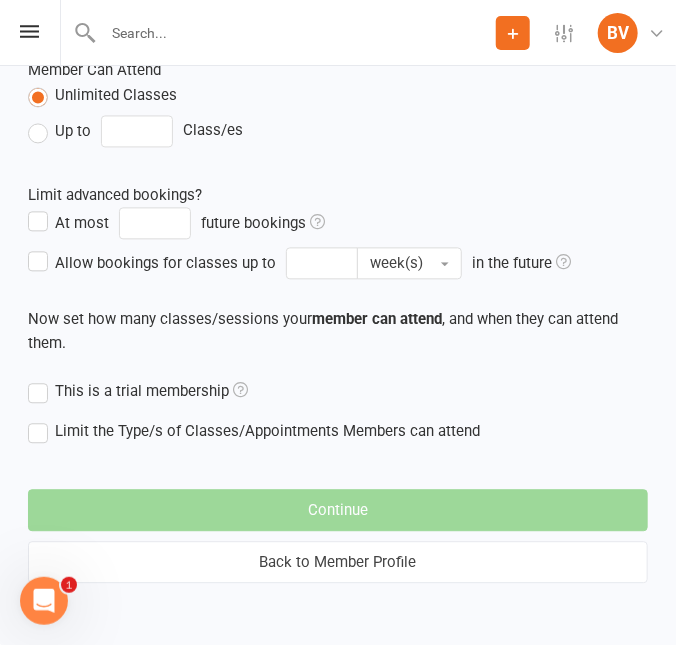 scroll, scrollTop: 0, scrollLeft: 0, axis: both 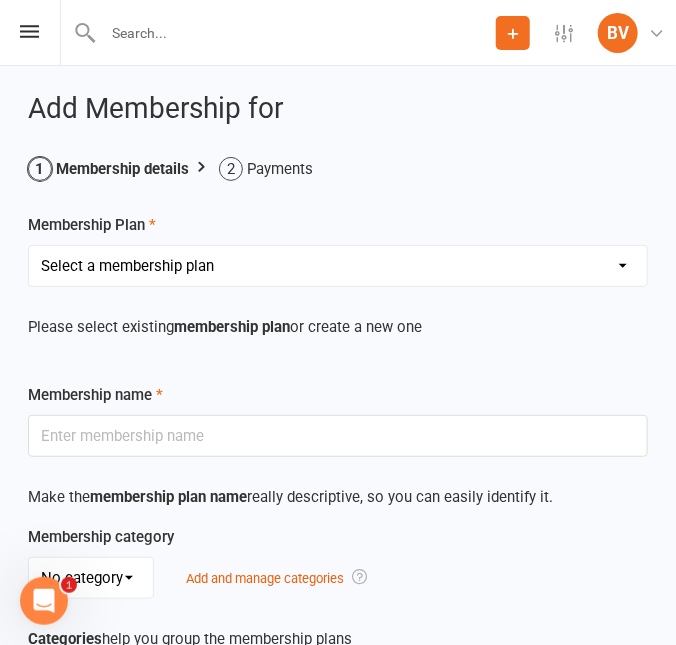 click on "Select a membership plan Create new Membership Plan Prepaid Membership RYAN AG RENT TEAM TRAINING $70 weekly membership TEAM TRAINING $140 fortnightly P4P MEMBERSHIP WEEKLY GENERAL MEMBERSHIP $17 WEEKLY FIFO MEMBERSHIP $12 WEEKLY MEMBERSHIP PLUS SIGN UP $40 $17 week WEEKLY JUNIOR & MEMBER PLAN $22 LOCKER PRE PAID $150 (12 months) LOCKER WEEKLY PAYMENT $3.50 Self care room JUNIOR ADD ON $10 WEEKLY (with guardian access only) ONE OFF PAYMENT TRAIN HEROIC $20 ADD ON Creche 1 child $10 weekly add on Creche 2 or more children $15 weekly addon WEEKLY CONCESSION MEMBERSHIP $15 ONLINE TRAINING ACCOUNTABILITY COUCHING PT RENT PT SESSIONS ADD ON WEEKLY" at bounding box center (338, 266) 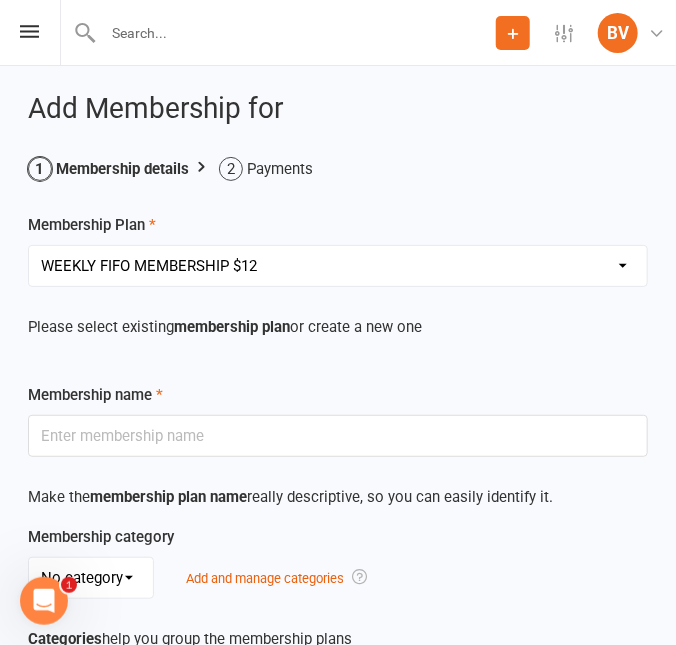 click on "Select a membership plan Create new Membership Plan Prepaid Membership RYAN AG RENT TEAM TRAINING $70 weekly membership TEAM TRAINING $140 fortnightly P4P MEMBERSHIP WEEKLY GENERAL MEMBERSHIP $17 WEEKLY FIFO MEMBERSHIP $12 WEEKLY MEMBERSHIP PLUS SIGN UP $40 $17 week WEEKLY JUNIOR & MEMBER PLAN $22 LOCKER PRE PAID $150 (12 months) LOCKER WEEKLY PAYMENT $3.50 Self care room JUNIOR ADD ON $10 WEEKLY (with guardian access only) ONE OFF PAYMENT TRAIN HEROIC $20 ADD ON Creche 1 child $10 weekly add on Creche 2 or more children $15 weekly addon WEEKLY CONCESSION MEMBERSHIP $15 ONLINE TRAINING ACCOUNTABILITY COUCHING PT RENT PT SESSIONS ADD ON WEEKLY" at bounding box center (338, 266) 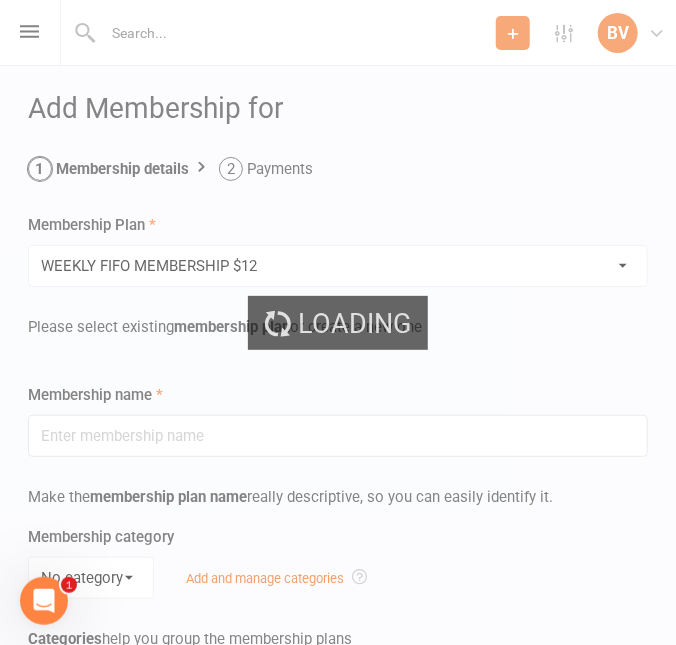 type on "WEEKLY FIFO MEMBERSHIP $12" 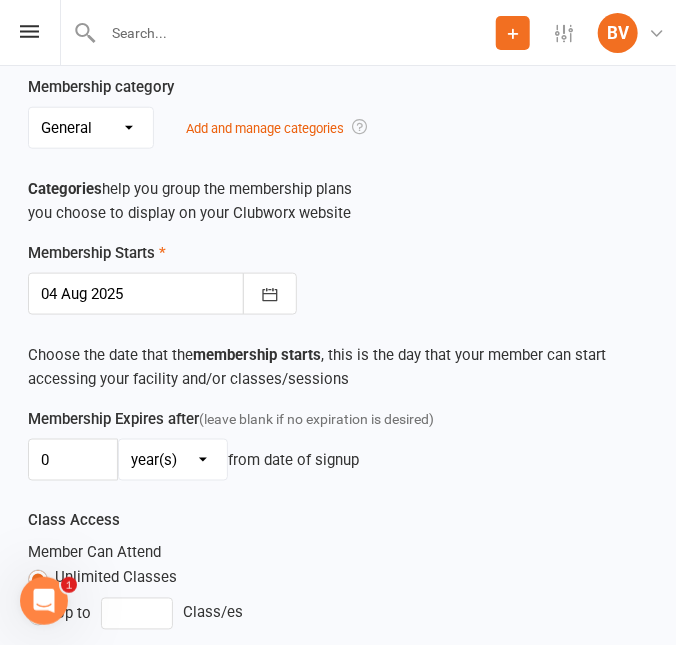 scroll, scrollTop: 454, scrollLeft: 0, axis: vertical 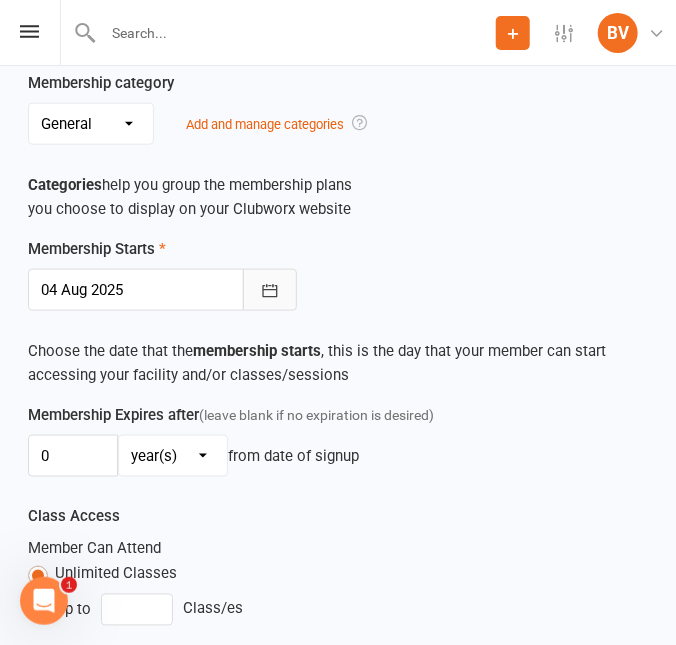 click 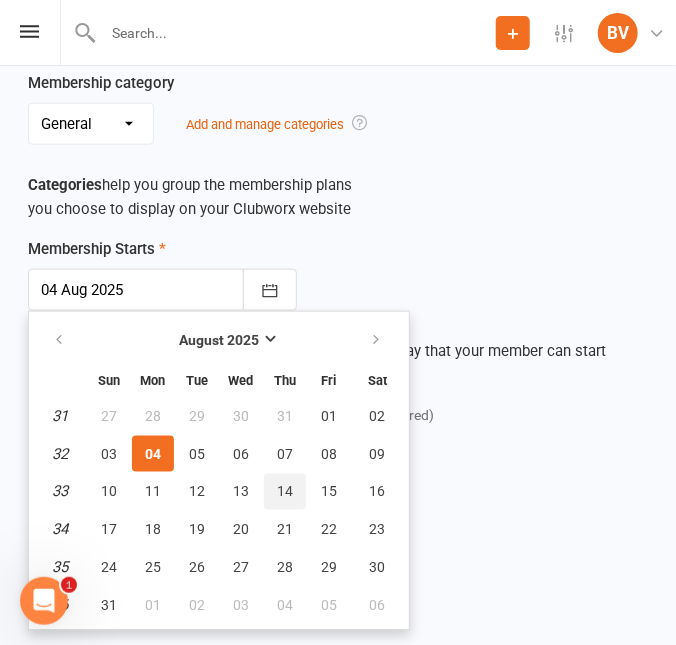click on "14" at bounding box center [285, 492] 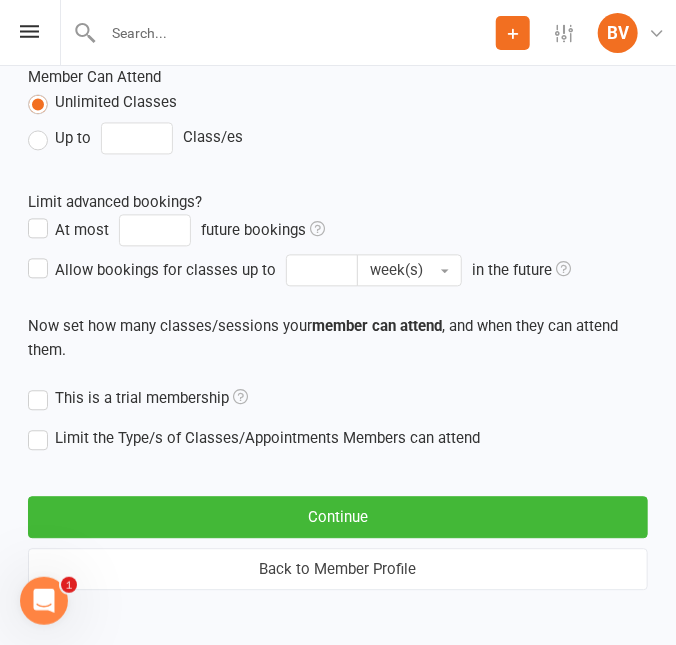 scroll, scrollTop: 929, scrollLeft: 0, axis: vertical 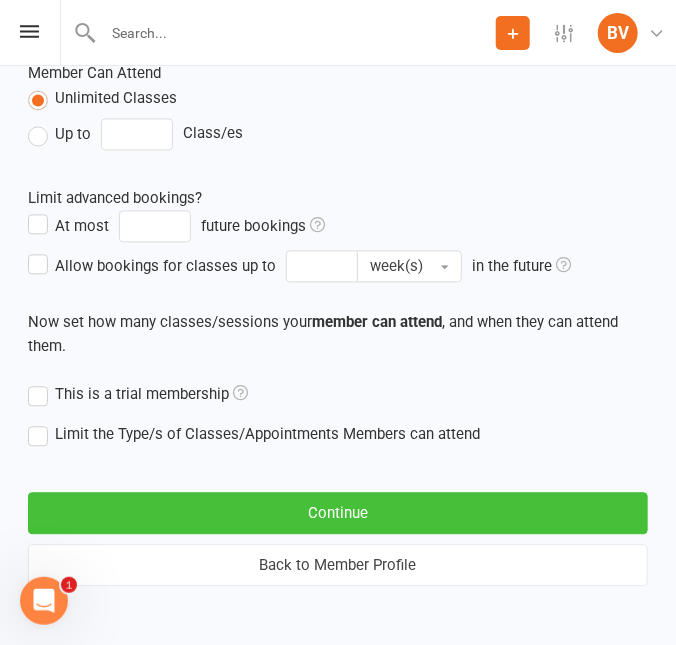 click on "Continue" at bounding box center [338, 514] 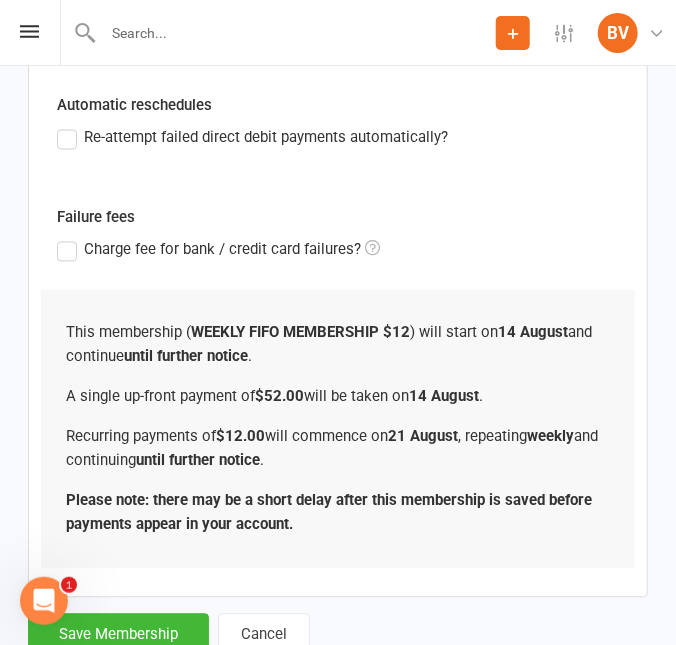 scroll, scrollTop: 897, scrollLeft: 0, axis: vertical 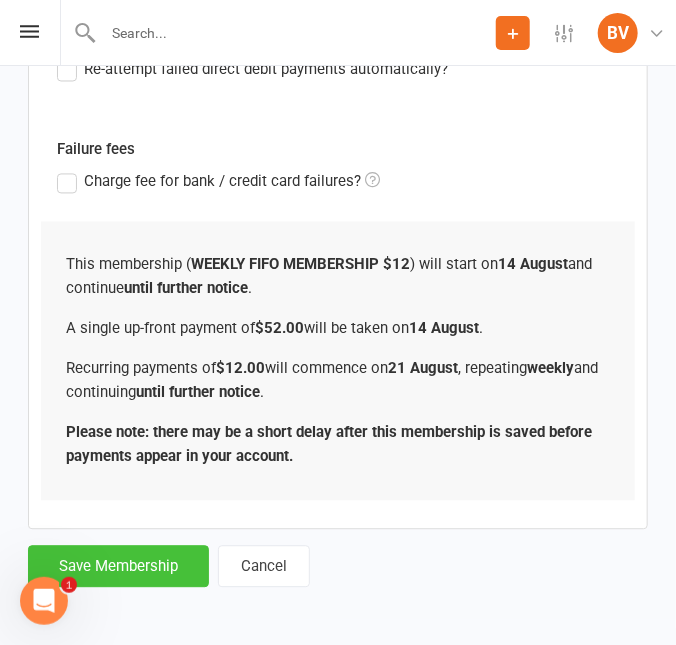 click on "Save Membership" at bounding box center [118, 567] 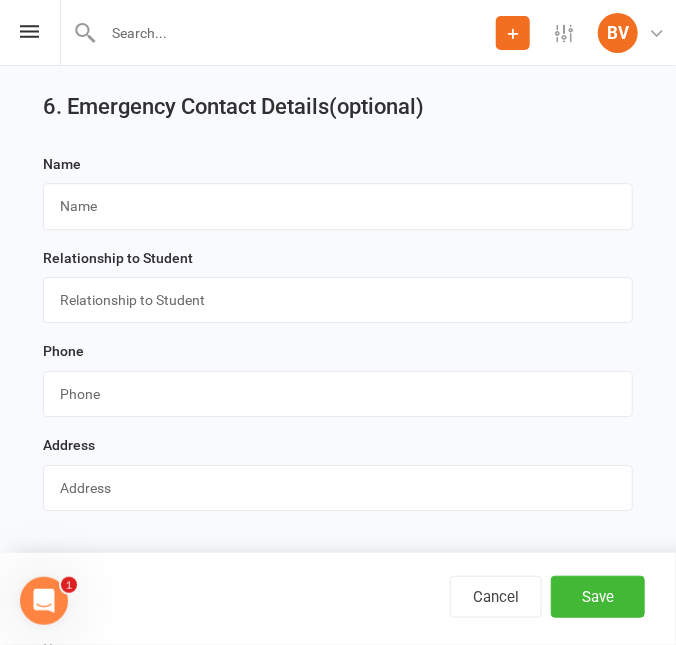scroll, scrollTop: 3188, scrollLeft: 0, axis: vertical 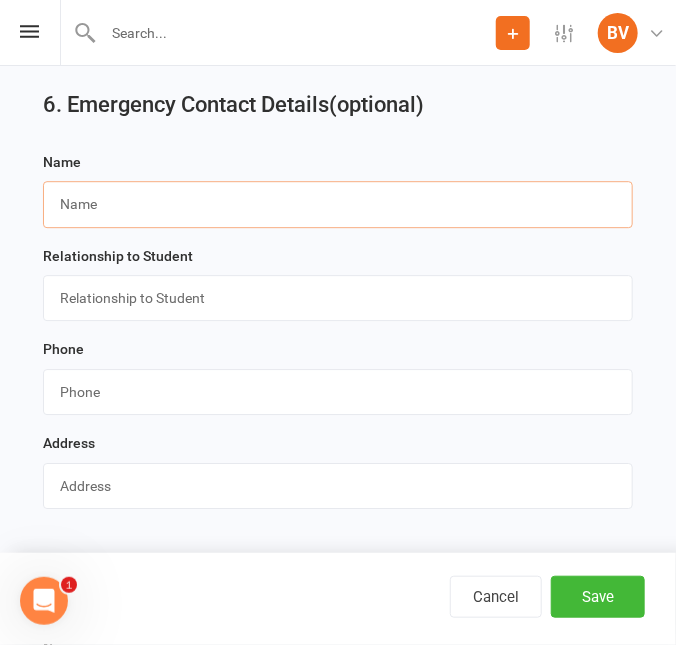 click at bounding box center [338, 204] 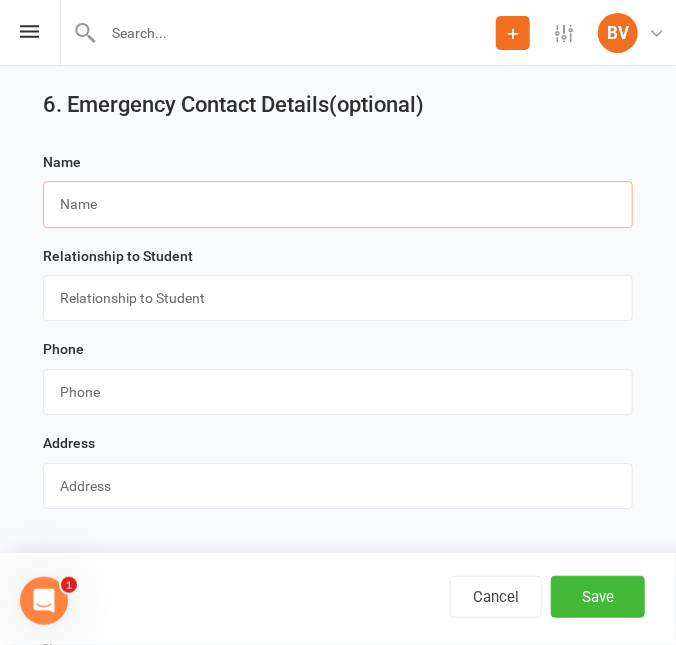 paste on "[FIRST] [LAST]" 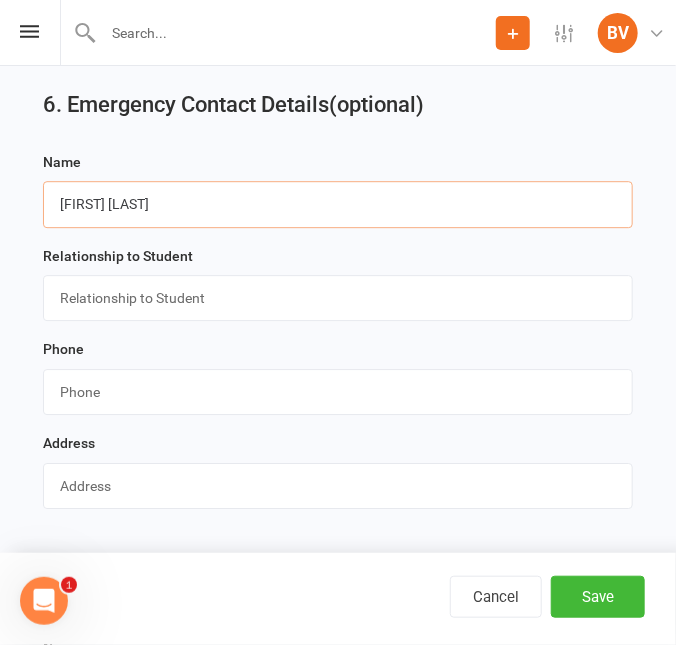 type on "[FIRST] [LAST]" 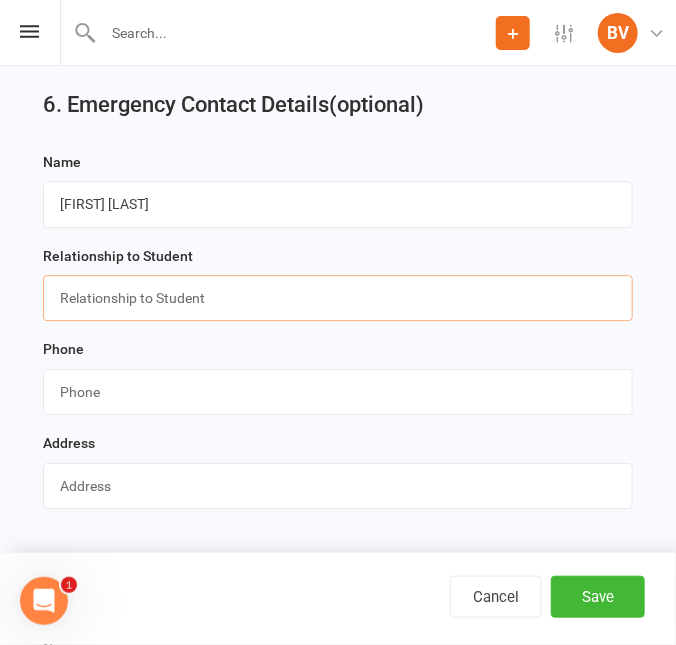 click at bounding box center [338, 298] 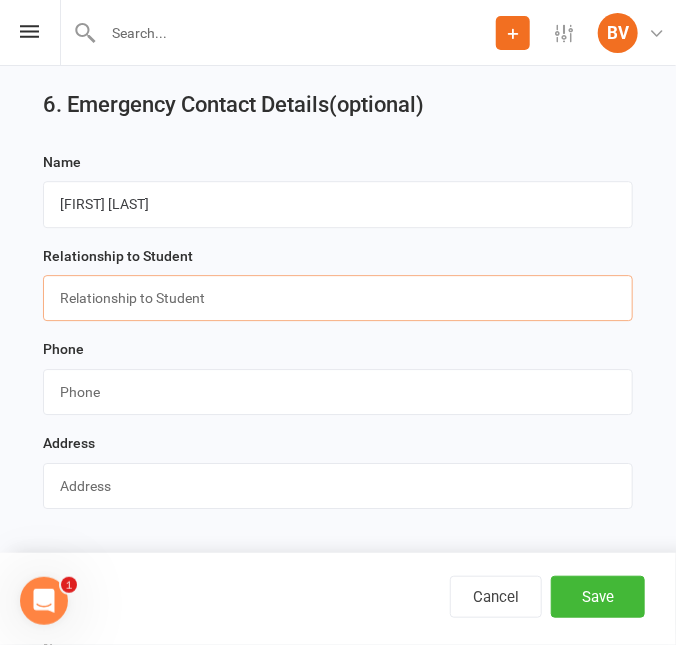 type on "Parent" 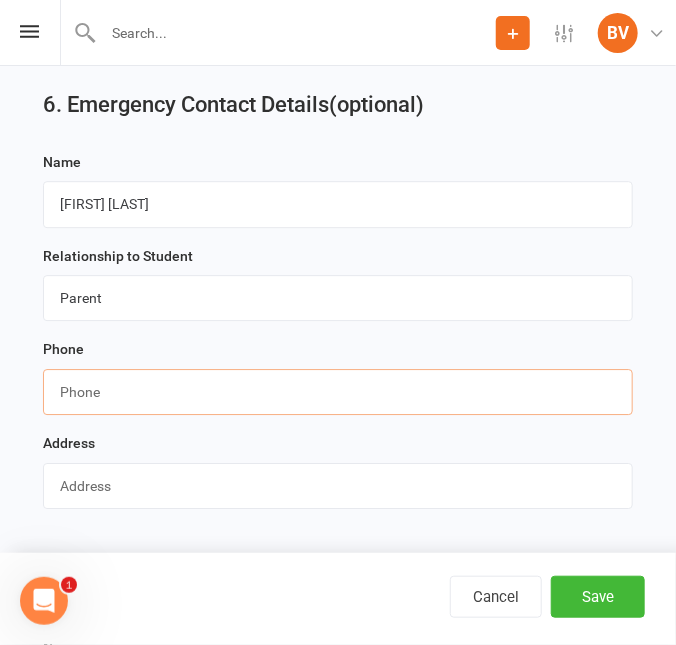drag, startPoint x: 94, startPoint y: 406, endPoint x: 4, endPoint y: 434, distance: 94.254974 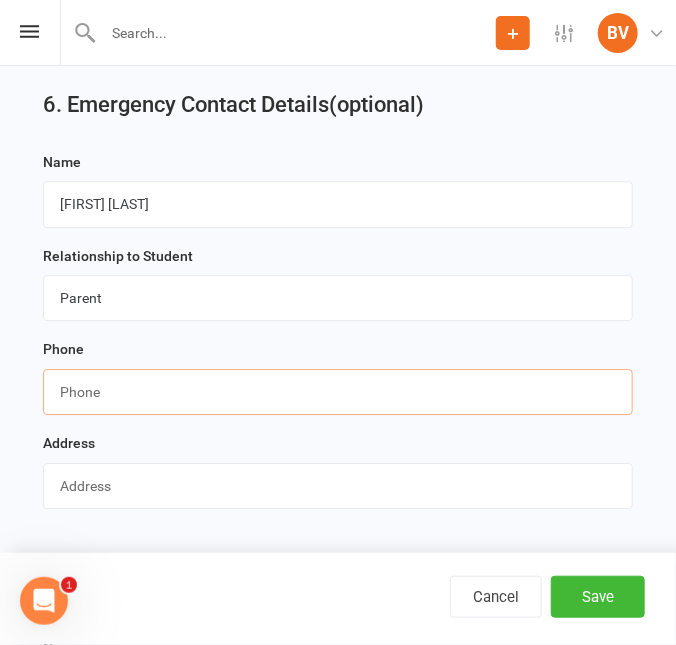 click at bounding box center (338, 392) 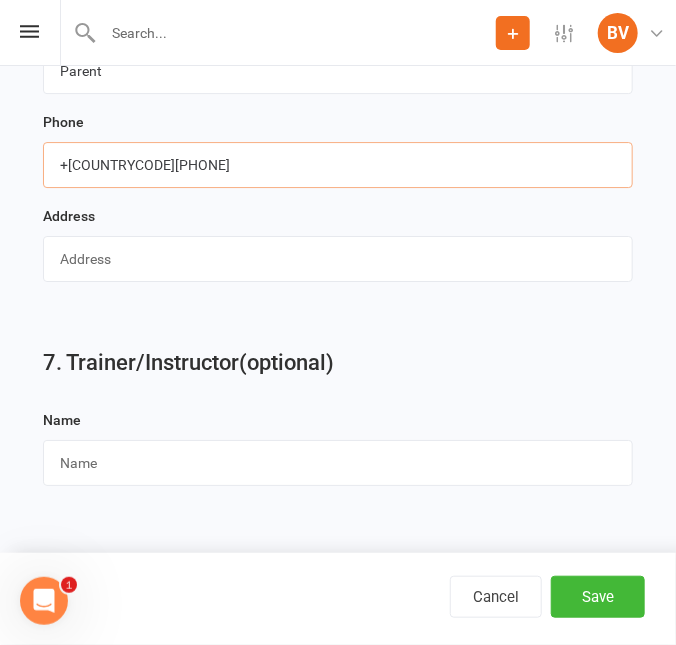 scroll, scrollTop: 3431, scrollLeft: 0, axis: vertical 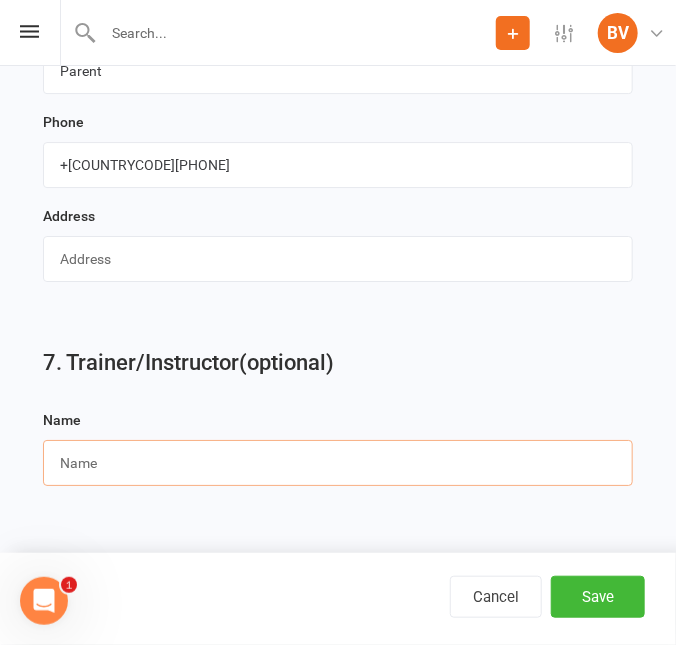 click at bounding box center [338, 463] 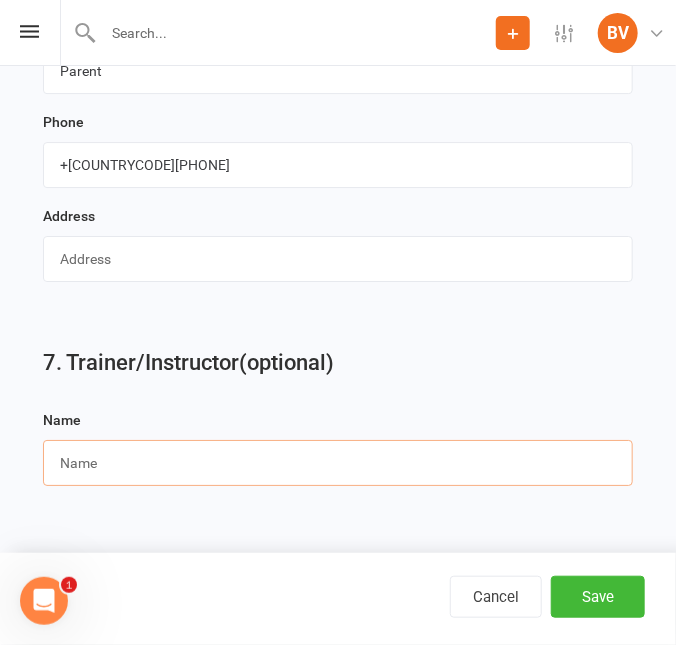 type on "NAVY" 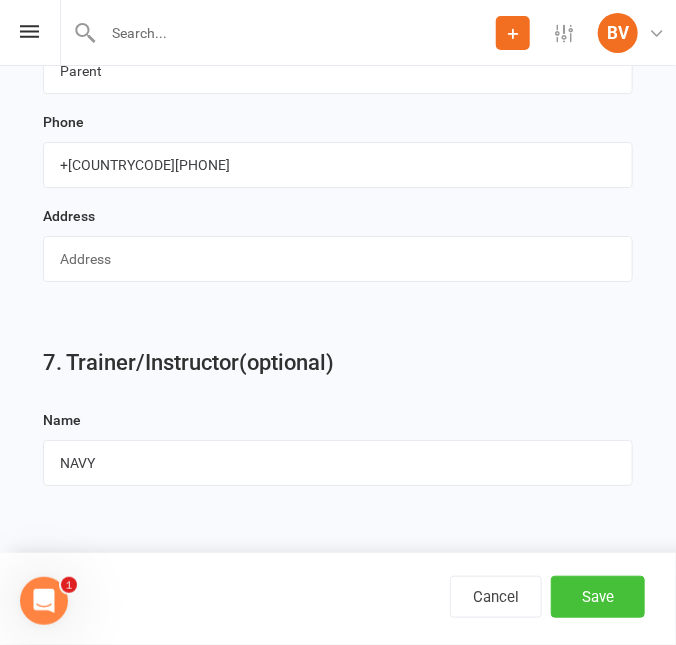 click on "Save" at bounding box center (598, 597) 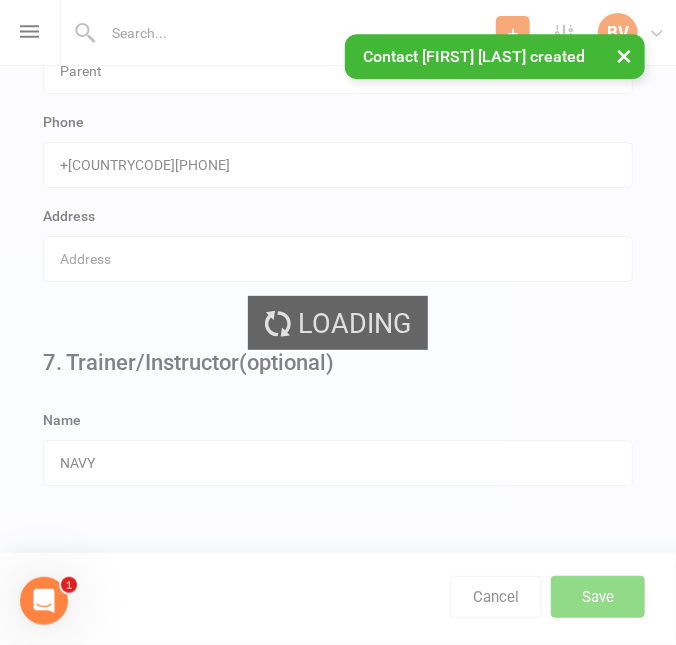 scroll, scrollTop: 0, scrollLeft: 0, axis: both 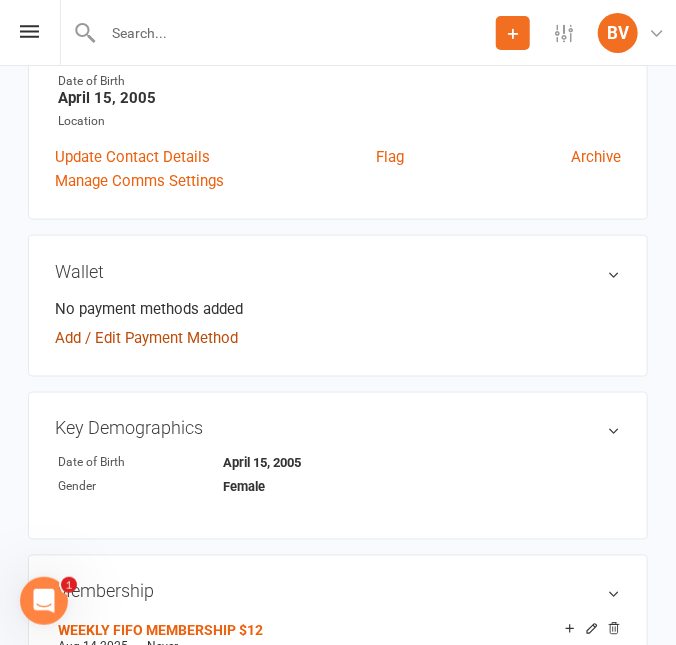 click on "Add / Edit Payment Method" at bounding box center (146, 338) 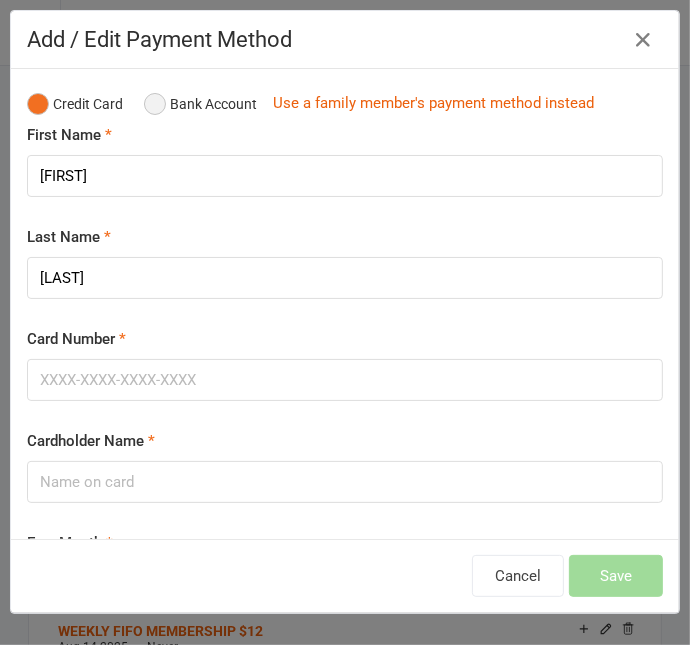 click on "Bank Account" at bounding box center [200, 104] 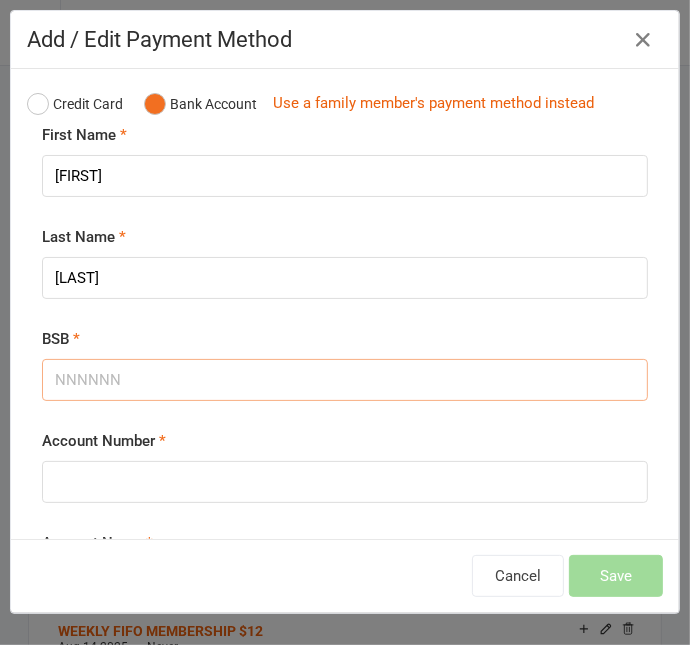 click on "BSB" at bounding box center (345, 380) 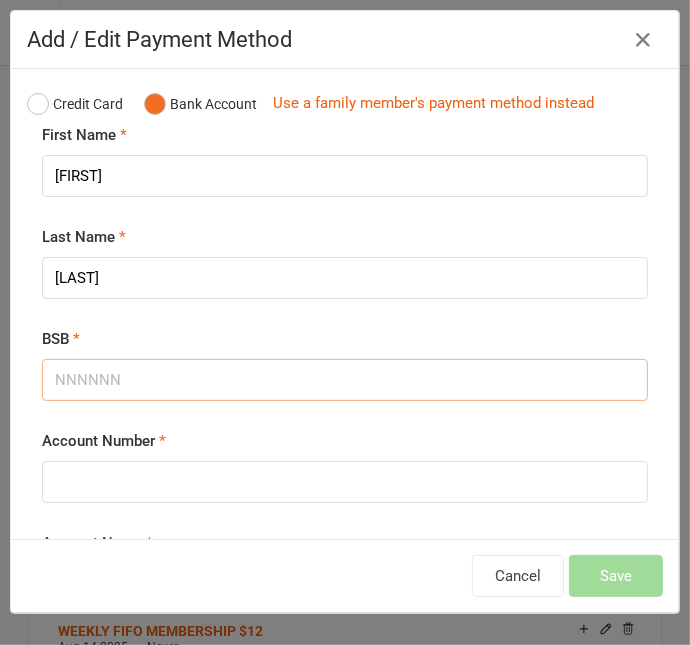 paste on "[NUMBER]" 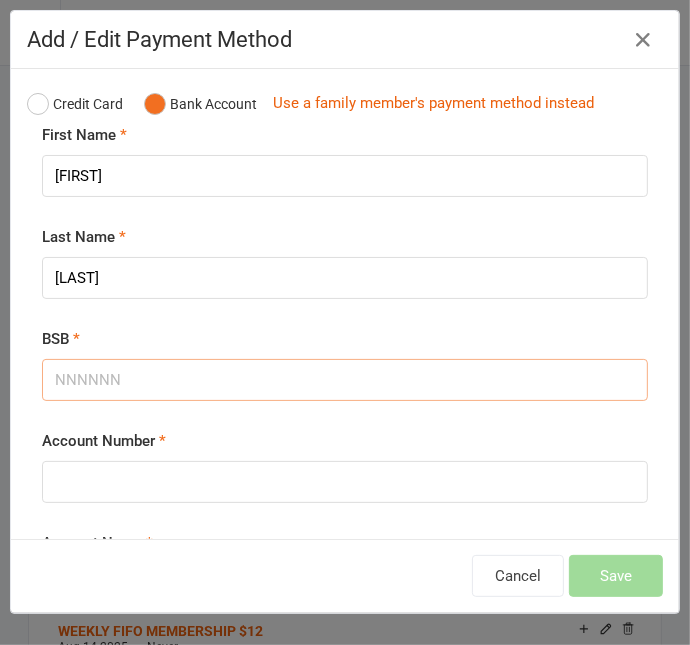 type on "[NUMBER]" 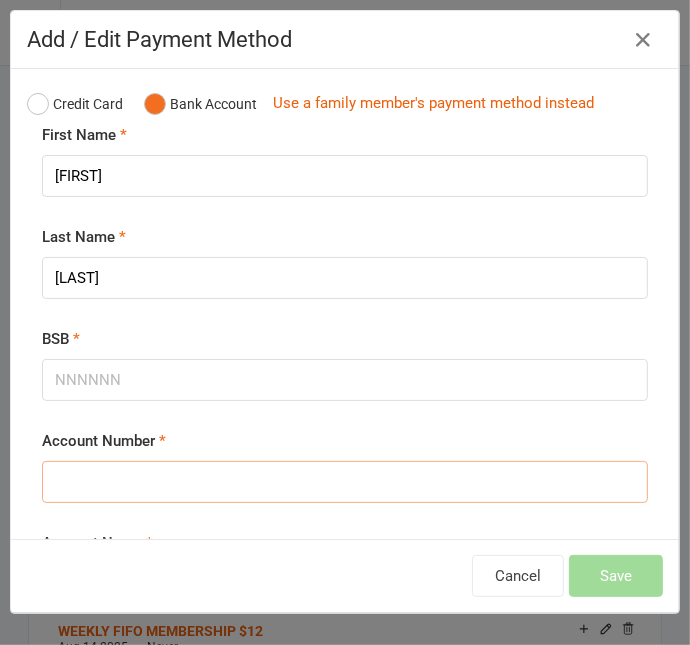click on "Account Number" at bounding box center [345, 482] 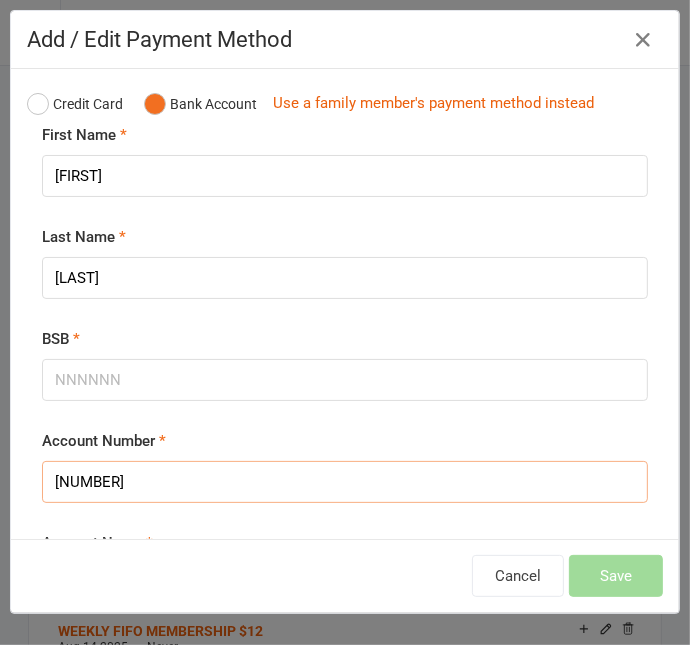 click on "[NUMBER]" at bounding box center (345, 482) 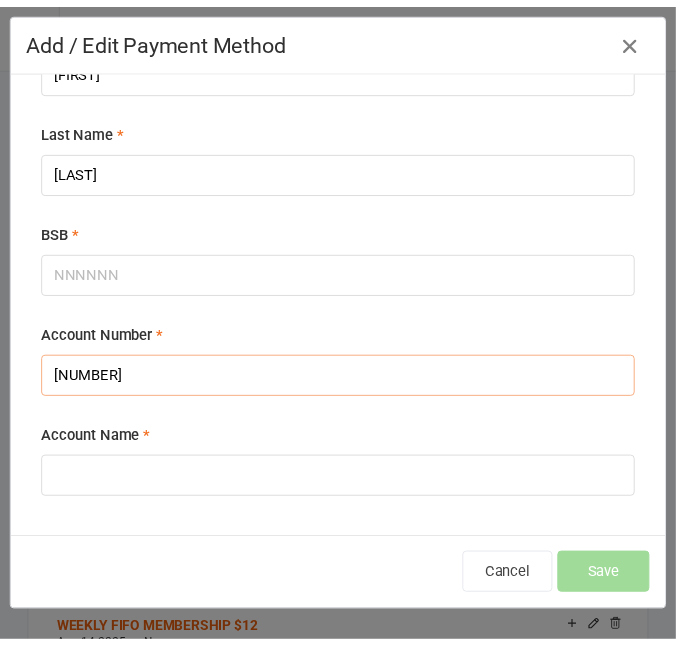 scroll, scrollTop: 107, scrollLeft: 0, axis: vertical 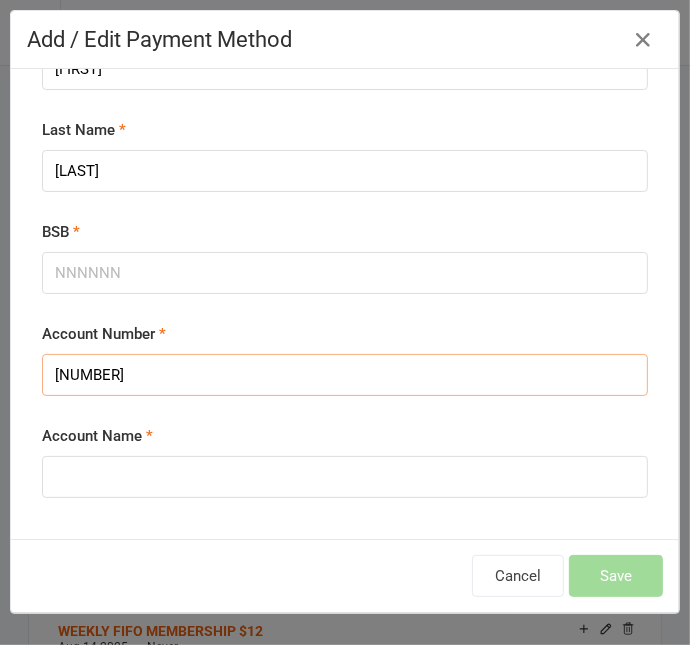 type on "[NUMBER]" 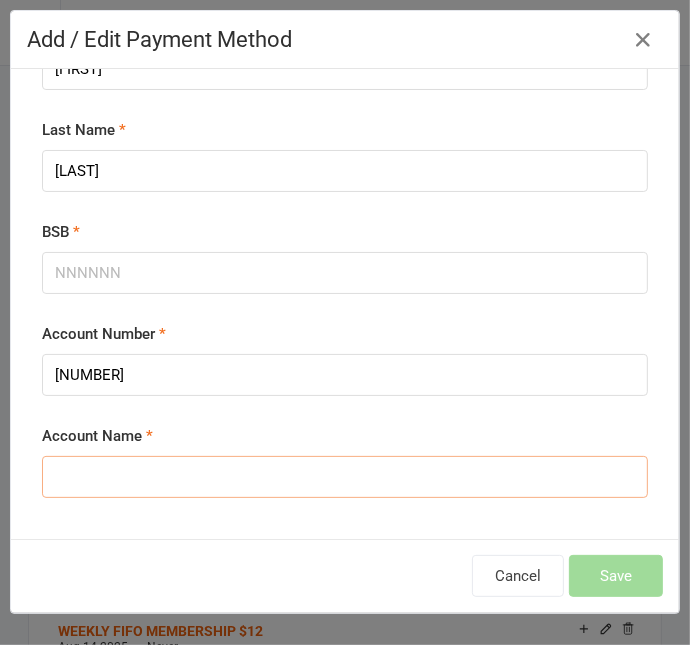 click on "Account Name" at bounding box center [345, 477] 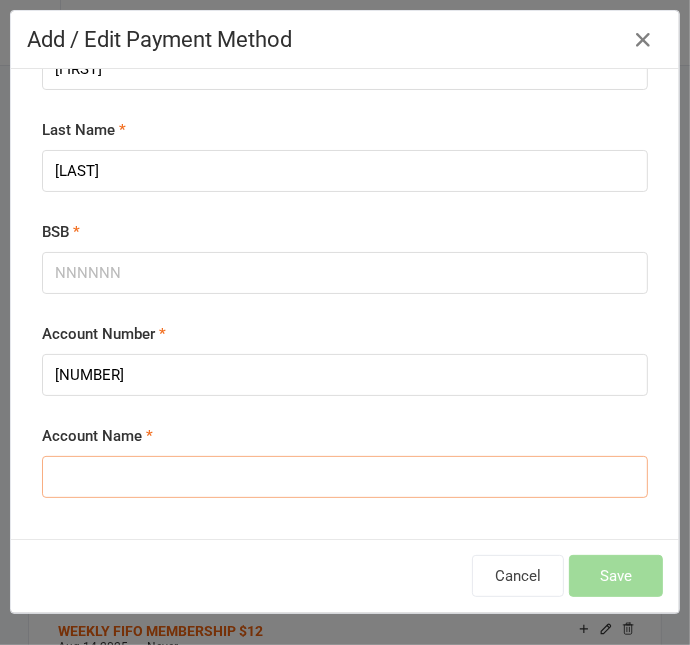 paste on "[FIRST] [LAST]" 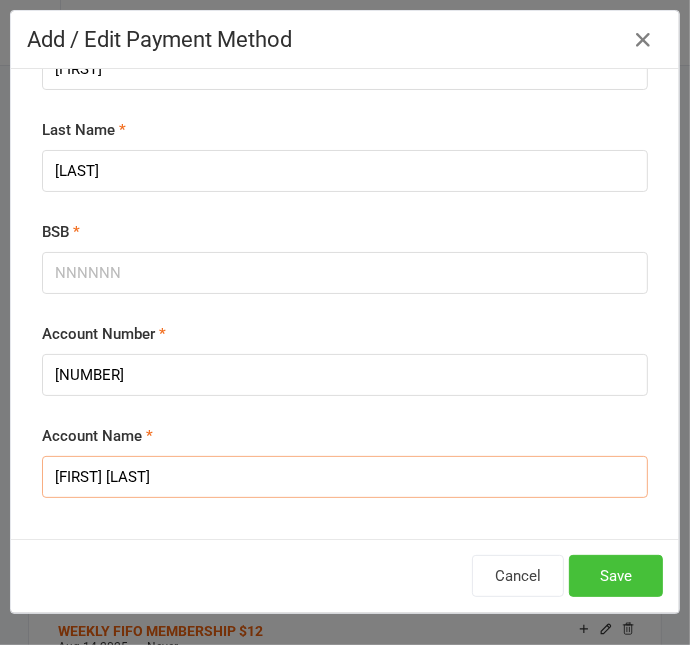 type on "[FIRST] [LAST]" 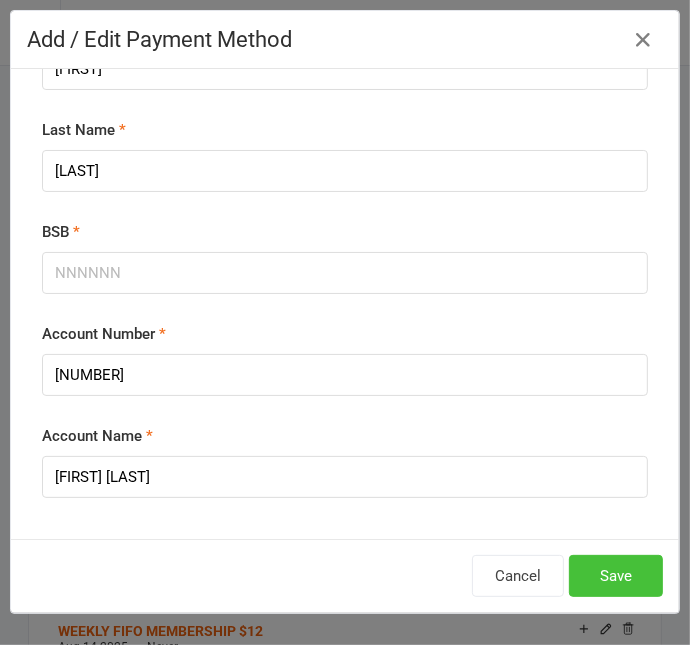 click on "Save" at bounding box center [616, 576] 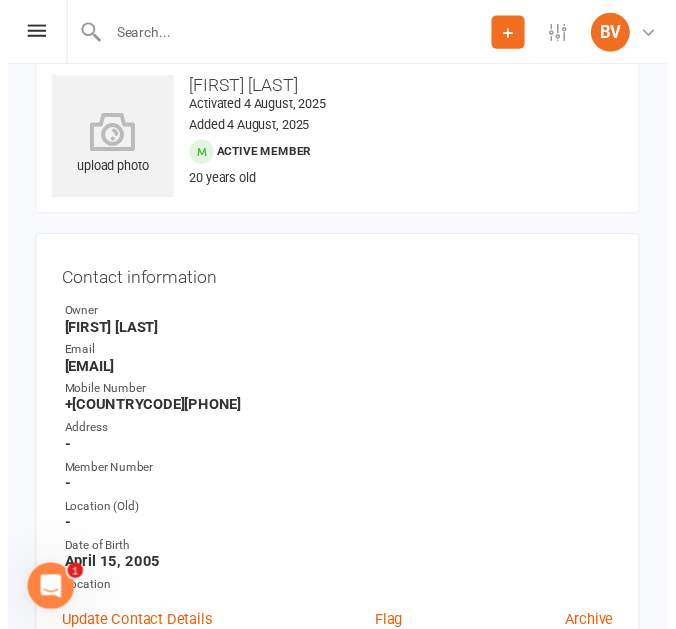scroll, scrollTop: 0, scrollLeft: 0, axis: both 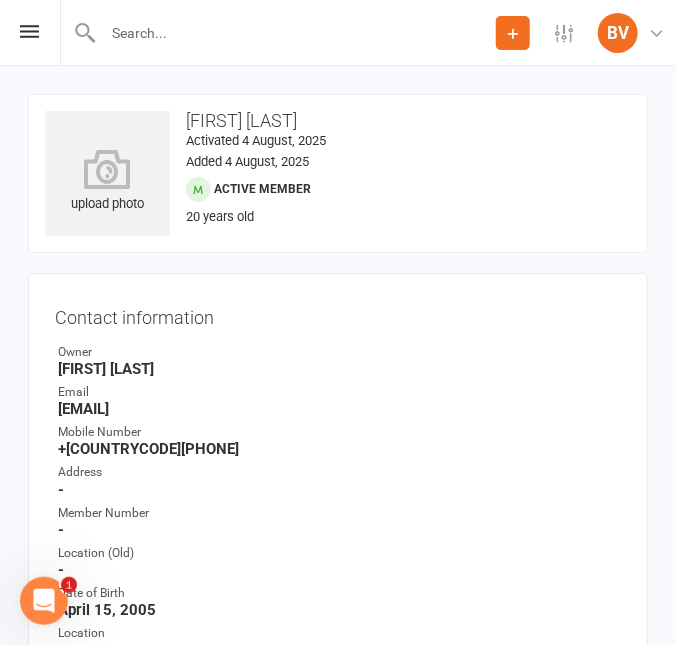 drag, startPoint x: 188, startPoint y: 123, endPoint x: 314, endPoint y: 121, distance: 126.01587 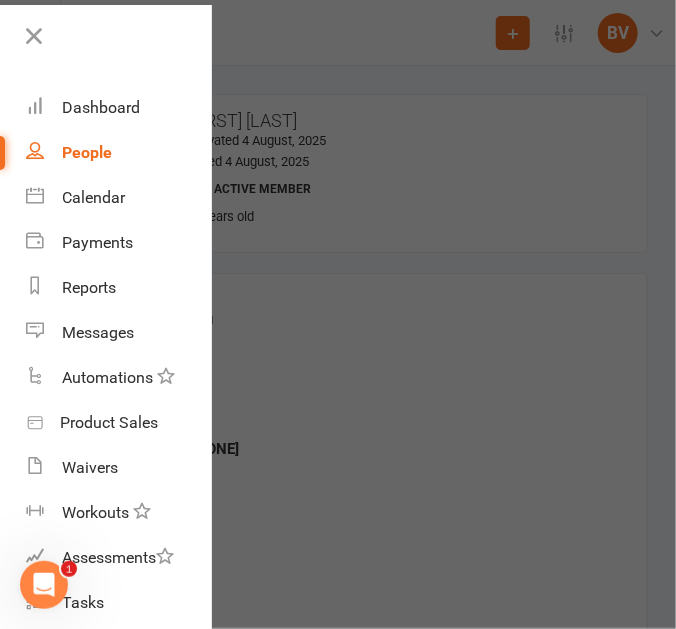 click at bounding box center (338, 314) 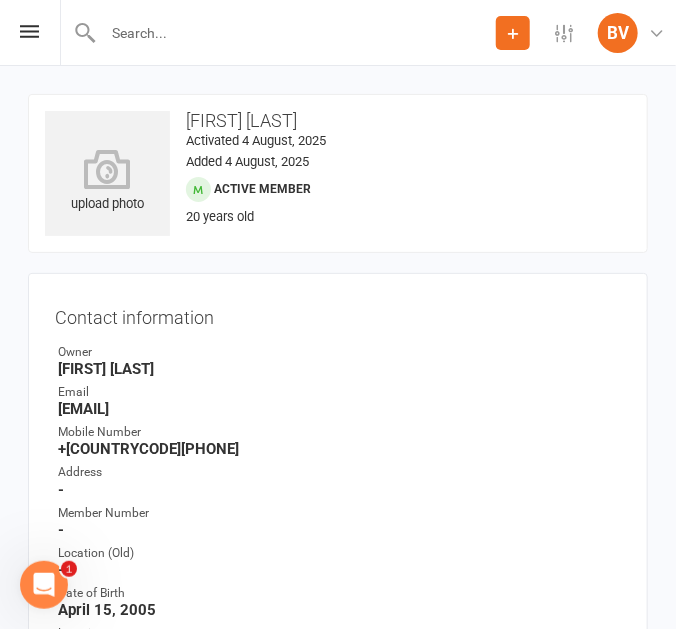 click 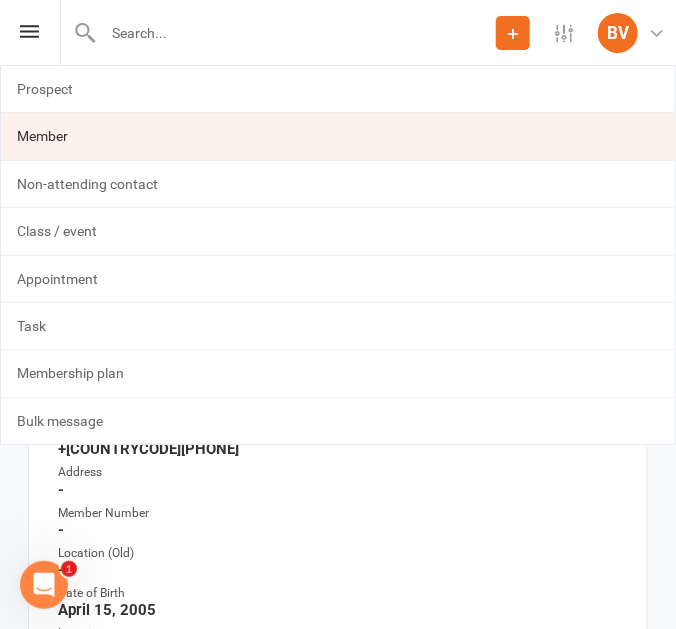click on "Member" 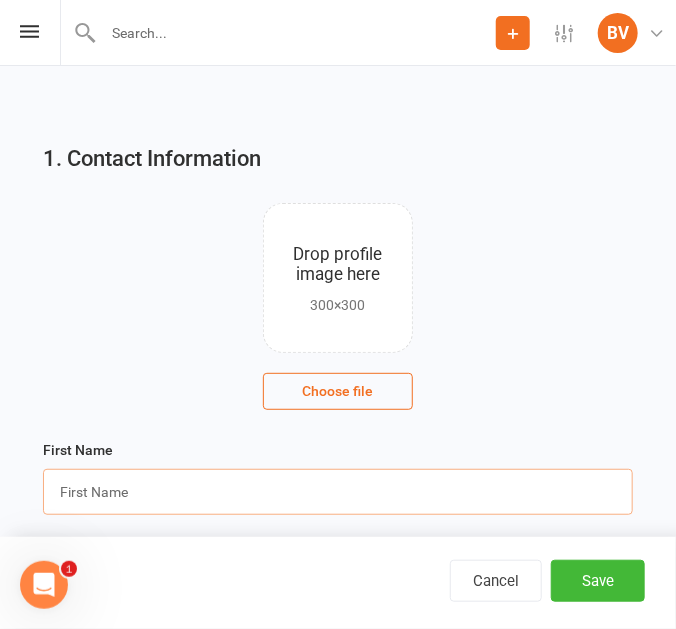click at bounding box center (338, 492) 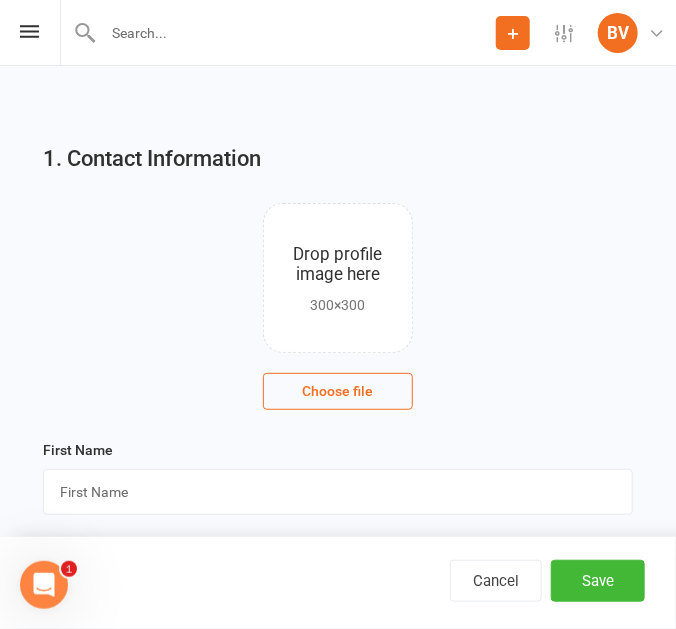 scroll, scrollTop: 90, scrollLeft: 0, axis: vertical 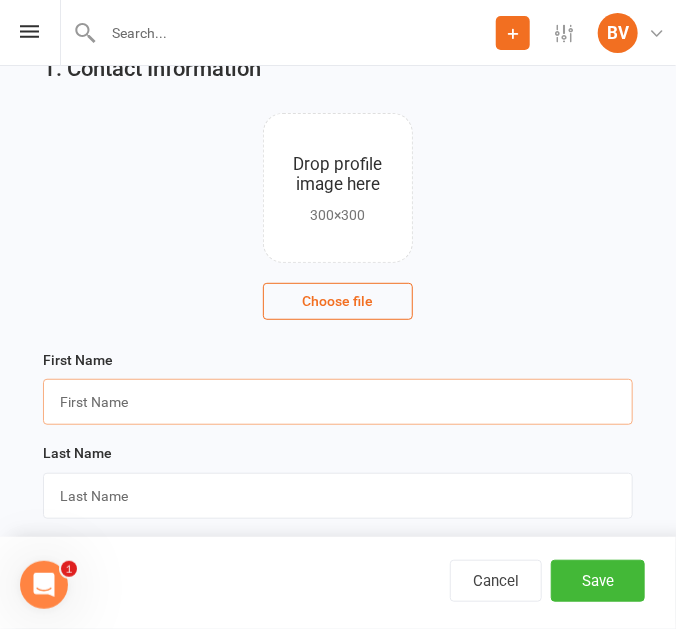 click at bounding box center (338, 402) 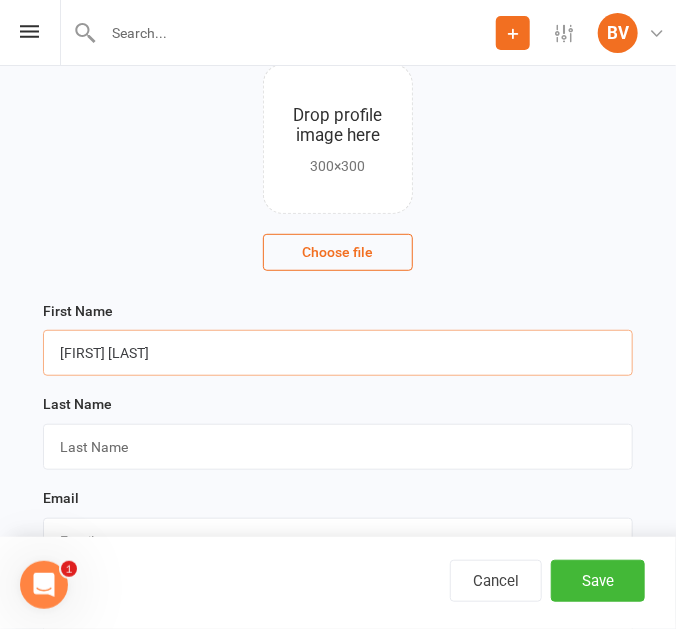 scroll, scrollTop: 272, scrollLeft: 0, axis: vertical 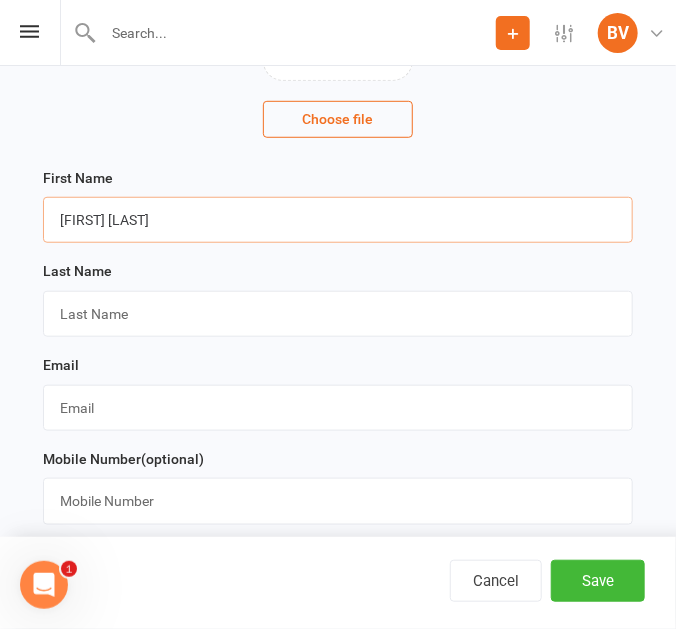drag, startPoint x: 98, startPoint y: 220, endPoint x: 163, endPoint y: 215, distance: 65.192024 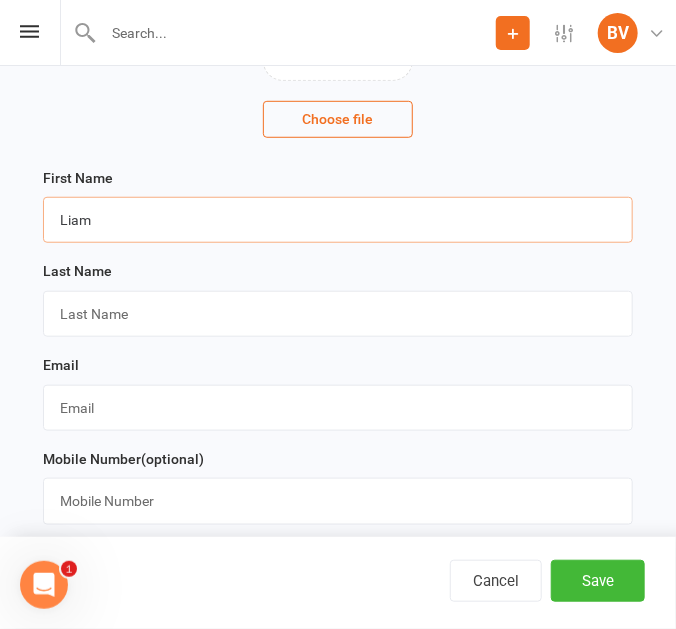 type on "Liam" 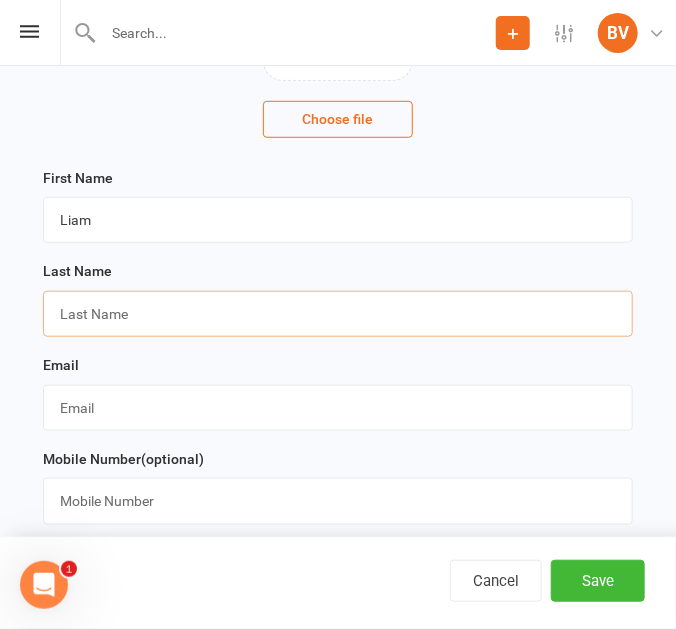 click at bounding box center (338, 314) 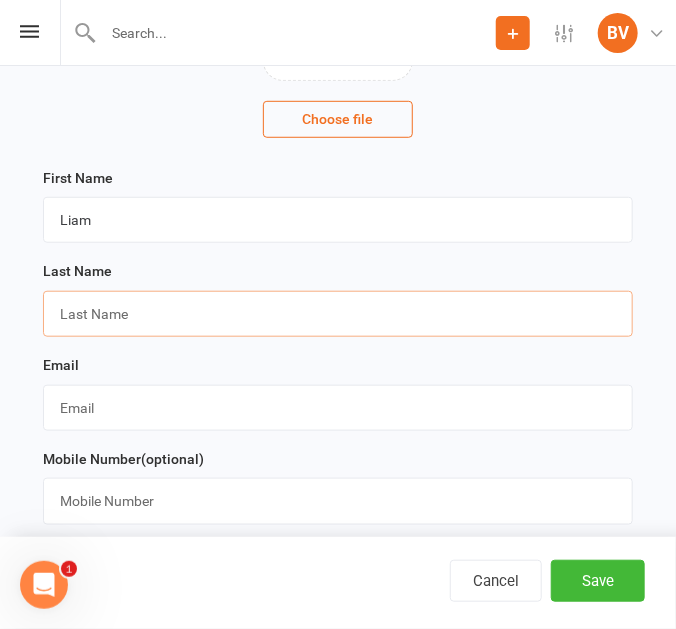 paste on "[LAST]" 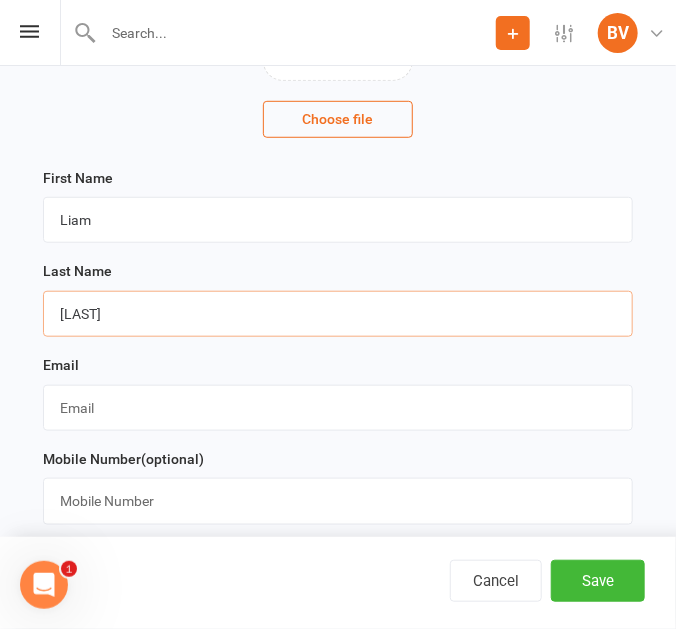 type on "[LAST]" 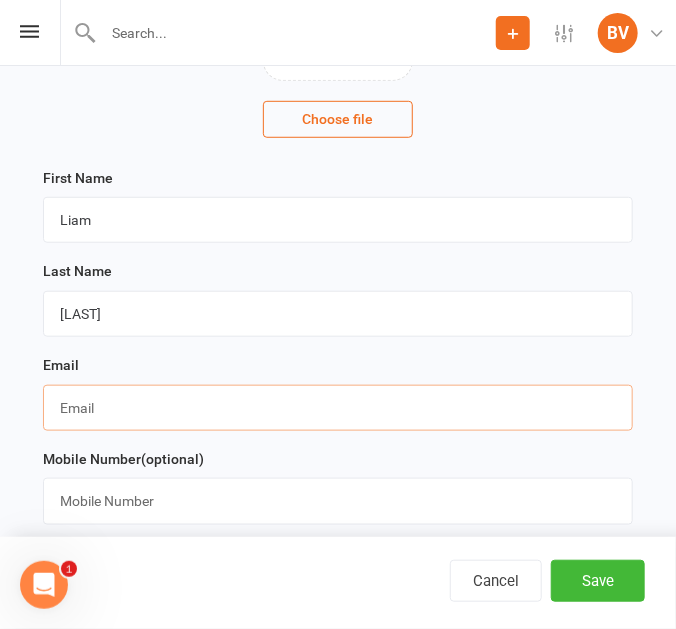 click at bounding box center (338, 408) 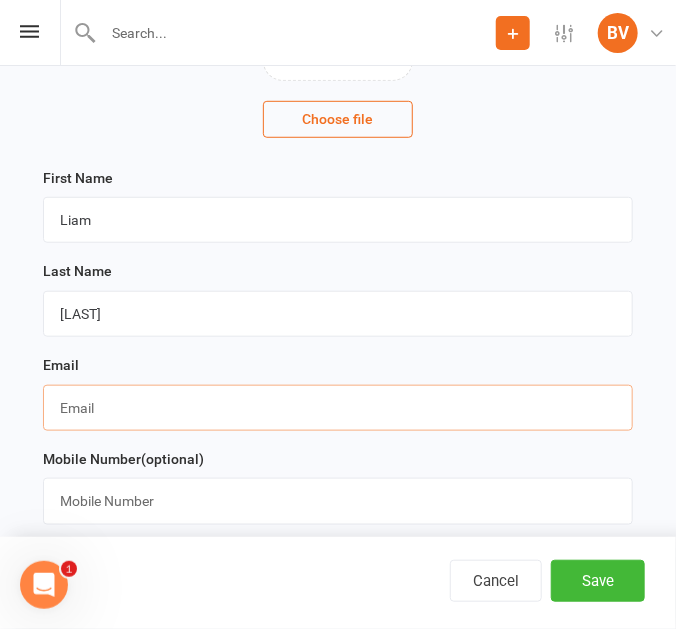 click at bounding box center [338, 408] 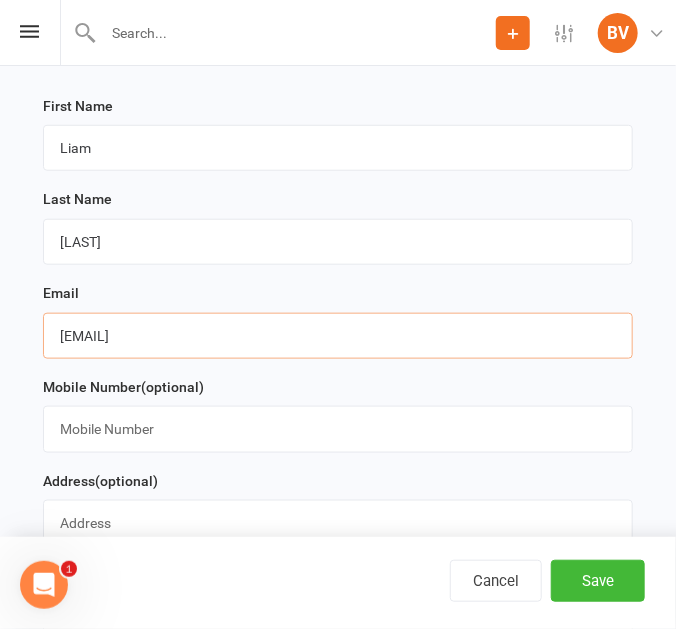 scroll, scrollTop: 363, scrollLeft: 0, axis: vertical 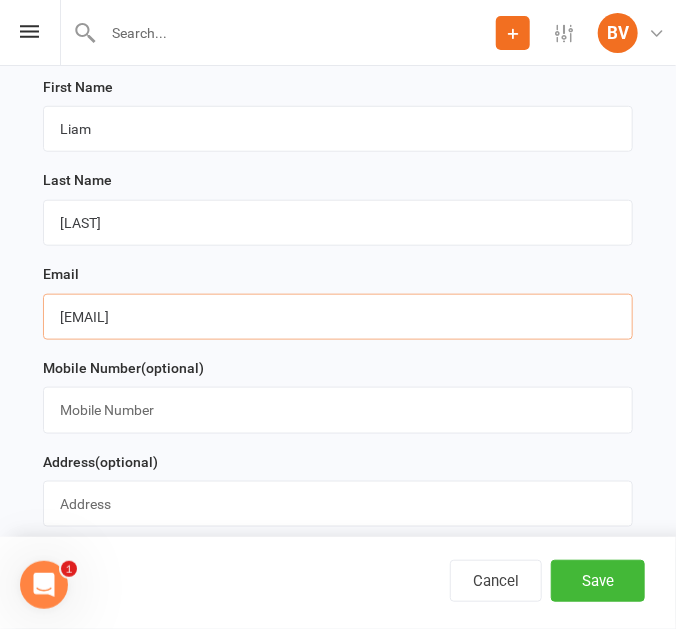 type on "[EMAIL]" 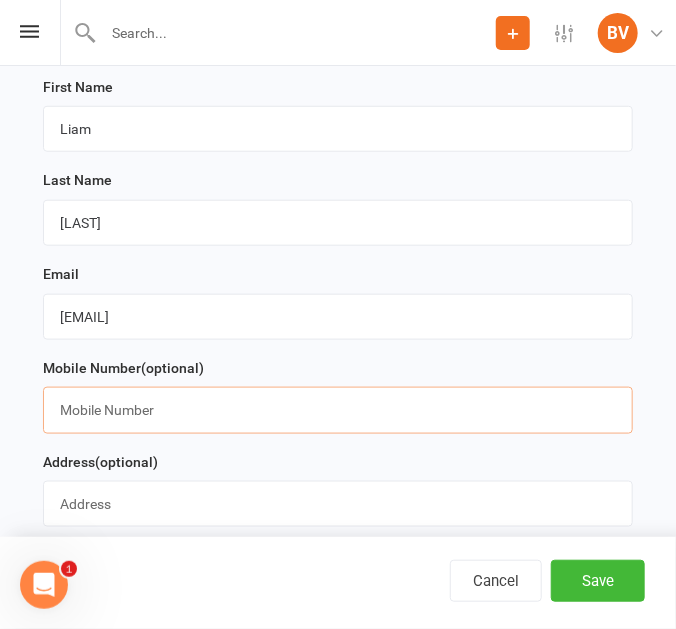 drag, startPoint x: 112, startPoint y: 412, endPoint x: 0, endPoint y: 411, distance: 112.00446 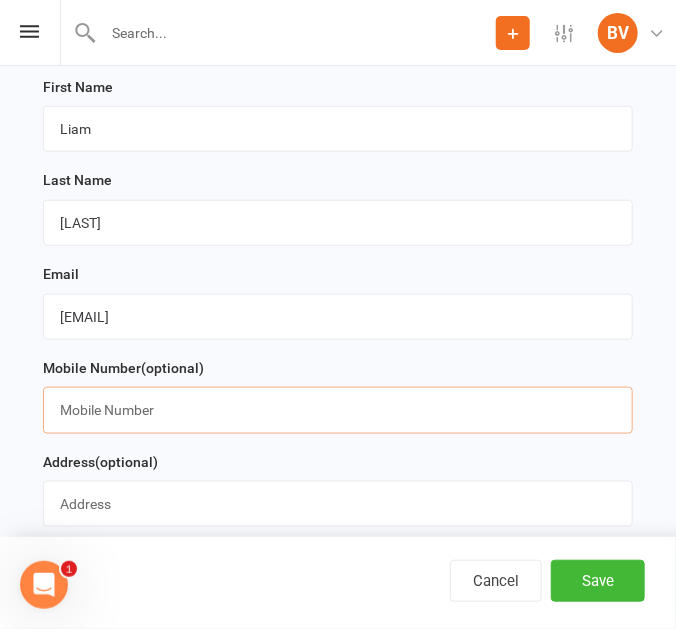 click at bounding box center [338, 410] 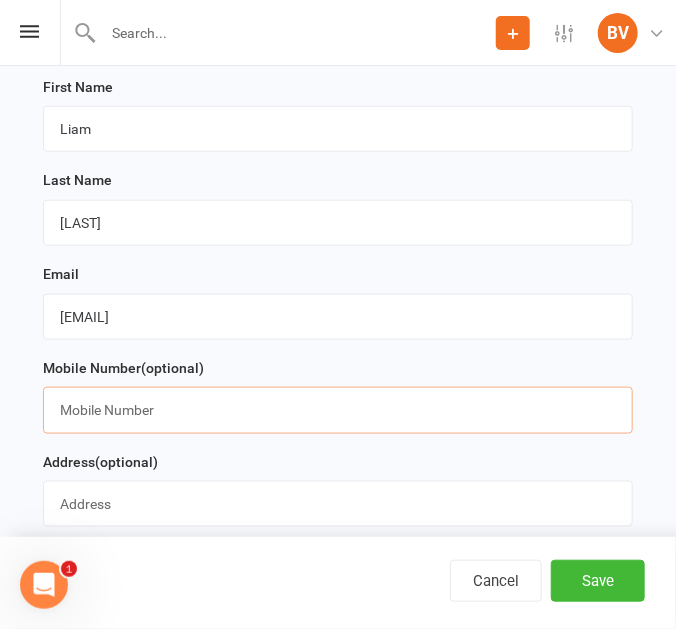 paste on "+[COUNTRYCODE][PHONE]" 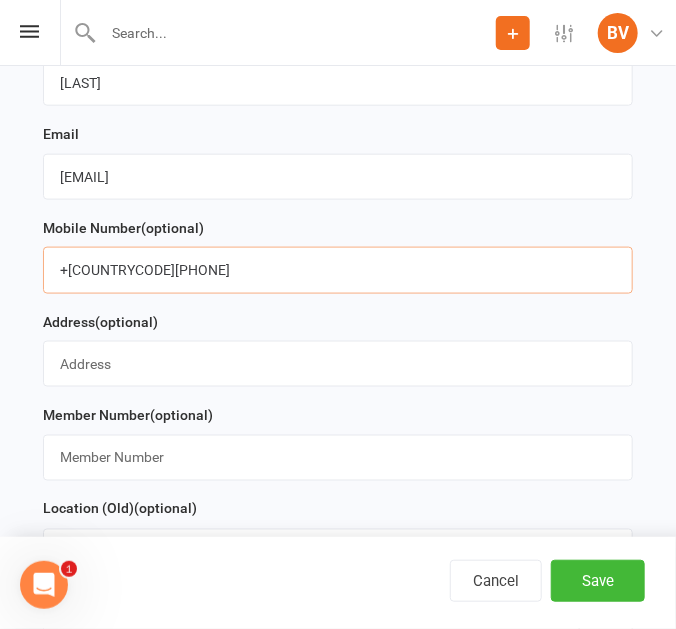 scroll, scrollTop: 545, scrollLeft: 0, axis: vertical 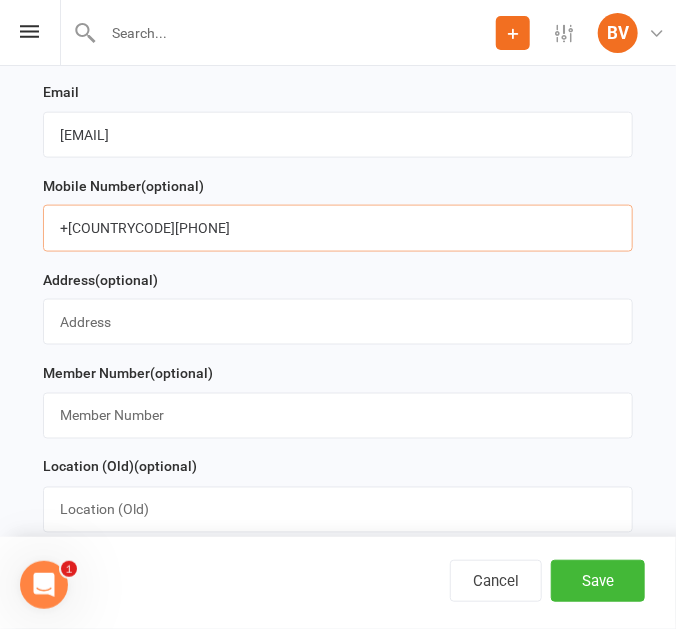 click on "+[COUNTRYCODE][PHONE]" at bounding box center [338, 228] 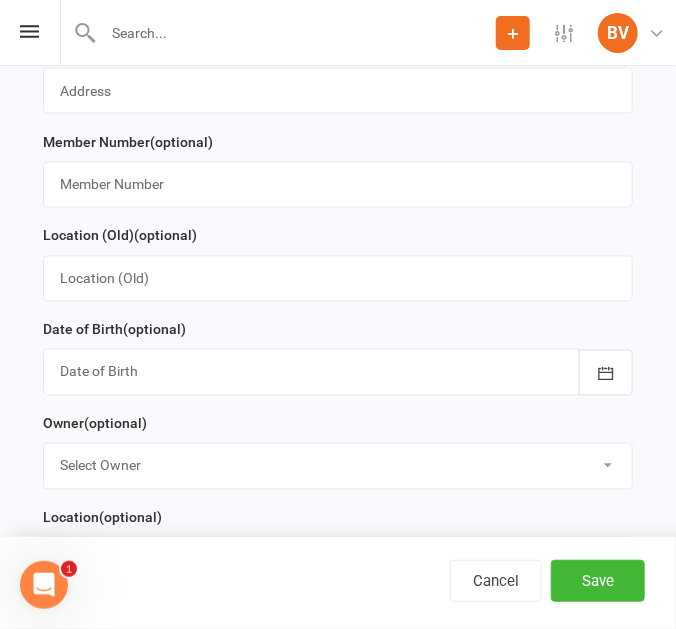 scroll, scrollTop: 818, scrollLeft: 0, axis: vertical 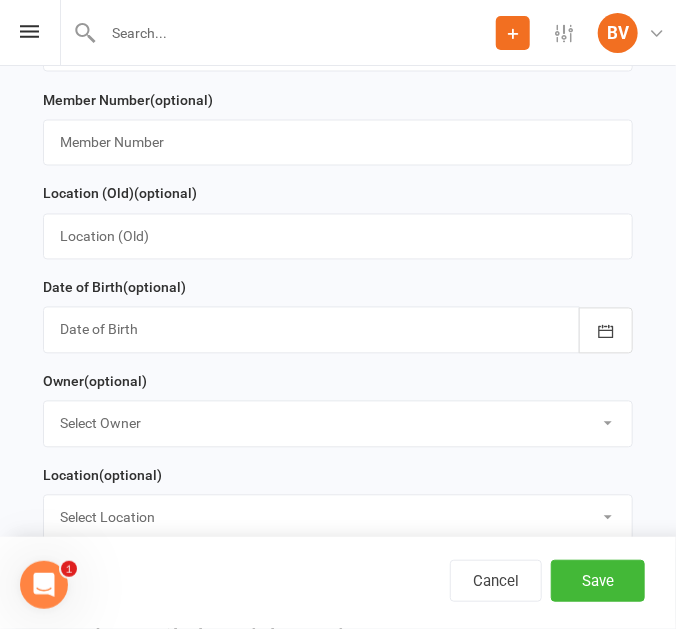 type on "+[COUNTRYCODE][PHONE]" 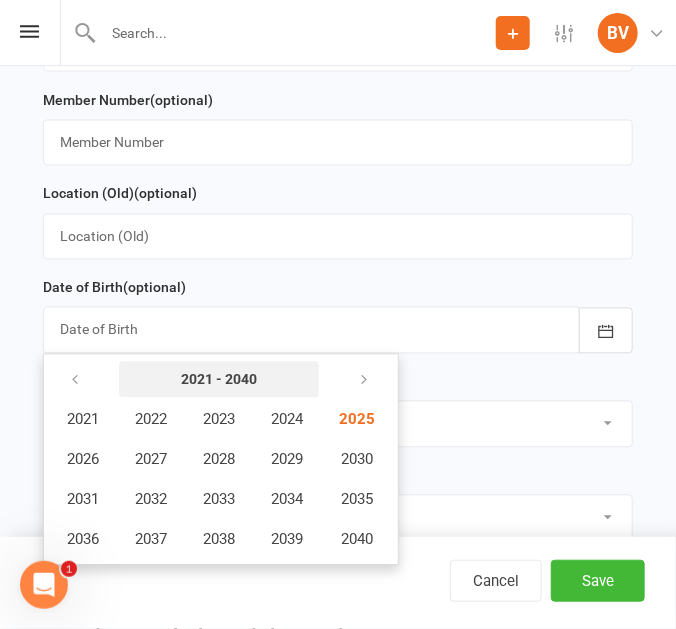 click on "2021 - 2040" at bounding box center (219, 380) 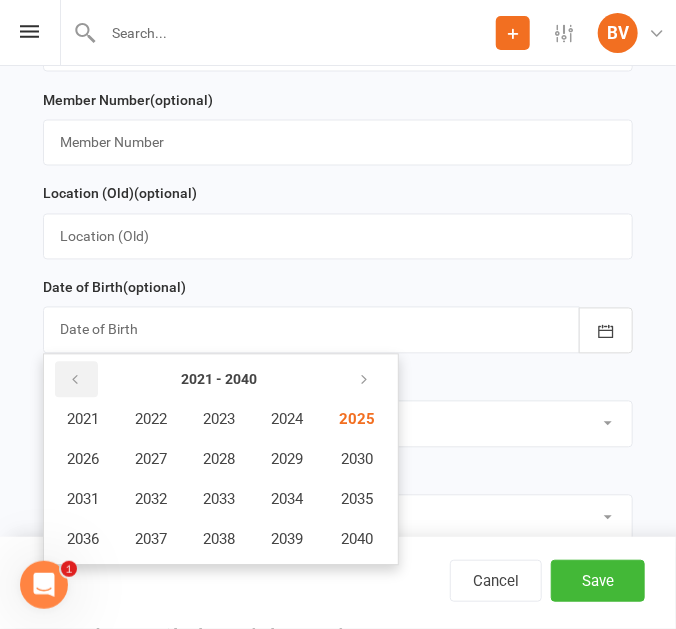 click at bounding box center (75, 381) 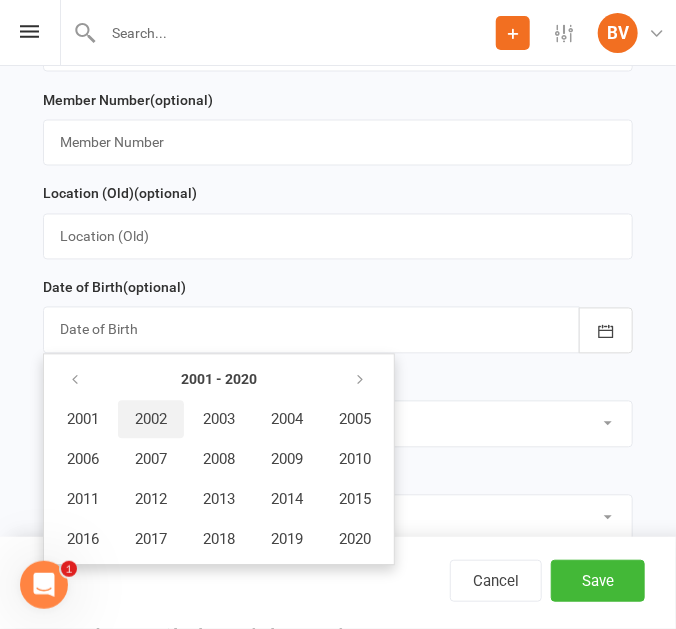 click on "2002" at bounding box center [151, 420] 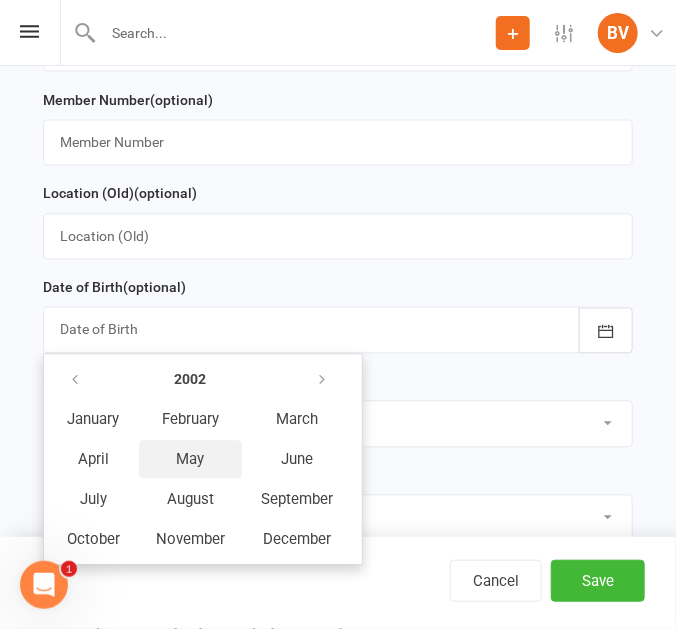 click on "May" at bounding box center [191, 460] 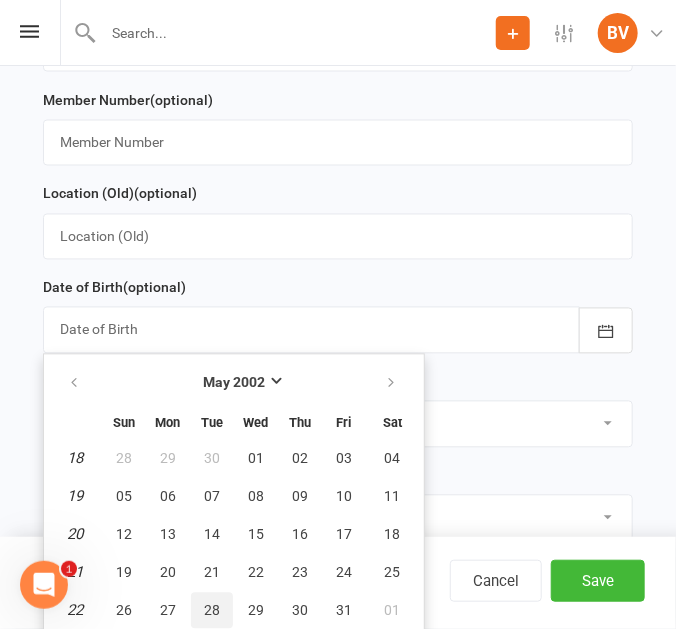 click on "28" at bounding box center (212, 611) 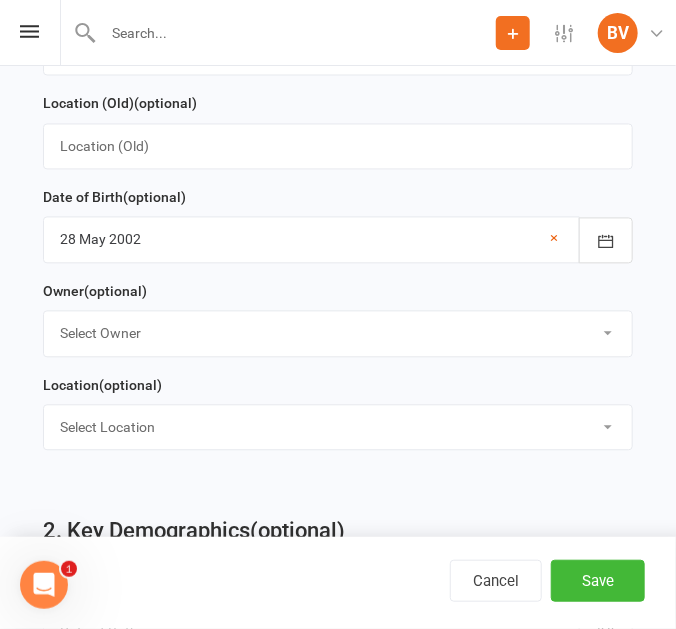scroll, scrollTop: 909, scrollLeft: 0, axis: vertical 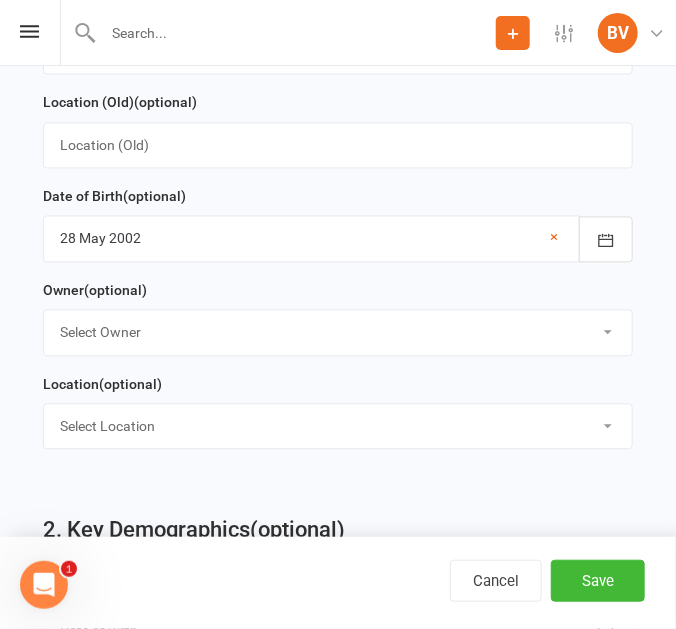 click on "Select Owner [FIRST] [LAST]" at bounding box center (338, 333) 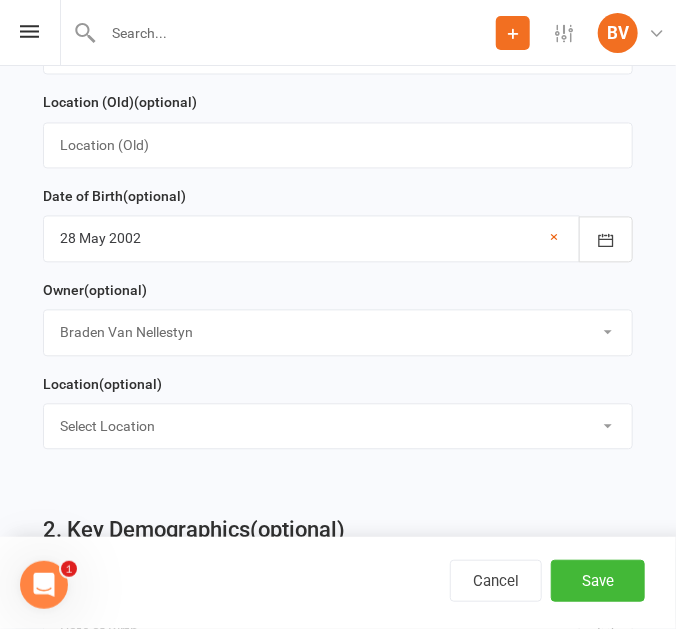 click on "Select Owner [FIRST] [LAST]" at bounding box center (338, 333) 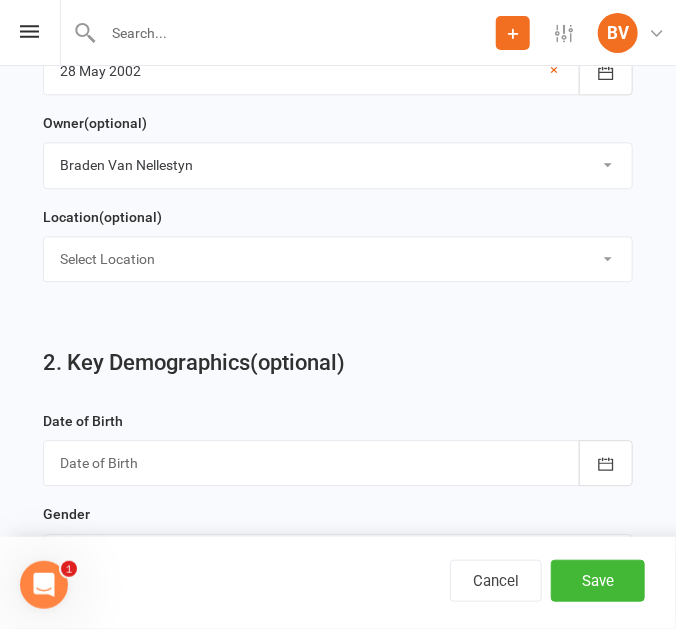 scroll, scrollTop: 1181, scrollLeft: 0, axis: vertical 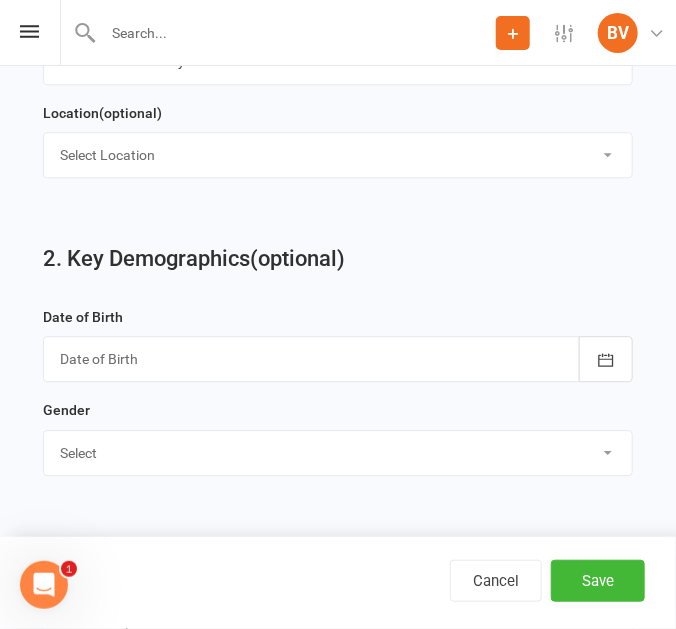 click at bounding box center [338, 359] 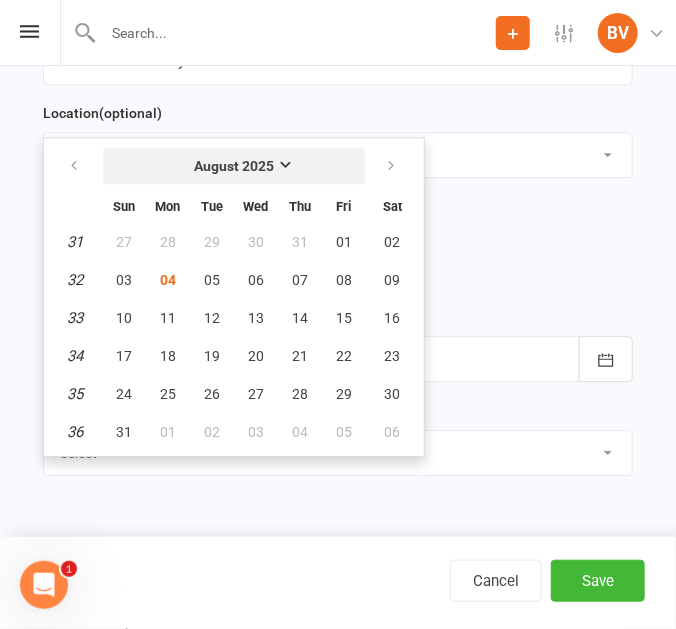 click on "August 2025" at bounding box center (234, 166) 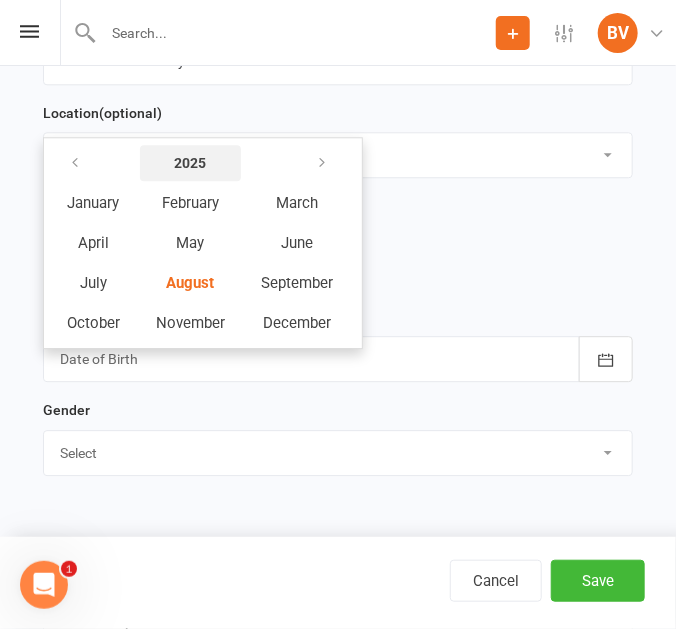 click on "2025" at bounding box center [191, 163] 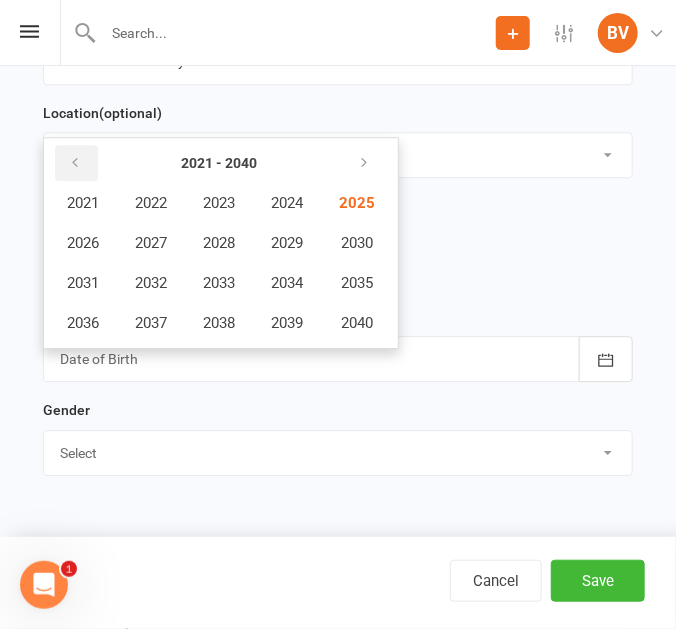 click at bounding box center [76, 163] 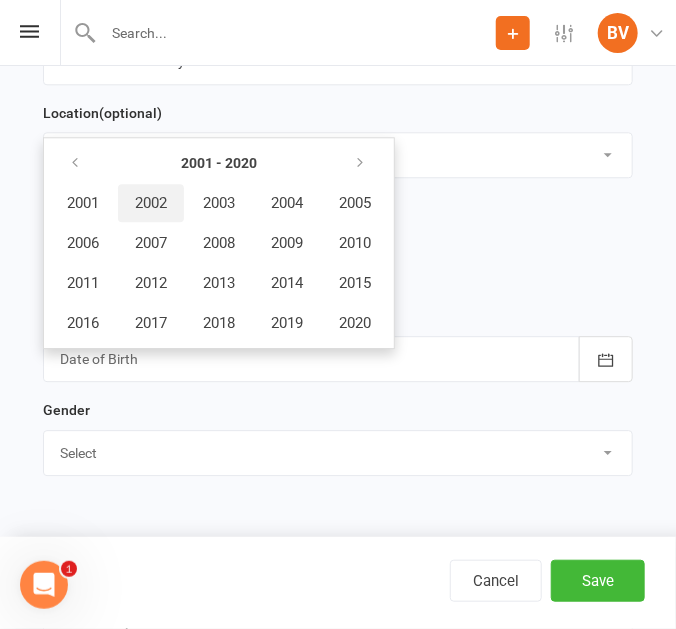 click on "2002" at bounding box center (151, 203) 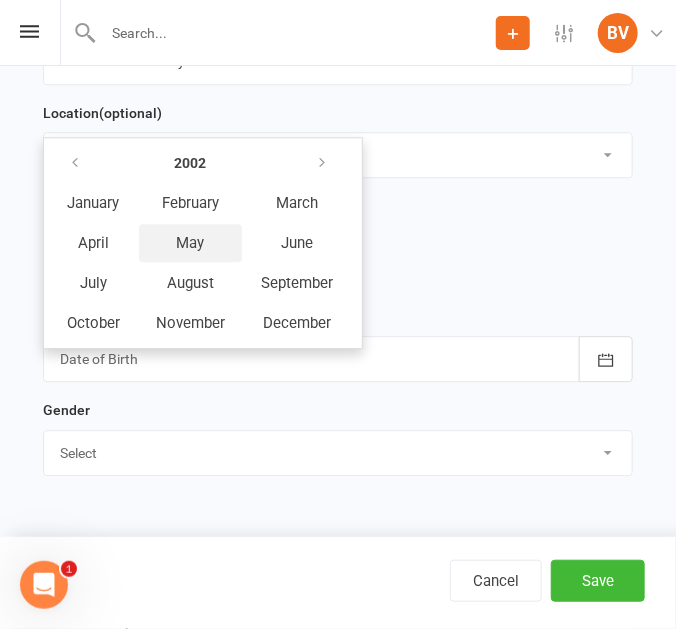 click on "May" at bounding box center [191, 243] 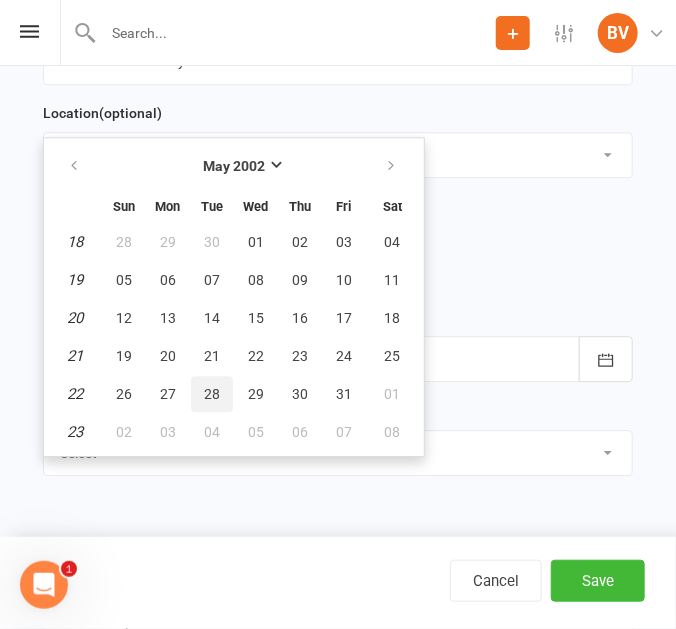 click on "28" at bounding box center [212, 394] 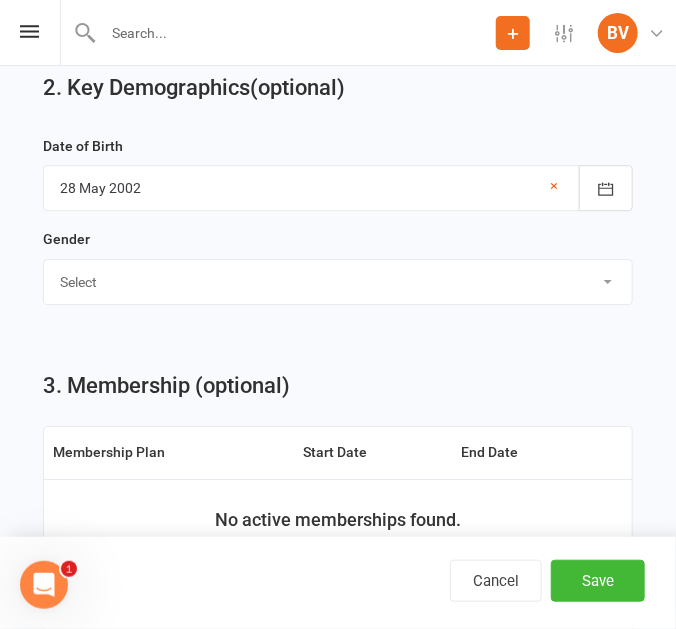 scroll, scrollTop: 1363, scrollLeft: 0, axis: vertical 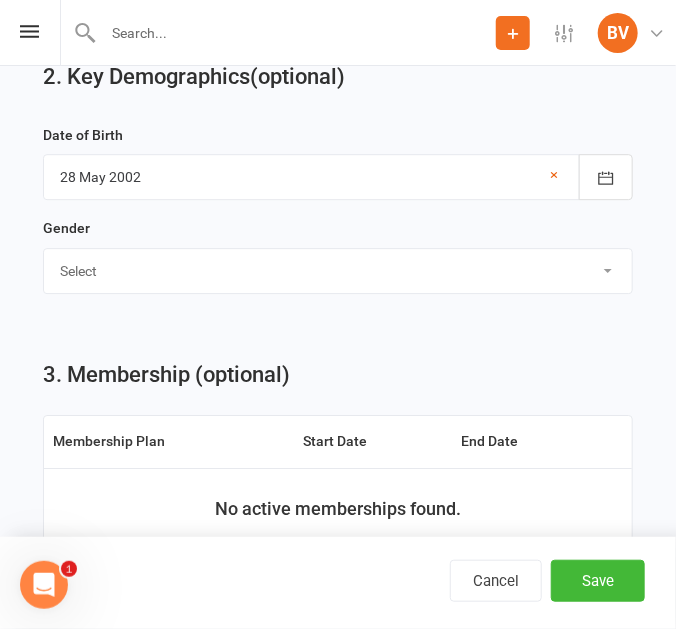 click on "Select Male Female" at bounding box center (338, 271) 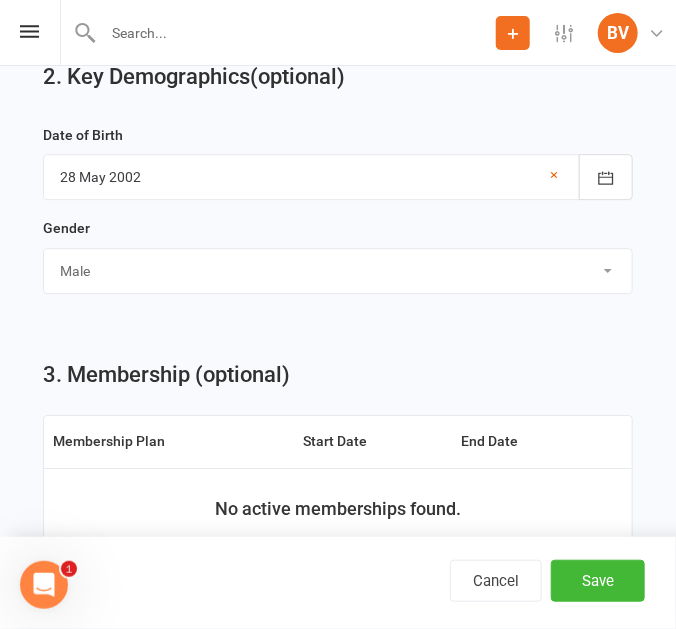 click on "Select Male Female" at bounding box center [338, 271] 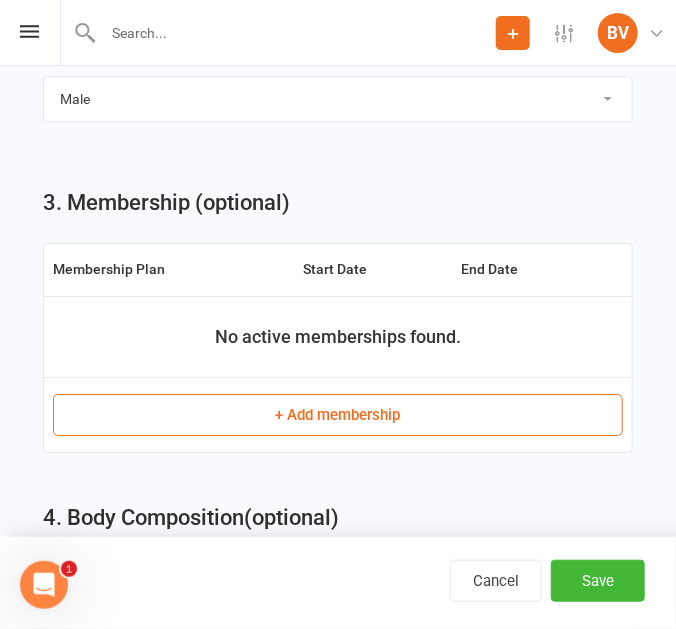 scroll, scrollTop: 1545, scrollLeft: 0, axis: vertical 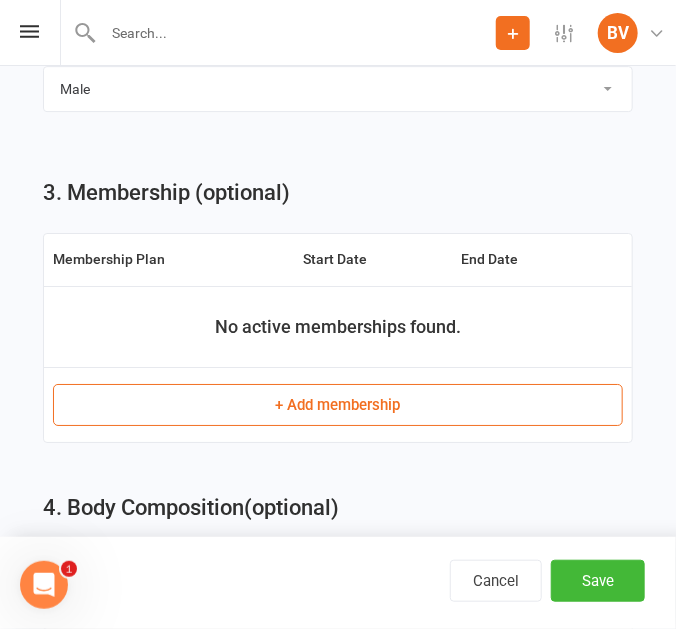 click on "+ Add membership" at bounding box center [338, 405] 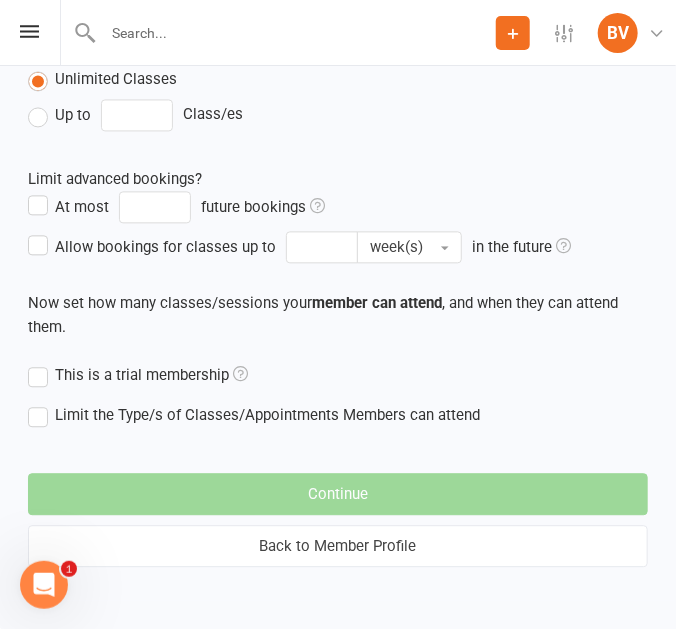 scroll, scrollTop: 0, scrollLeft: 0, axis: both 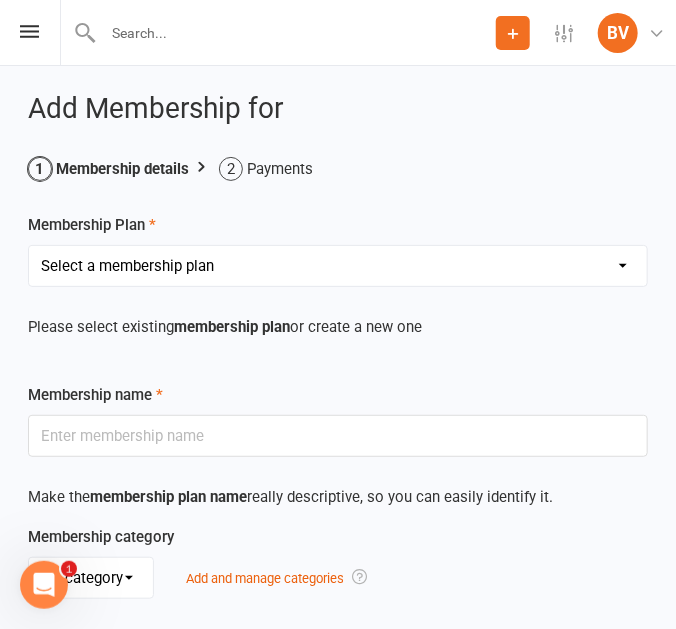 click on "Select a membership plan Create new Membership Plan Prepaid Membership RYAN AG RENT TEAM TRAINING $70 weekly membership TEAM TRAINING $140 fortnightly P4P MEMBERSHIP WEEKLY GENERAL MEMBERSHIP $17 WEEKLY FIFO MEMBERSHIP $12 WEEKLY MEMBERSHIP PLUS SIGN UP $40 $17 week WEEKLY JUNIOR & MEMBER PLAN $22 LOCKER PRE PAID $150 (12 months) LOCKER WEEKLY PAYMENT $3.50 Self care room JUNIOR ADD ON $10 WEEKLY (with guardian access only) ONE OFF PAYMENT TRAIN HEROIC $20 ADD ON Creche 1 child $10 weekly add on Creche 2 or more children $15 weekly addon WEEKLY CONCESSION MEMBERSHIP $15 ONLINE TRAINING ACCOUNTABILITY COUCHING PT RENT PT SESSIONS ADD ON WEEKLY" at bounding box center (338, 266) 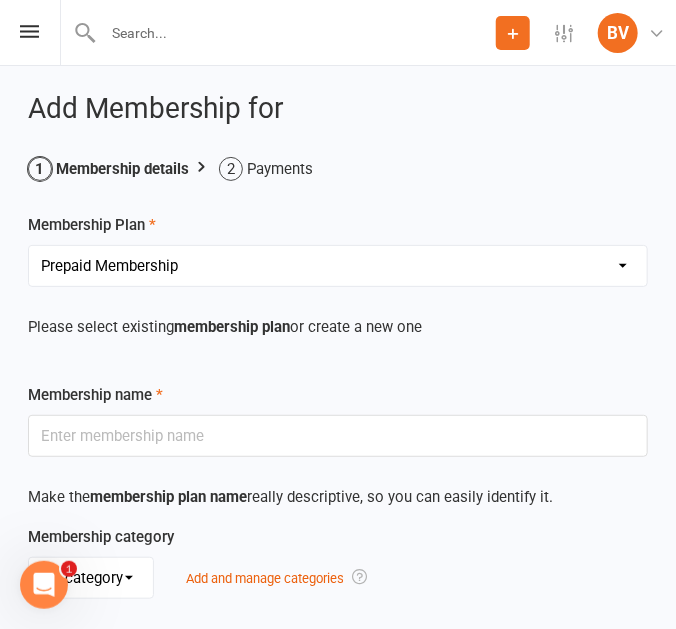 click on "Select a membership plan Create new Membership Plan Prepaid Membership RYAN AG RENT TEAM TRAINING $70 weekly membership TEAM TRAINING $140 fortnightly P4P MEMBERSHIP WEEKLY GENERAL MEMBERSHIP $17 WEEKLY FIFO MEMBERSHIP $12 WEEKLY MEMBERSHIP PLUS SIGN UP $40 $17 week WEEKLY JUNIOR & MEMBER PLAN $22 LOCKER PRE PAID $150 (12 months) LOCKER WEEKLY PAYMENT $3.50 Self care room JUNIOR ADD ON $10 WEEKLY (with guardian access only) ONE OFF PAYMENT TRAIN HEROIC $20 ADD ON Creche 1 child $10 weekly add on Creche 2 or more children $15 weekly addon WEEKLY CONCESSION MEMBERSHIP $15 ONLINE TRAINING ACCOUNTABILITY COUCHING PT RENT PT SESSIONS ADD ON WEEKLY" at bounding box center (338, 266) 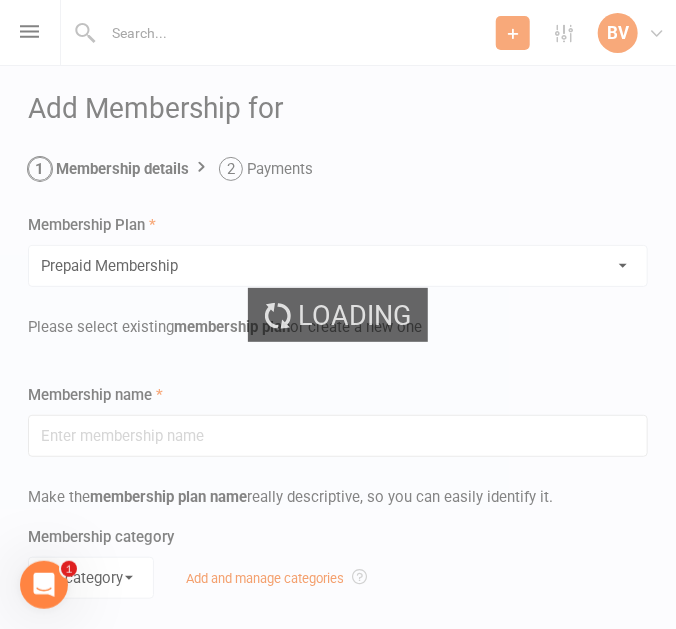 type on "Prepaid Membership" 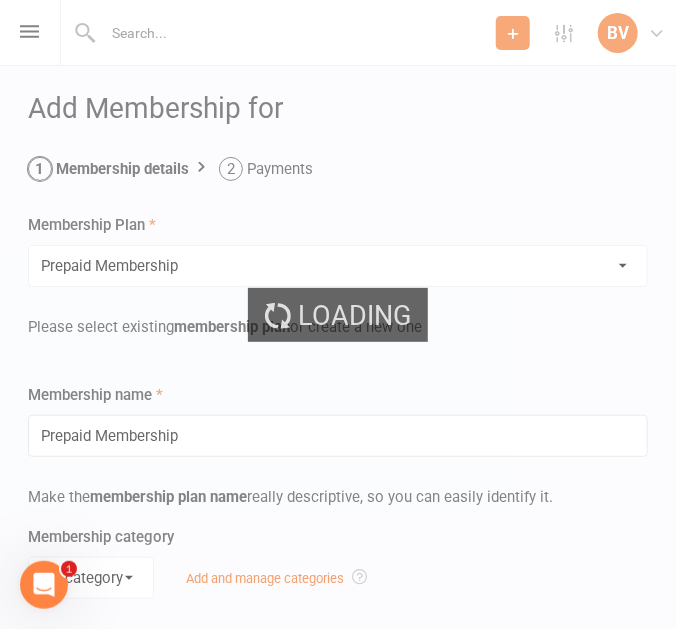 select on "2" 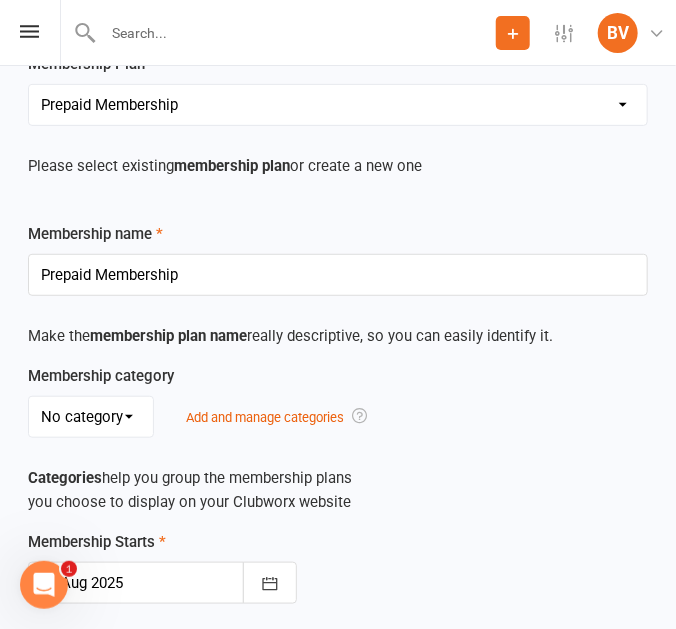 scroll, scrollTop: 272, scrollLeft: 0, axis: vertical 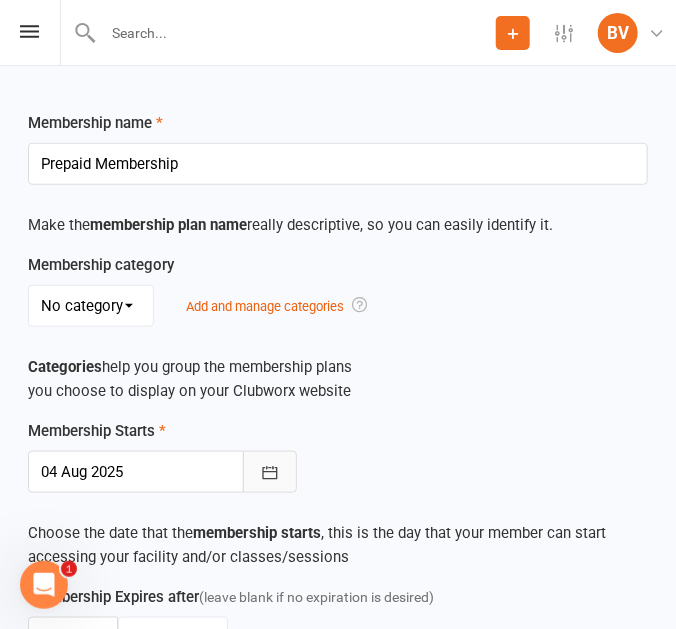 click 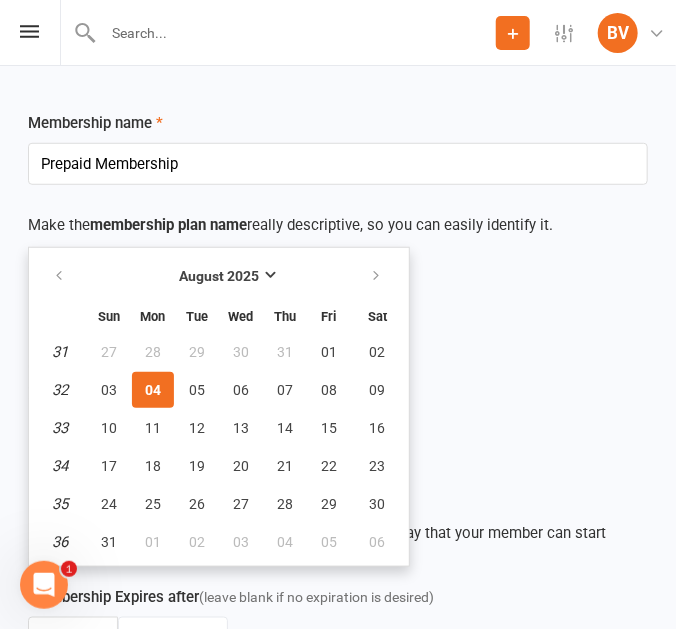 click on "Membership category No category General Add and manage categories   Categories  help you group the membership plans you choose to display on your Clubworx website" at bounding box center (338, 336) 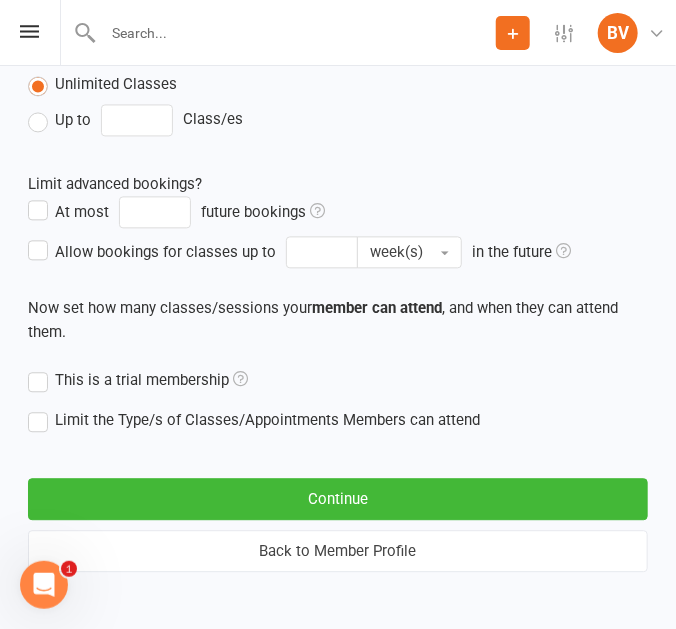 scroll, scrollTop: 945, scrollLeft: 0, axis: vertical 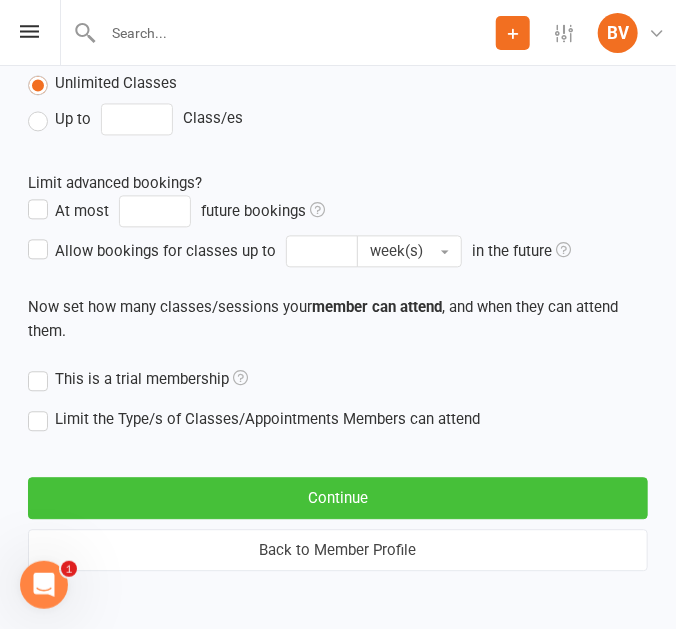 click on "Continue" at bounding box center [338, 498] 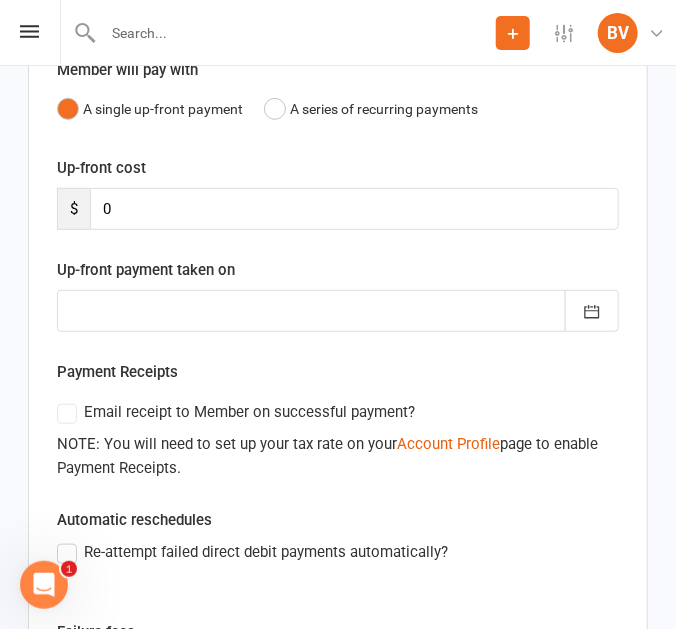 scroll, scrollTop: 0, scrollLeft: 0, axis: both 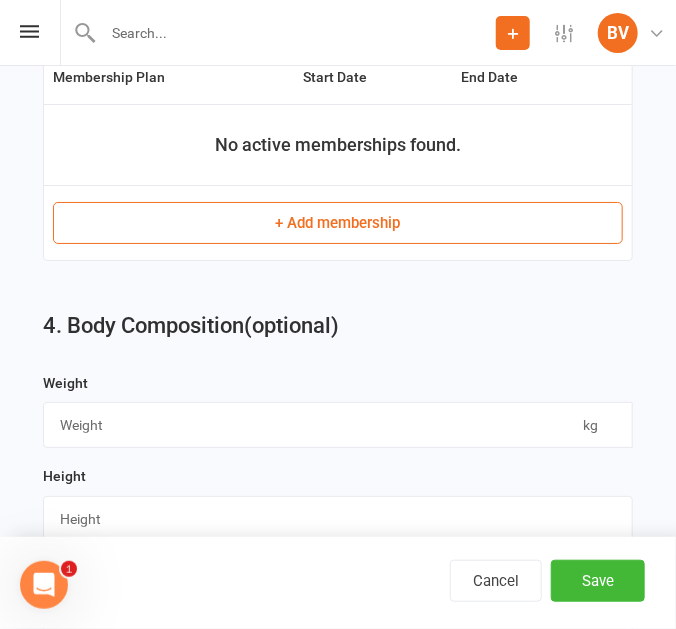 click on "+ Add membership" at bounding box center (338, 223) 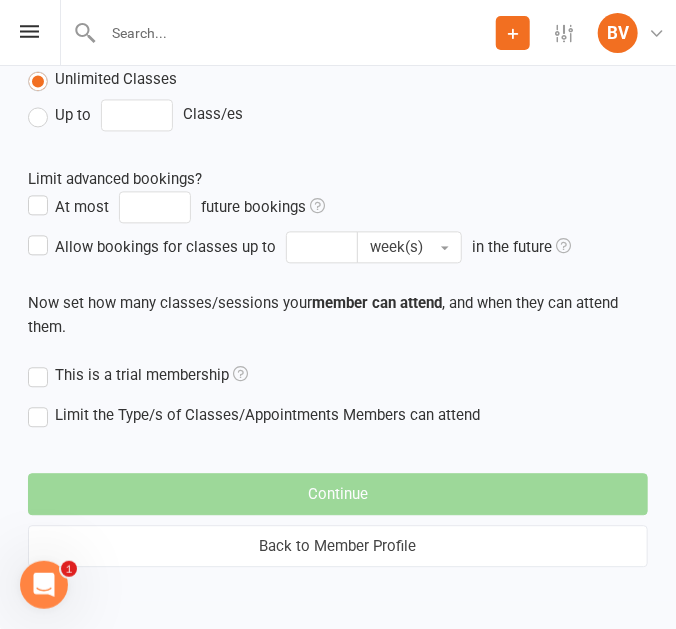 scroll, scrollTop: 0, scrollLeft: 0, axis: both 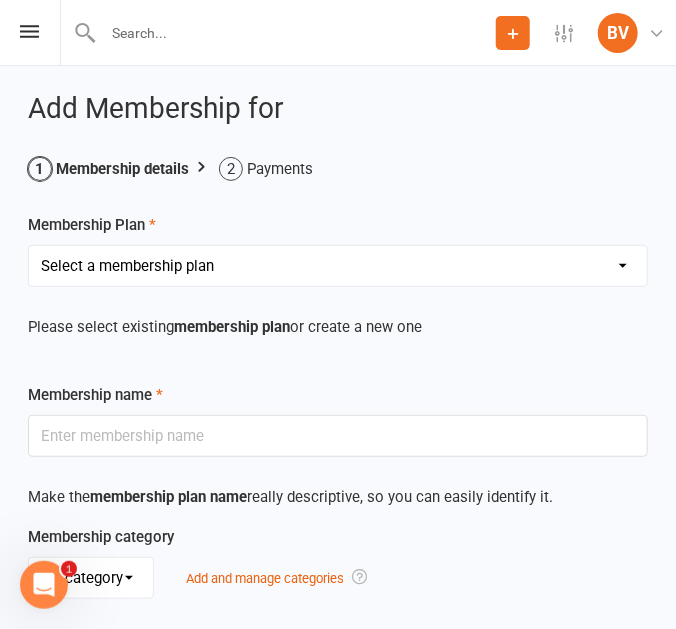 click on "Select a membership plan Create new Membership Plan Prepaid Membership RYAN AG RENT TEAM TRAINING $70 weekly membership TEAM TRAINING $140 fortnightly P4P MEMBERSHIP WEEKLY GENERAL MEMBERSHIP $17 WEEKLY FIFO MEMBERSHIP $12 WEEKLY MEMBERSHIP PLUS SIGN UP $40 $17 week WEEKLY JUNIOR & MEMBER PLAN $22 LOCKER PRE PAID $150 (12 months) LOCKER WEEKLY PAYMENT $3.50 Self care room JUNIOR ADD ON $10 WEEKLY (with guardian access only) ONE OFF PAYMENT TRAIN HEROIC $20 ADD ON Creche 1 child $10 weekly add on Creche 2 or more children $15 weekly addon WEEKLY CONCESSION MEMBERSHIP $15 ONLINE TRAINING ACCOUNTABILITY COUCHING PT RENT PT SESSIONS ADD ON WEEKLY" at bounding box center [338, 266] 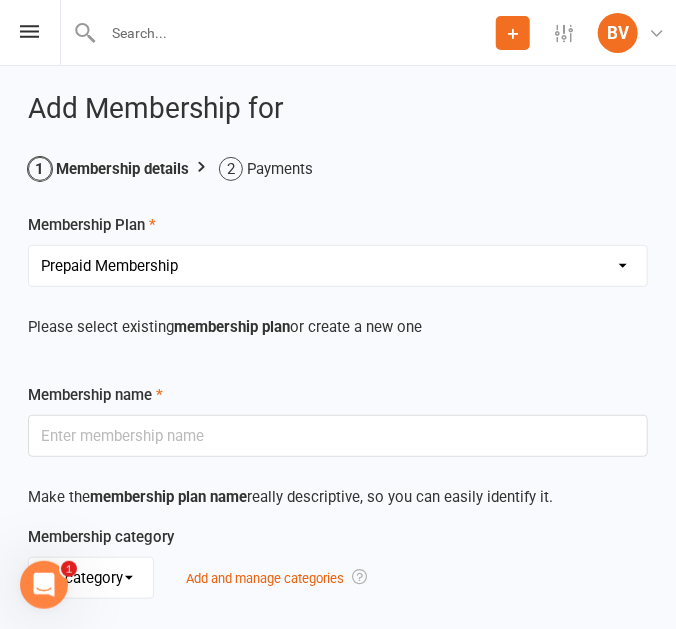 click on "Select a membership plan Create new Membership Plan Prepaid Membership RYAN AG RENT TEAM TRAINING $70 weekly membership TEAM TRAINING $140 fortnightly P4P MEMBERSHIP WEEKLY GENERAL MEMBERSHIP $17 WEEKLY FIFO MEMBERSHIP $12 WEEKLY MEMBERSHIP PLUS SIGN UP $40 $17 week WEEKLY JUNIOR & MEMBER PLAN $22 LOCKER PRE PAID $150 (12 months) LOCKER WEEKLY PAYMENT $3.50 Self care room JUNIOR ADD ON $10 WEEKLY (with guardian access only) ONE OFF PAYMENT TRAIN HEROIC $20 ADD ON Creche 1 child $10 weekly add on Creche 2 or more children $15 weekly addon WEEKLY CONCESSION MEMBERSHIP $15 ONLINE TRAINING ACCOUNTABILITY COUCHING PT RENT PT SESSIONS ADD ON WEEKLY" at bounding box center [338, 266] 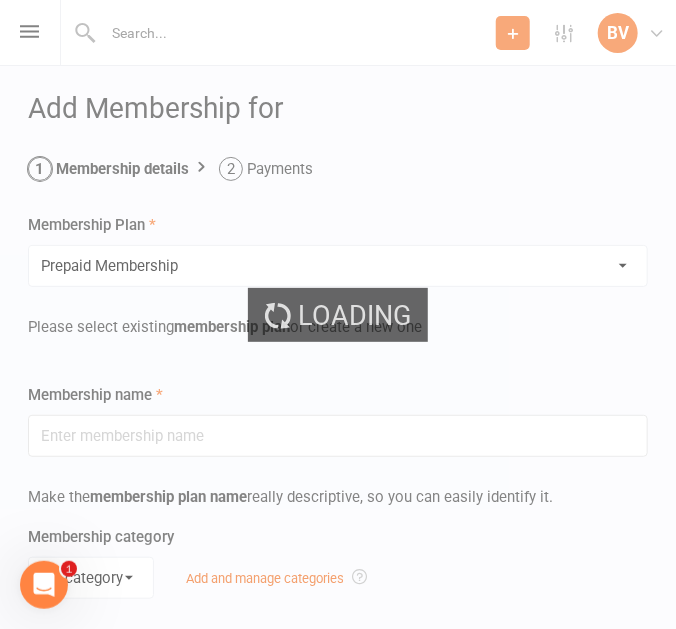 type on "Prepaid Membership" 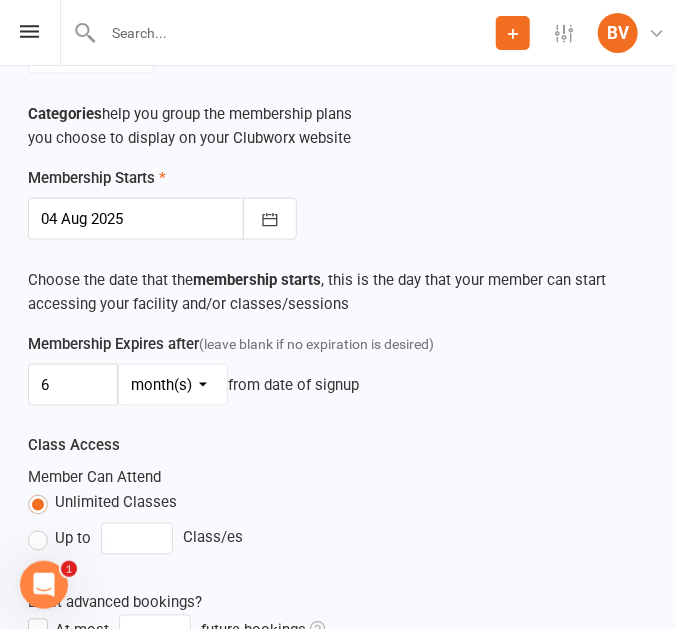 scroll, scrollTop: 636, scrollLeft: 0, axis: vertical 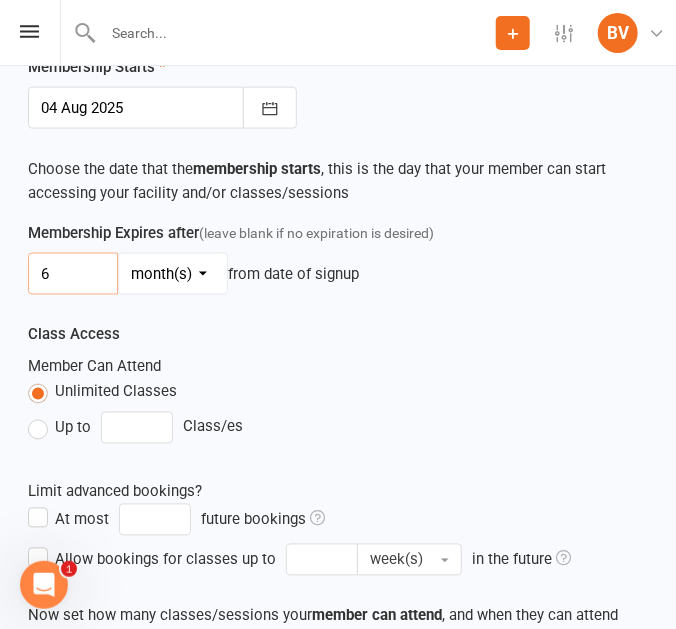 click on "6" at bounding box center [73, 274] 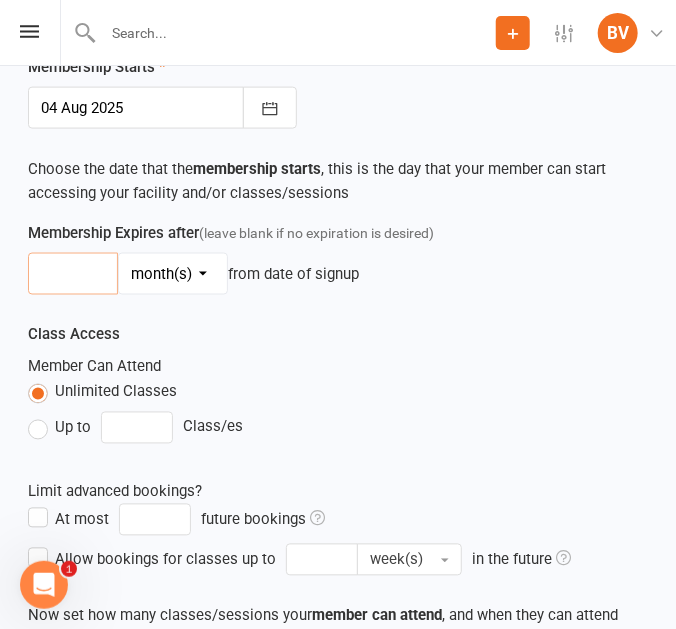 type 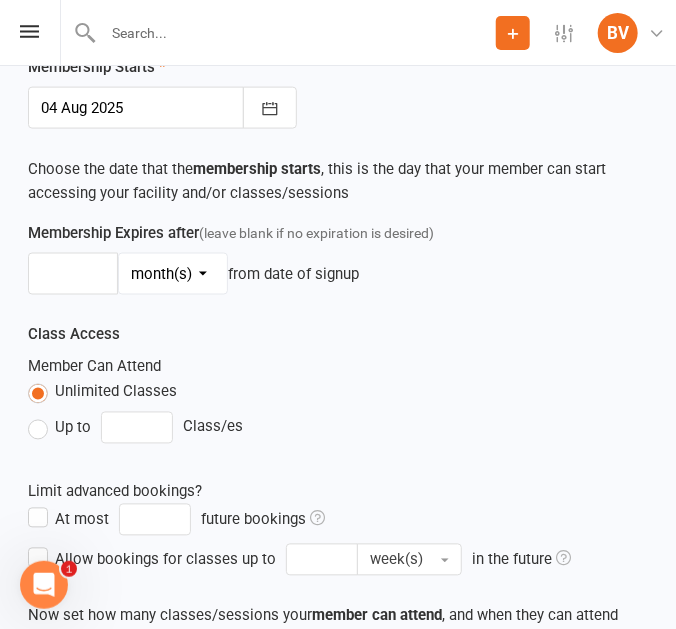 click on "day(s) week(s) month(s) year(s)" at bounding box center (173, 274) 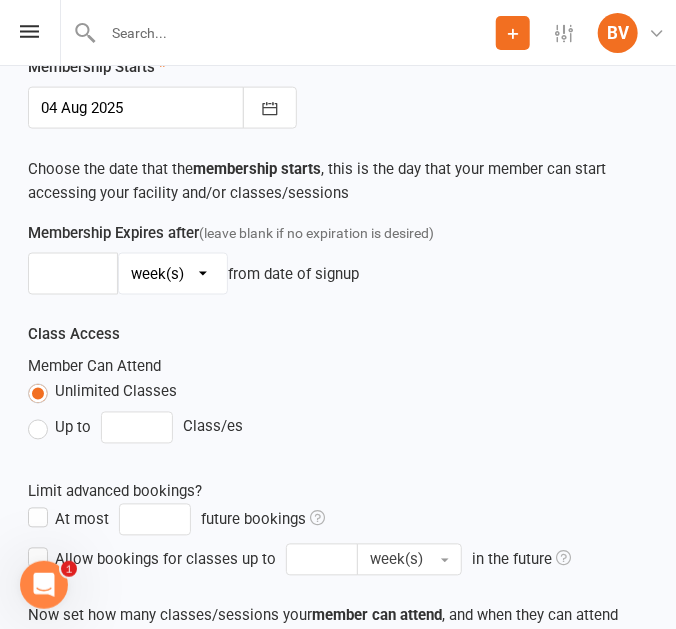 click on "day(s) week(s) month(s) year(s)" at bounding box center [173, 274] 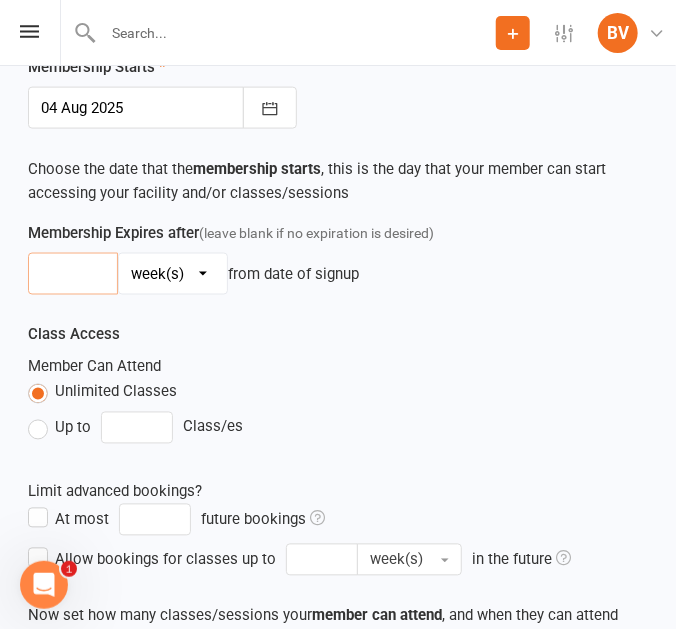 click at bounding box center [73, 274] 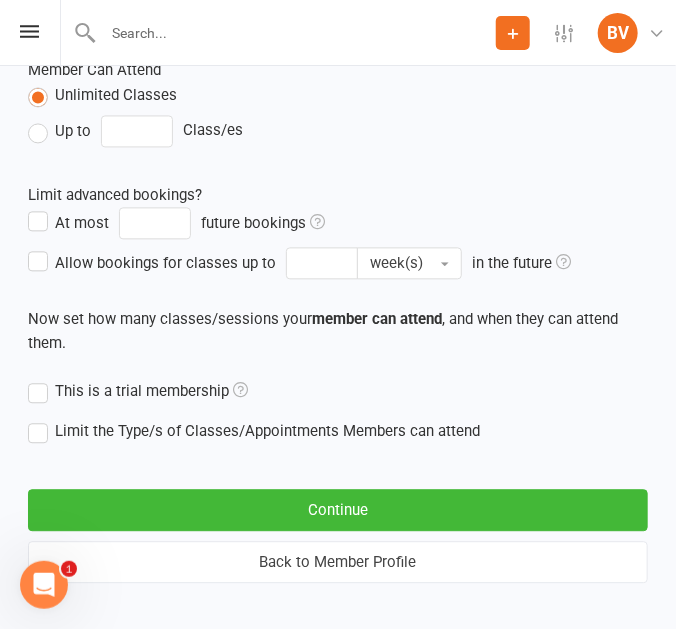 scroll, scrollTop: 945, scrollLeft: 0, axis: vertical 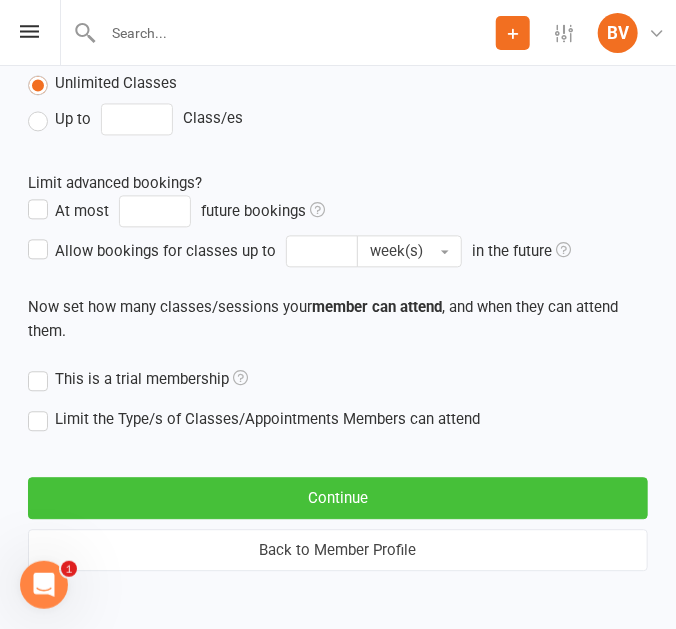type on "2" 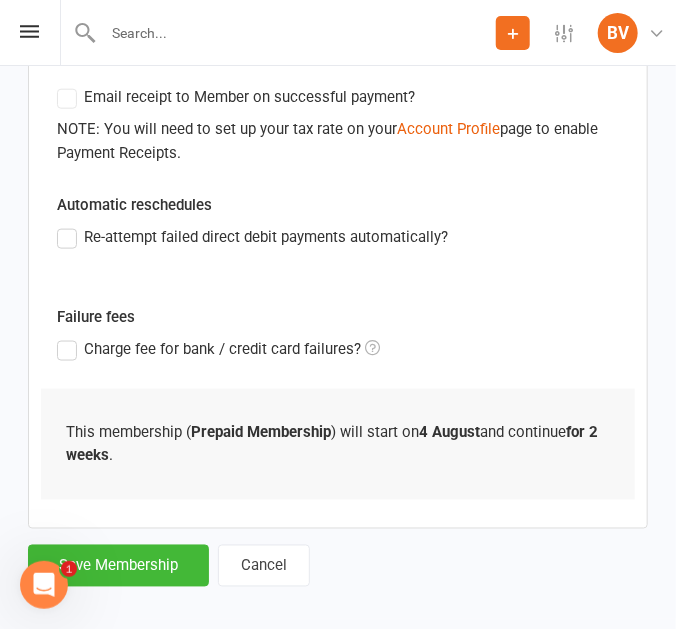 scroll, scrollTop: 499, scrollLeft: 0, axis: vertical 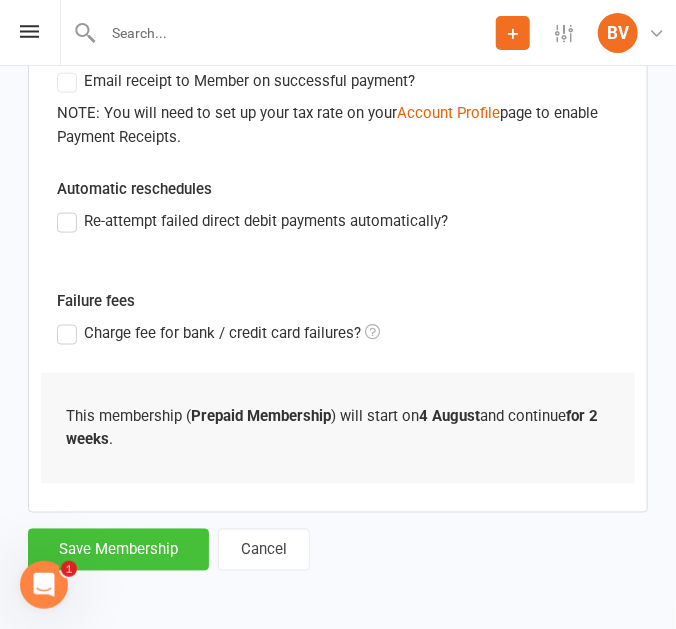 click on "Save Membership" at bounding box center [118, 550] 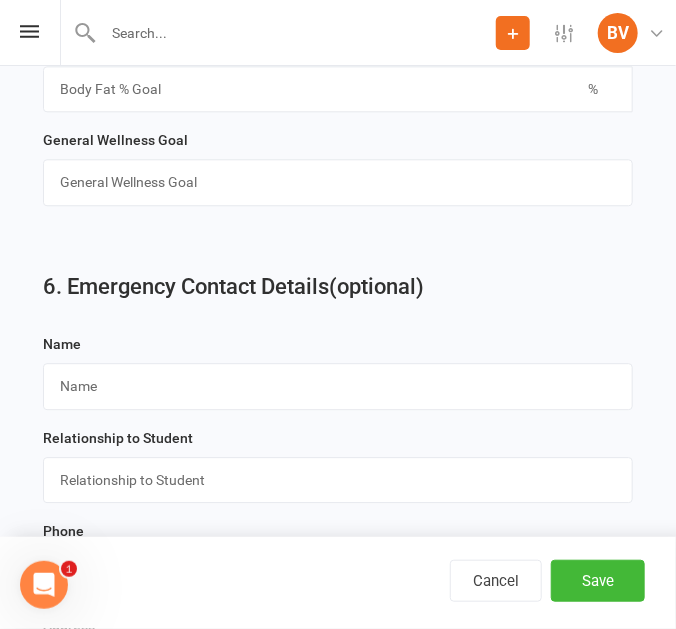scroll, scrollTop: 3097, scrollLeft: 0, axis: vertical 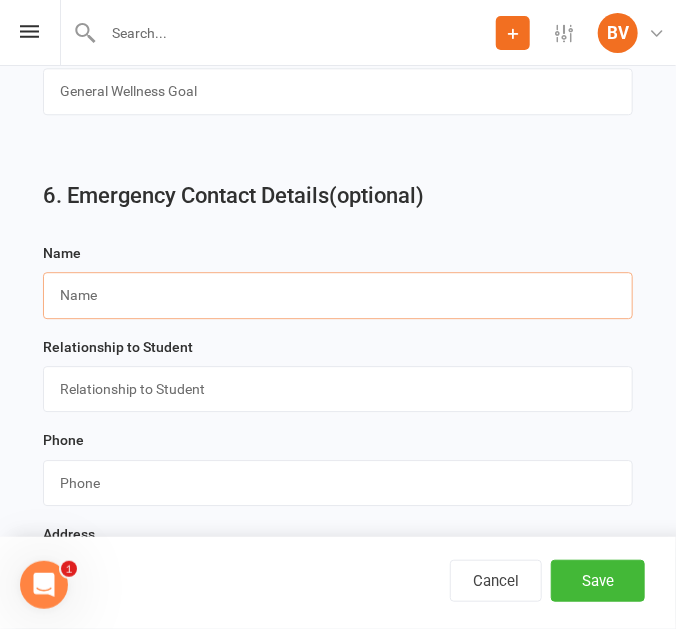 click at bounding box center [338, 295] 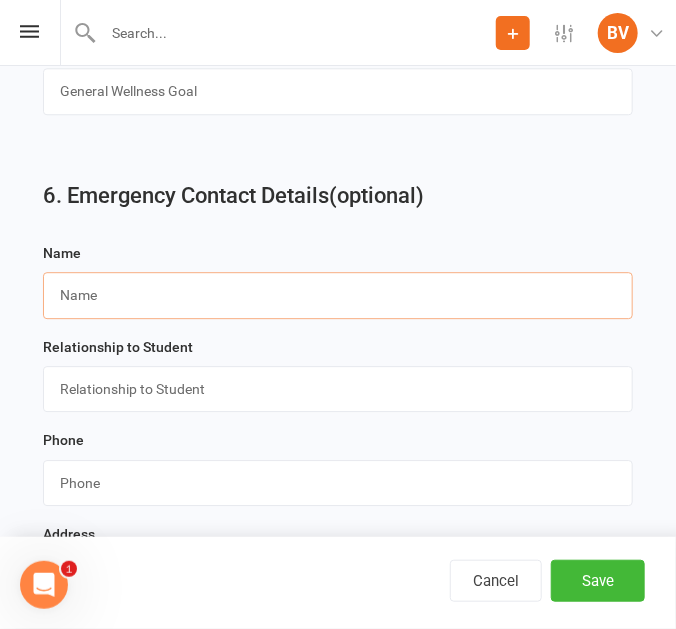 paste on "[FIRST] [LAST]" 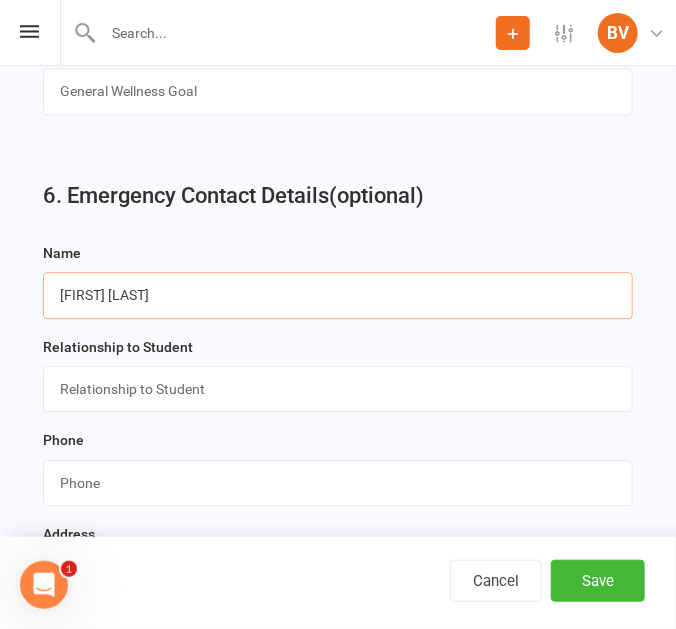 type on "[FIRST] [LAST]" 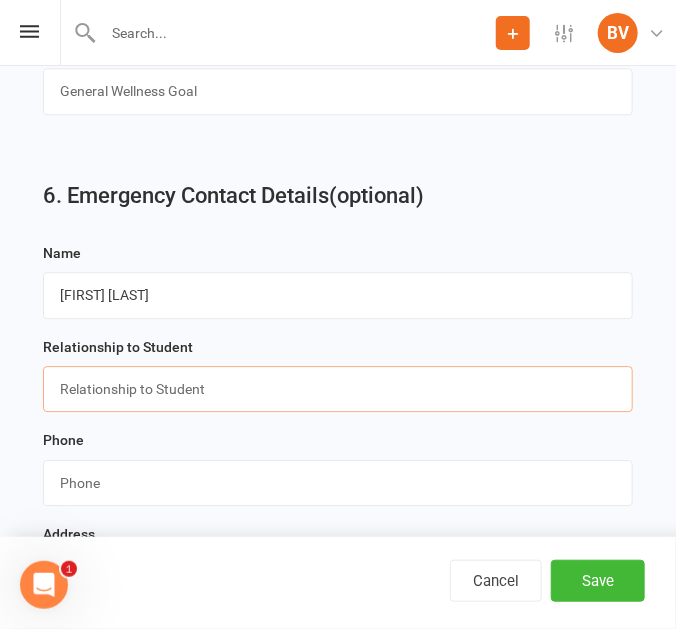 click at bounding box center (338, 389) 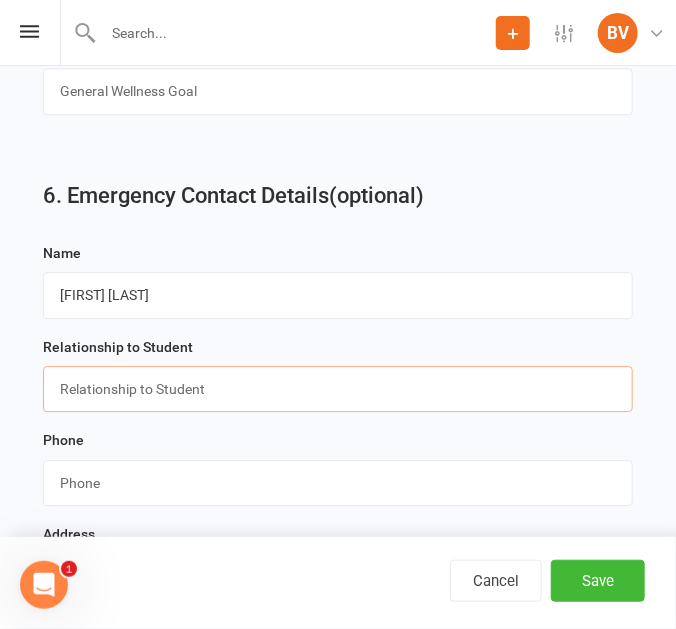 type on "Parent" 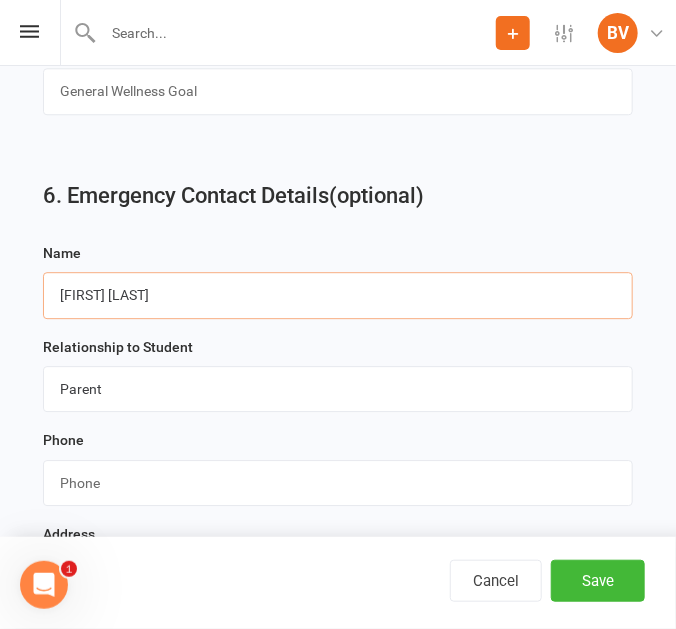 click on "[FIRST] [LAST]" at bounding box center [338, 295] 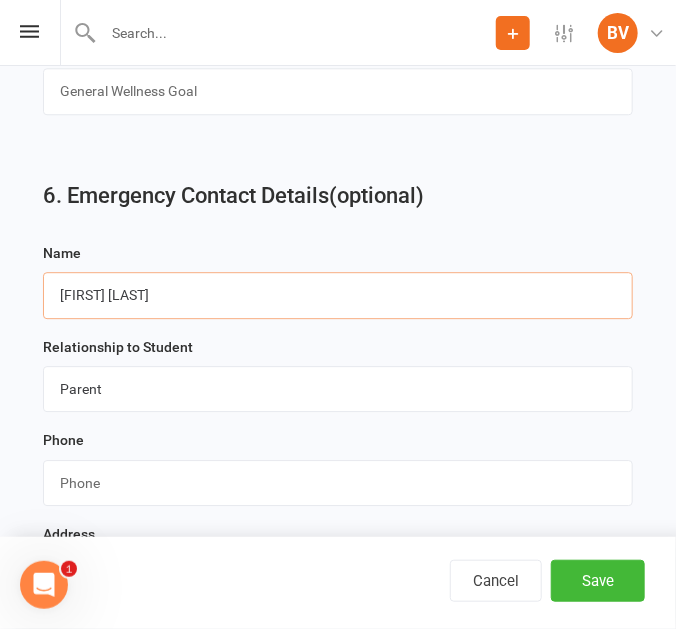 type on "[FIRST] [LAST]" 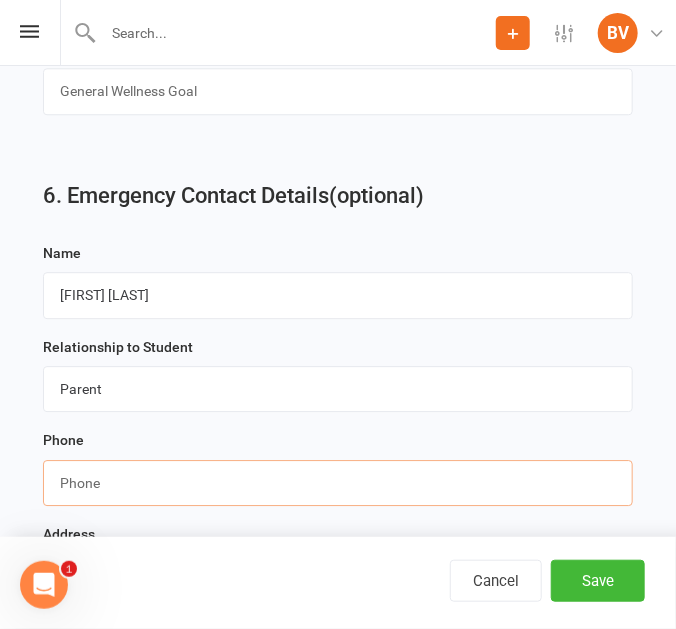 drag, startPoint x: 80, startPoint y: 503, endPoint x: 66, endPoint y: 499, distance: 14.56022 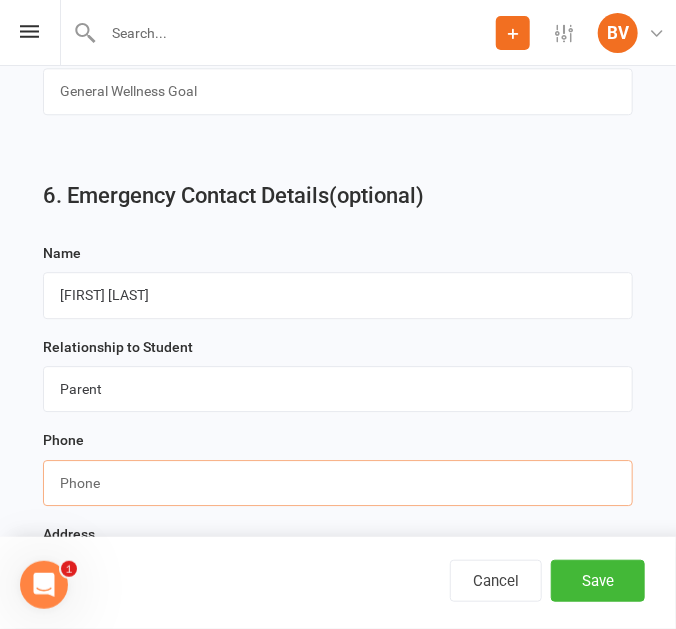 click at bounding box center (338, 483) 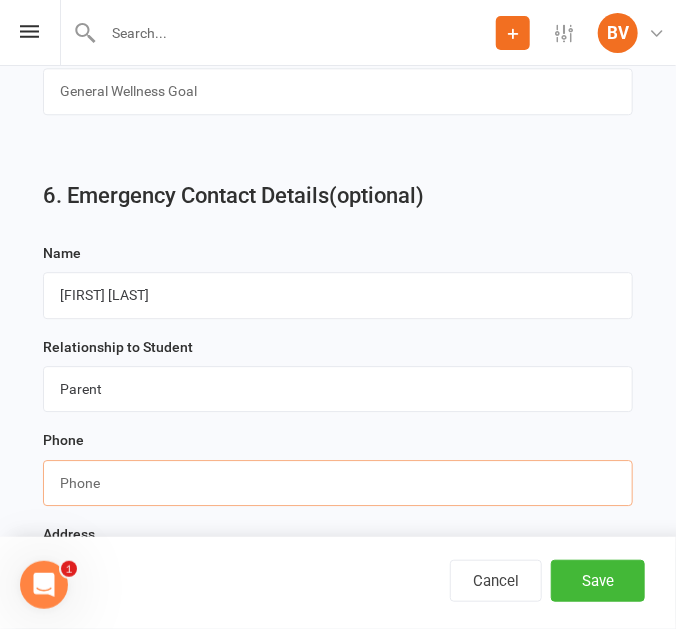 paste on "+[COUNTRYCODE][PHONE]" 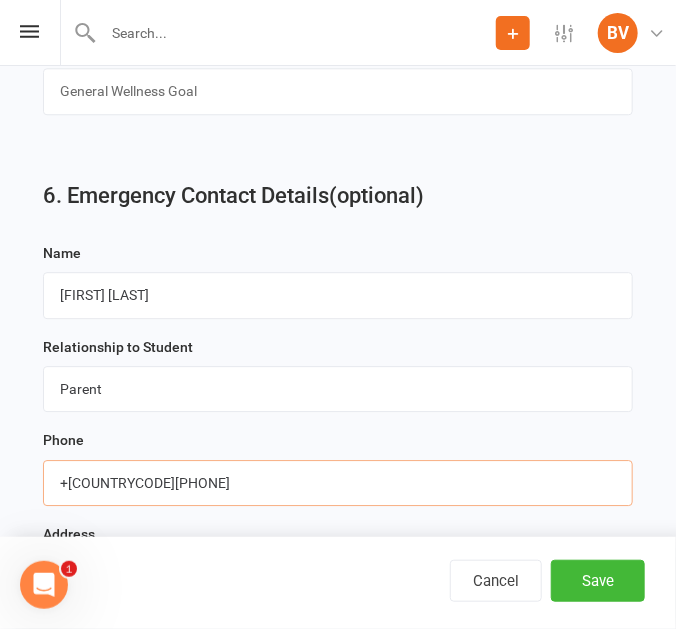 click at bounding box center [338, 483] 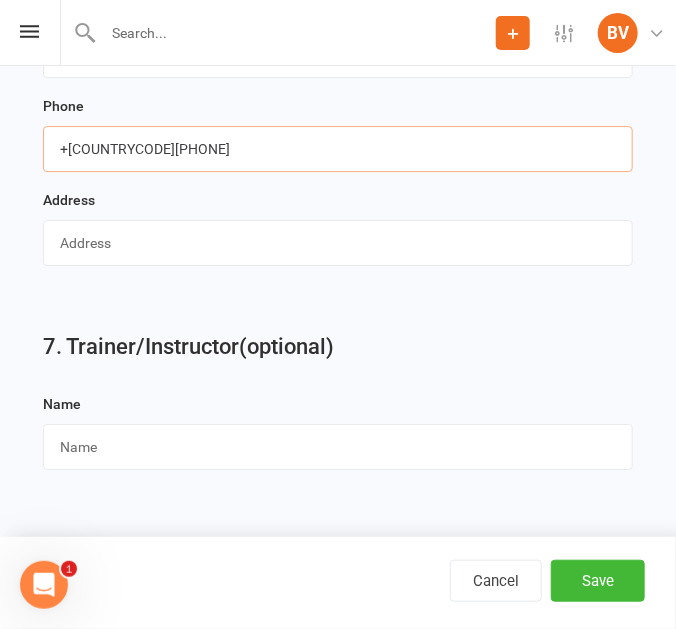 scroll, scrollTop: 3447, scrollLeft: 0, axis: vertical 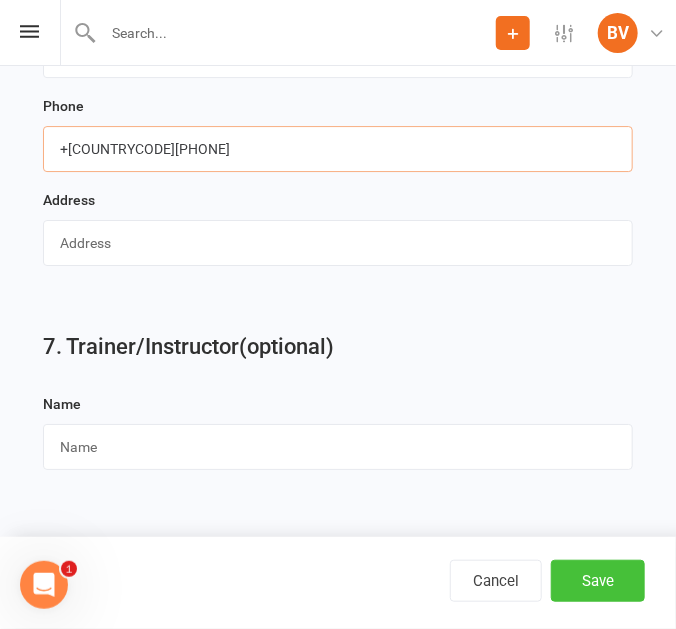 type on "+[COUNTRYCODE][PHONE]" 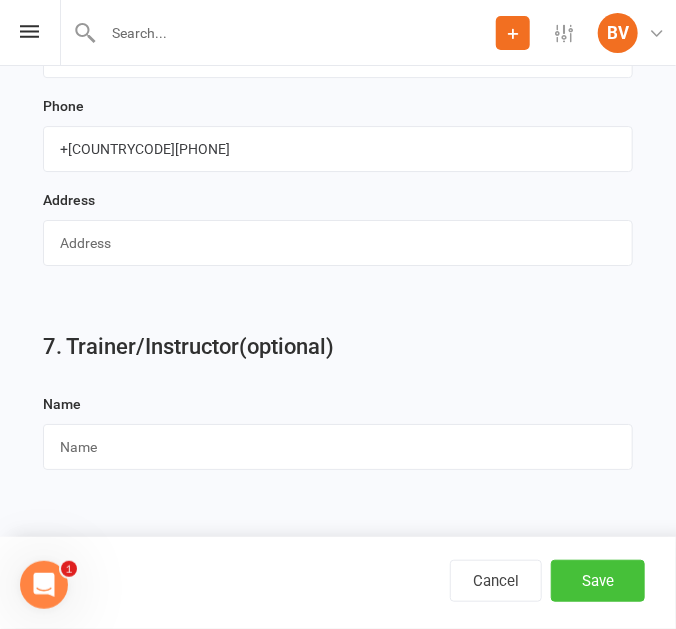 click on "Save" at bounding box center (598, 581) 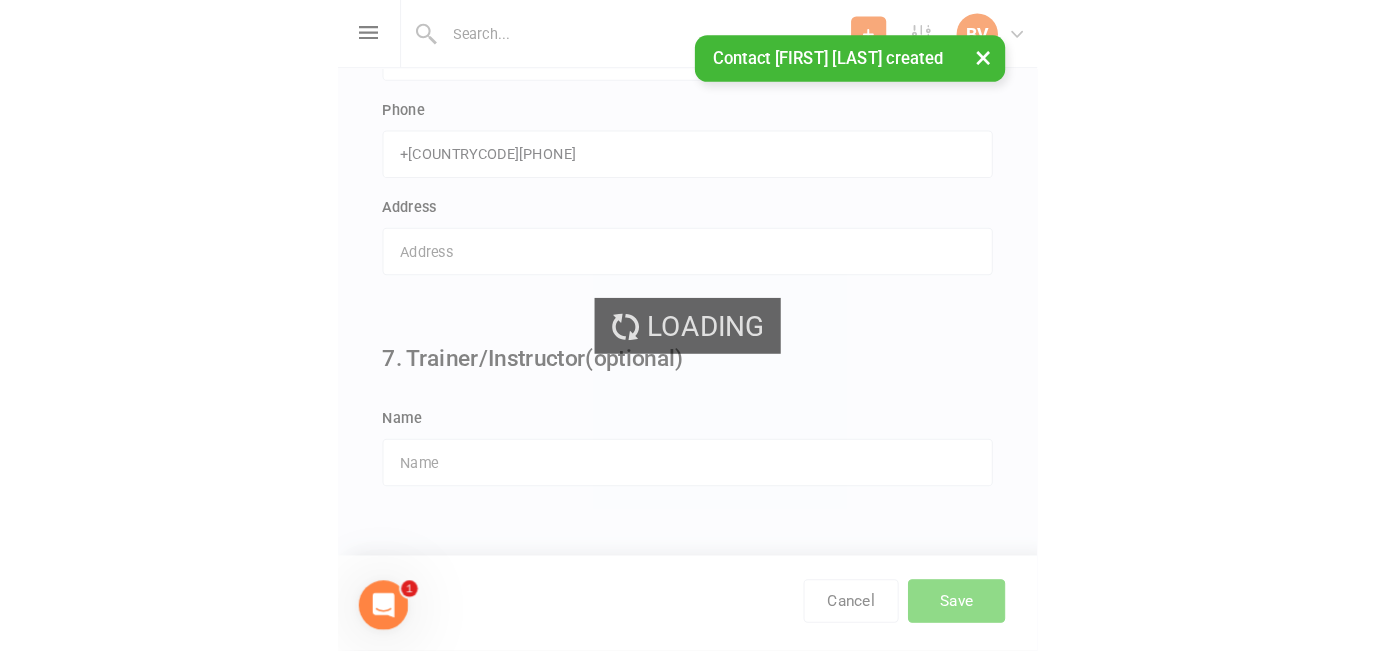 scroll, scrollTop: 0, scrollLeft: 0, axis: both 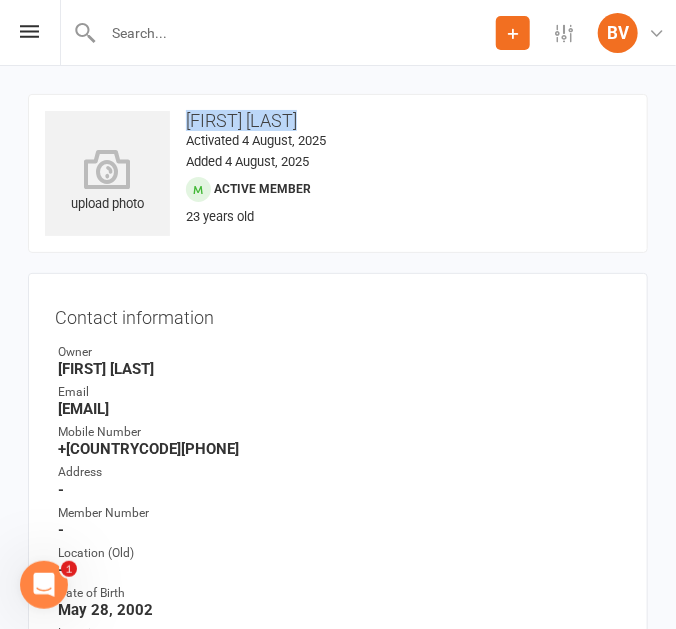 drag, startPoint x: 185, startPoint y: 120, endPoint x: 312, endPoint y: 123, distance: 127.03543 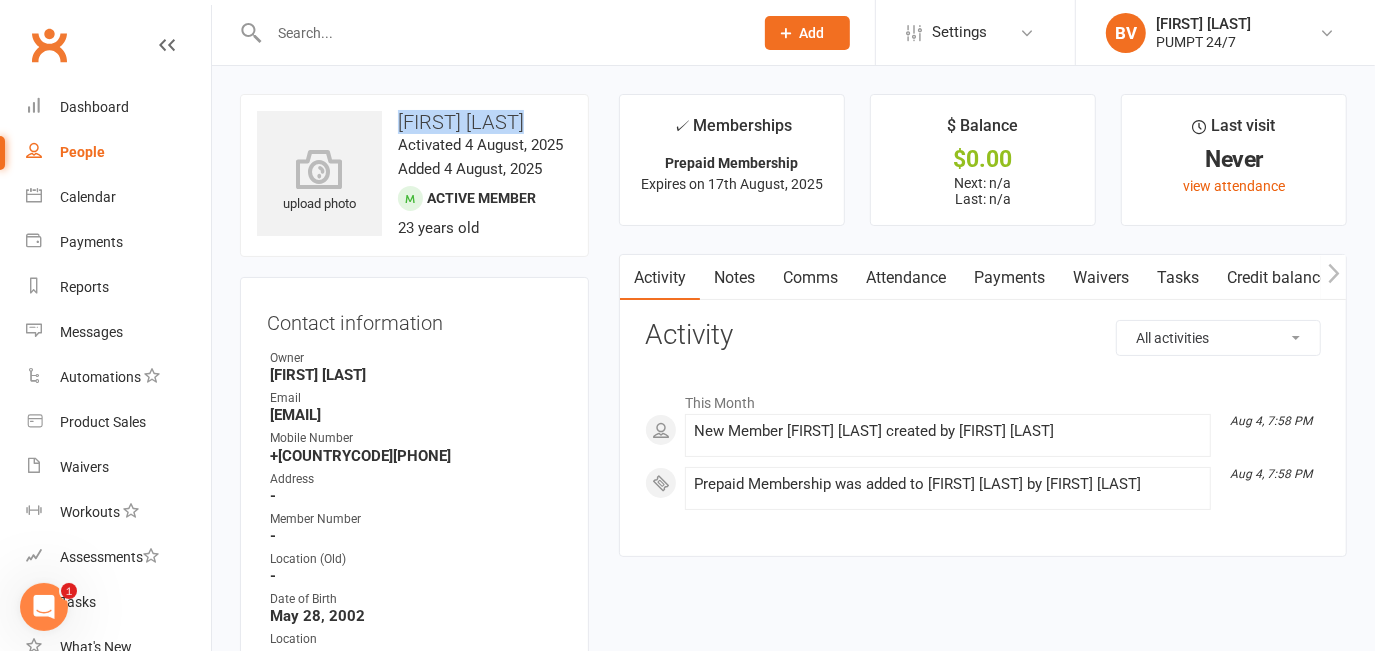 click at bounding box center [501, 33] 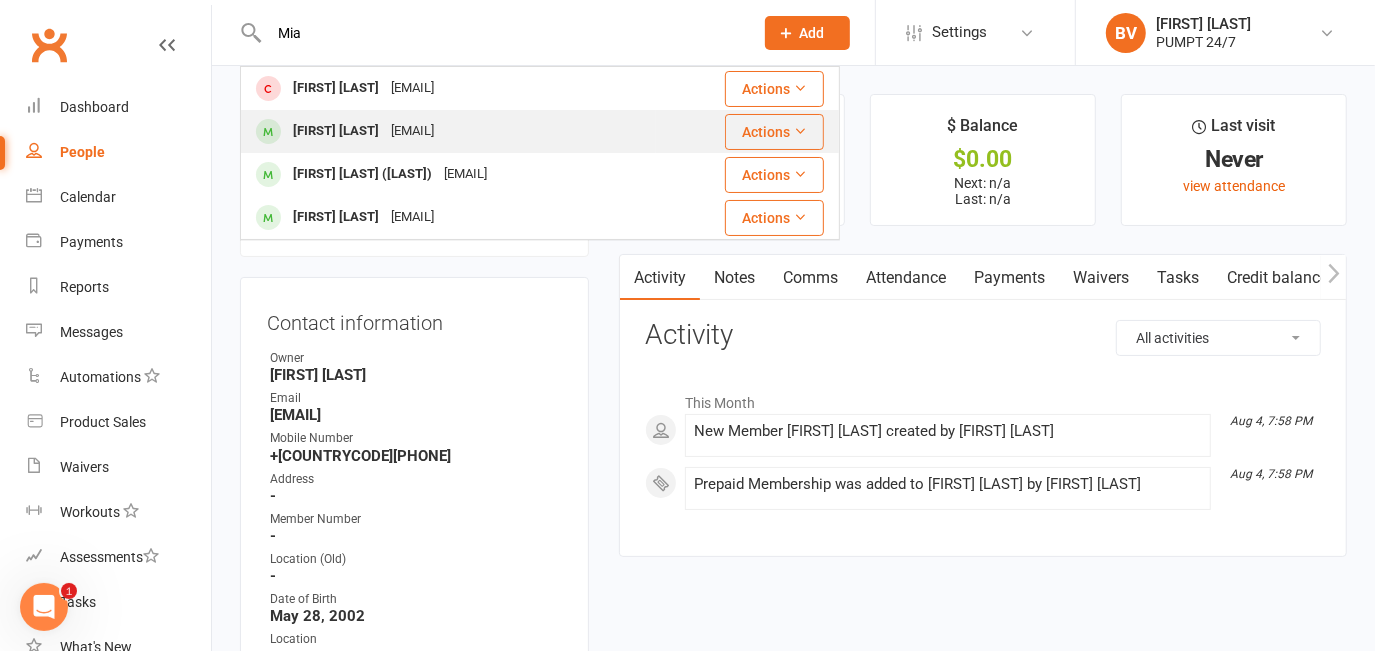 type on "Mia" 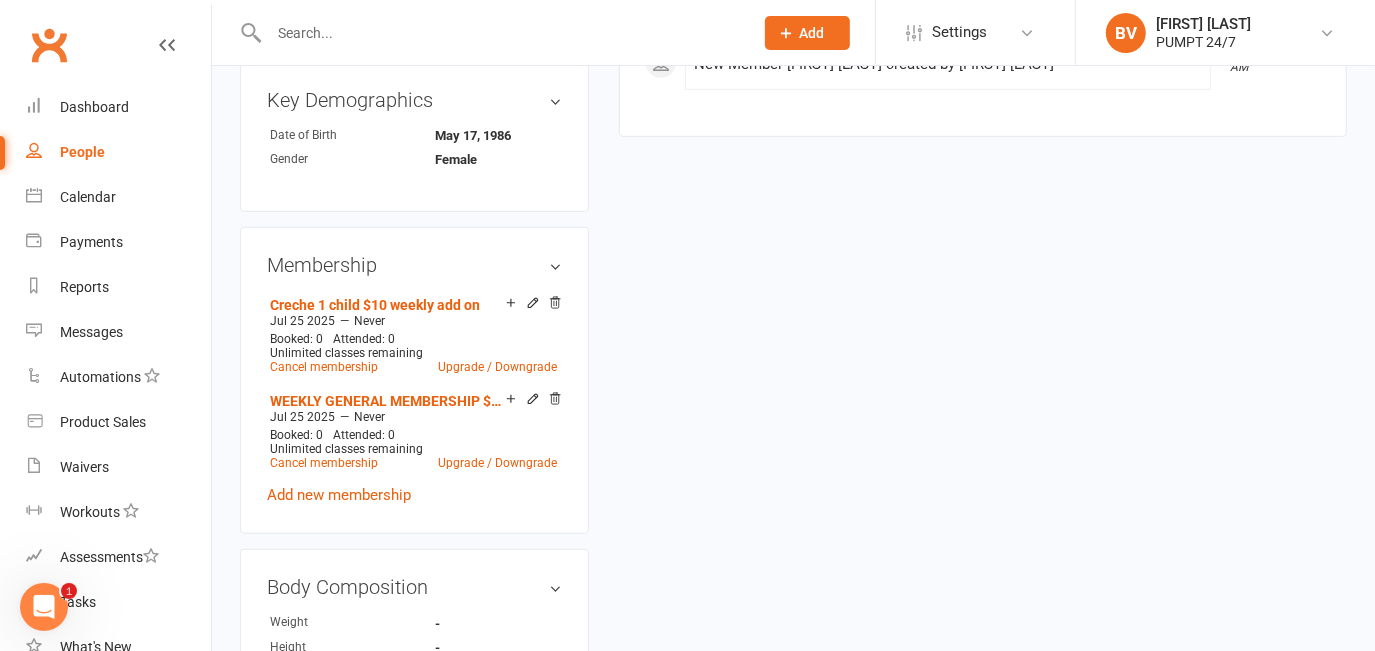 scroll, scrollTop: 909, scrollLeft: 0, axis: vertical 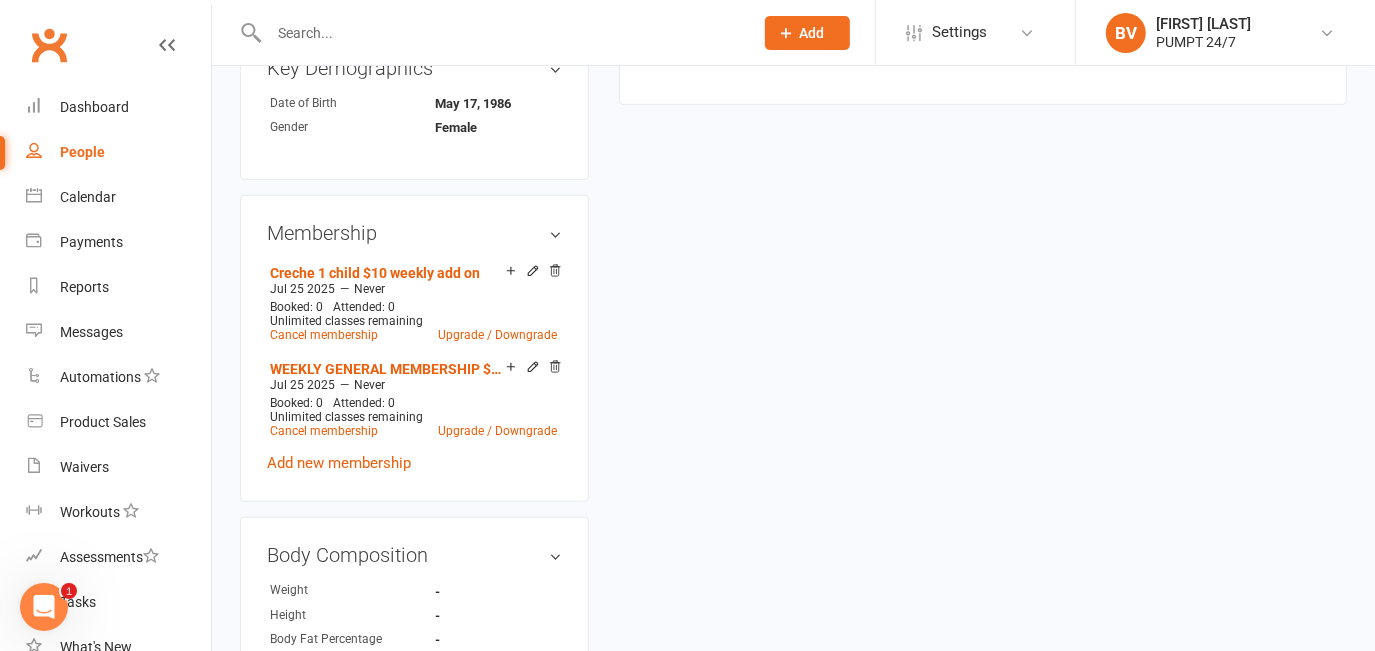 drag, startPoint x: 557, startPoint y: 254, endPoint x: 788, endPoint y: 54, distance: 305.55032 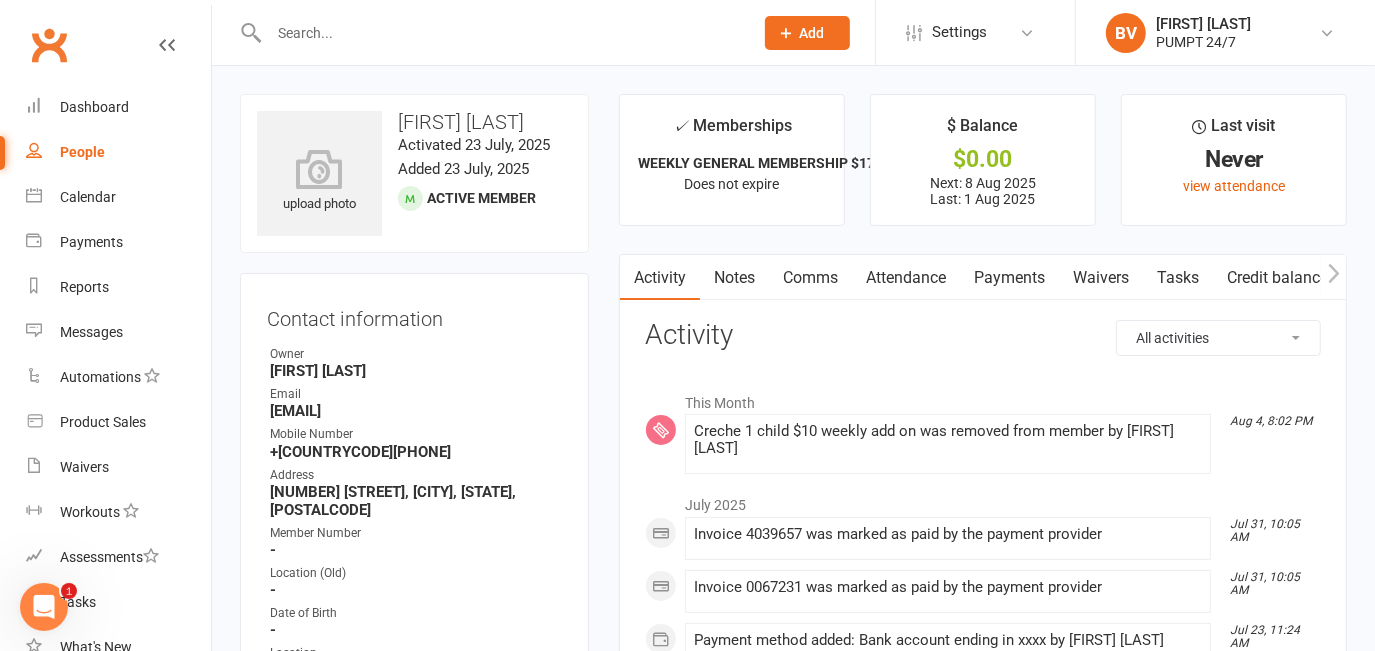 scroll, scrollTop: 0, scrollLeft: 0, axis: both 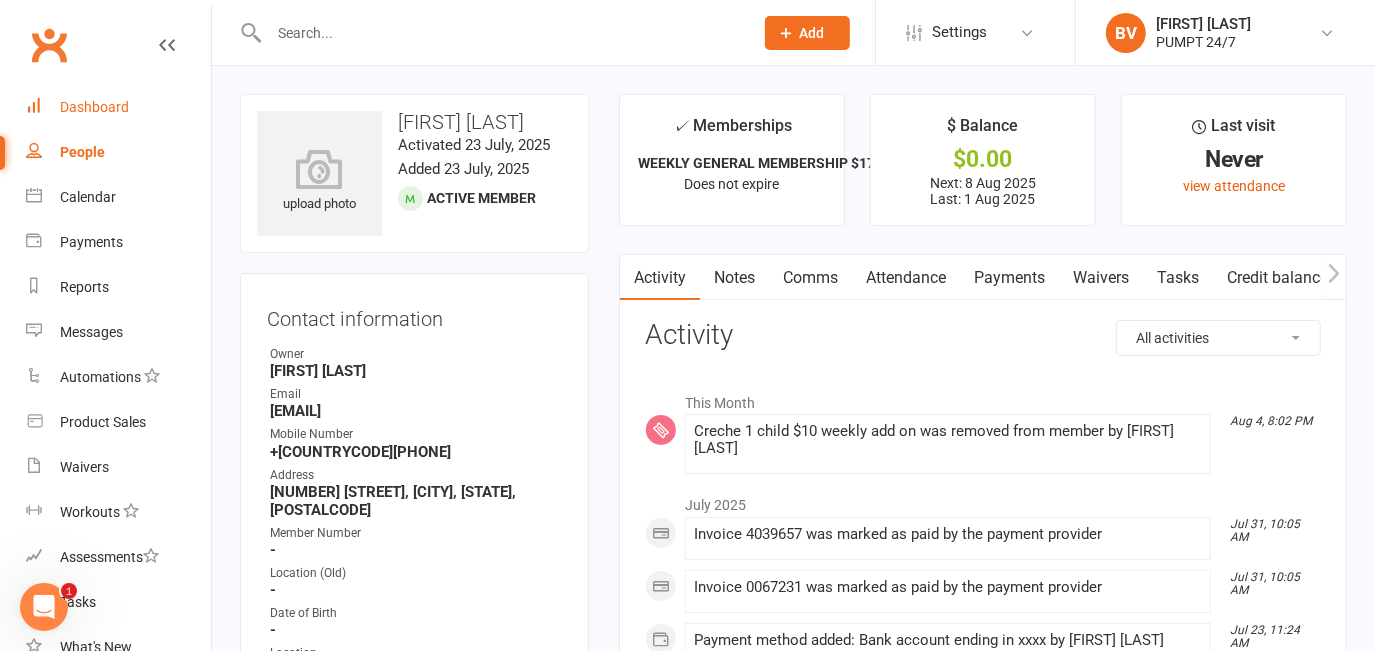 click on "Dashboard" at bounding box center (94, 107) 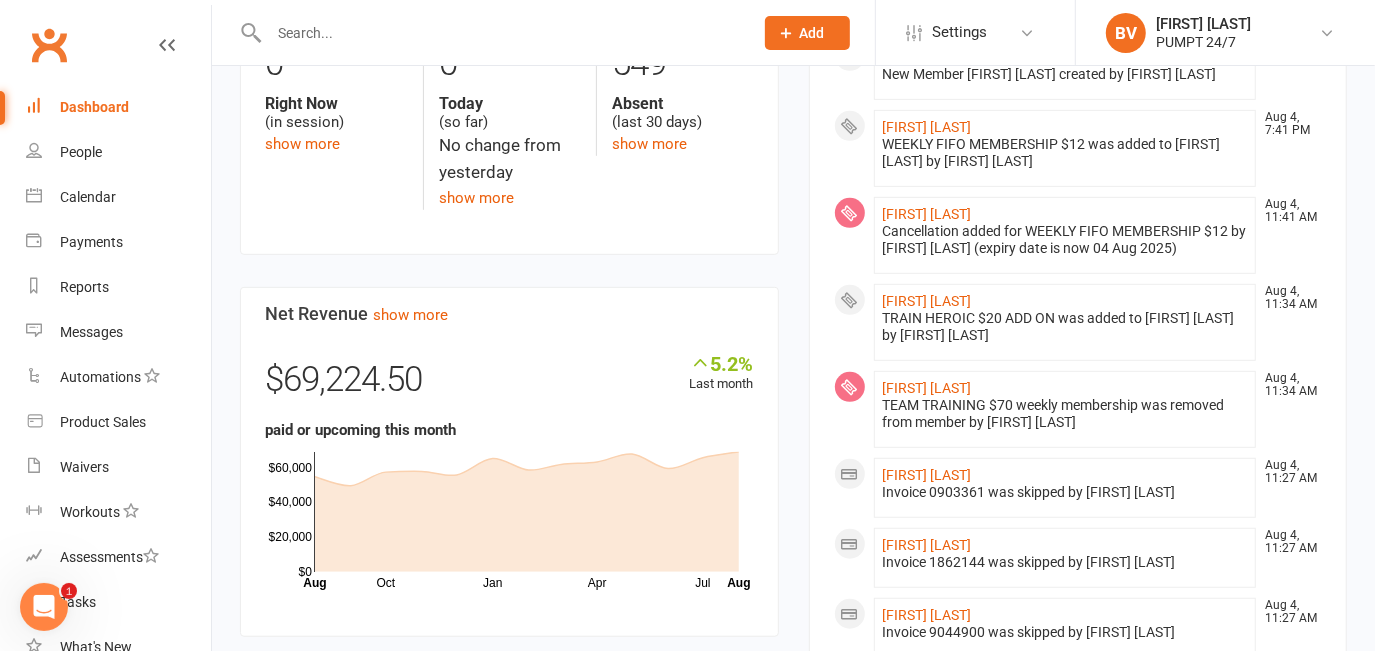 scroll, scrollTop: 636, scrollLeft: 0, axis: vertical 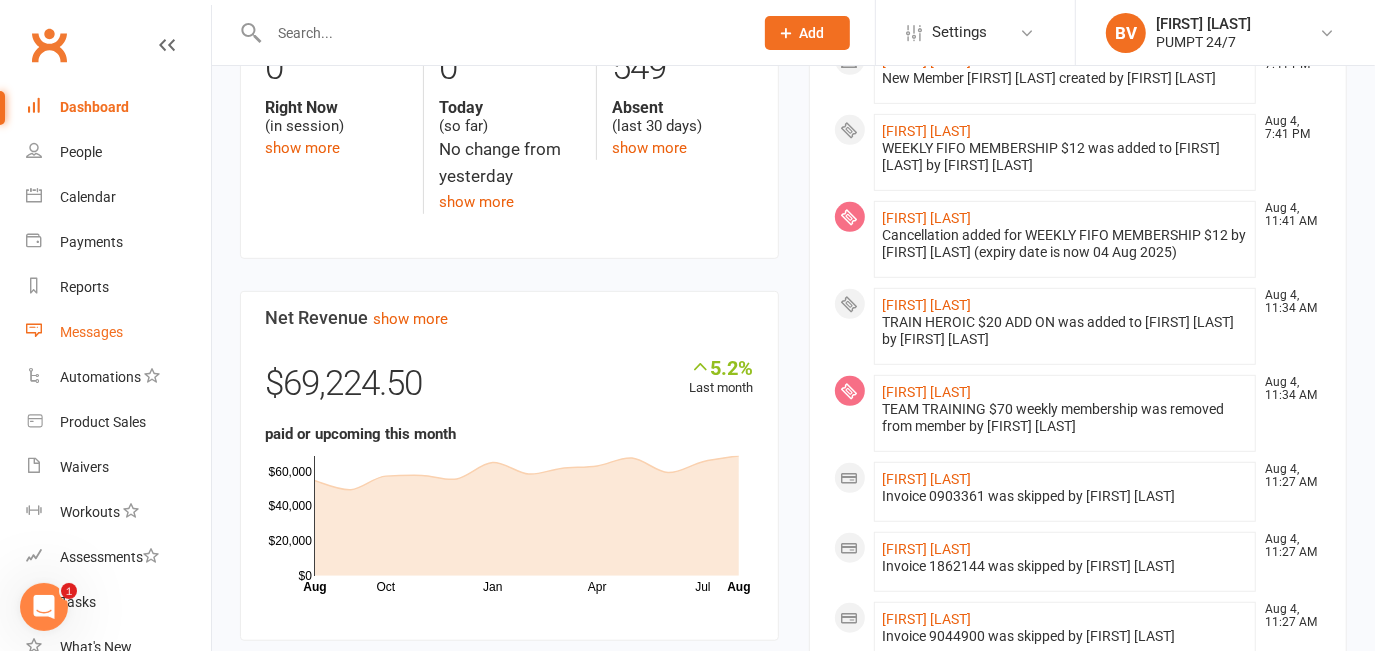 click on "Messages" at bounding box center (91, 332) 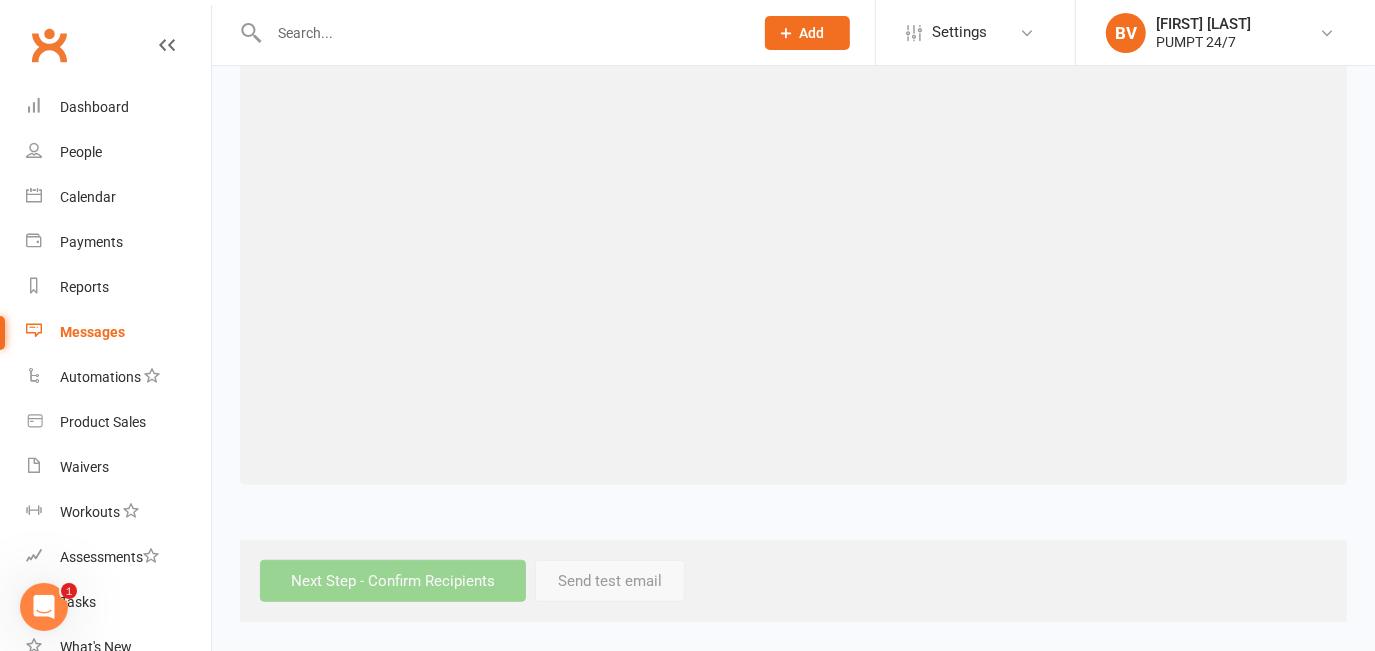 scroll, scrollTop: 0, scrollLeft: 0, axis: both 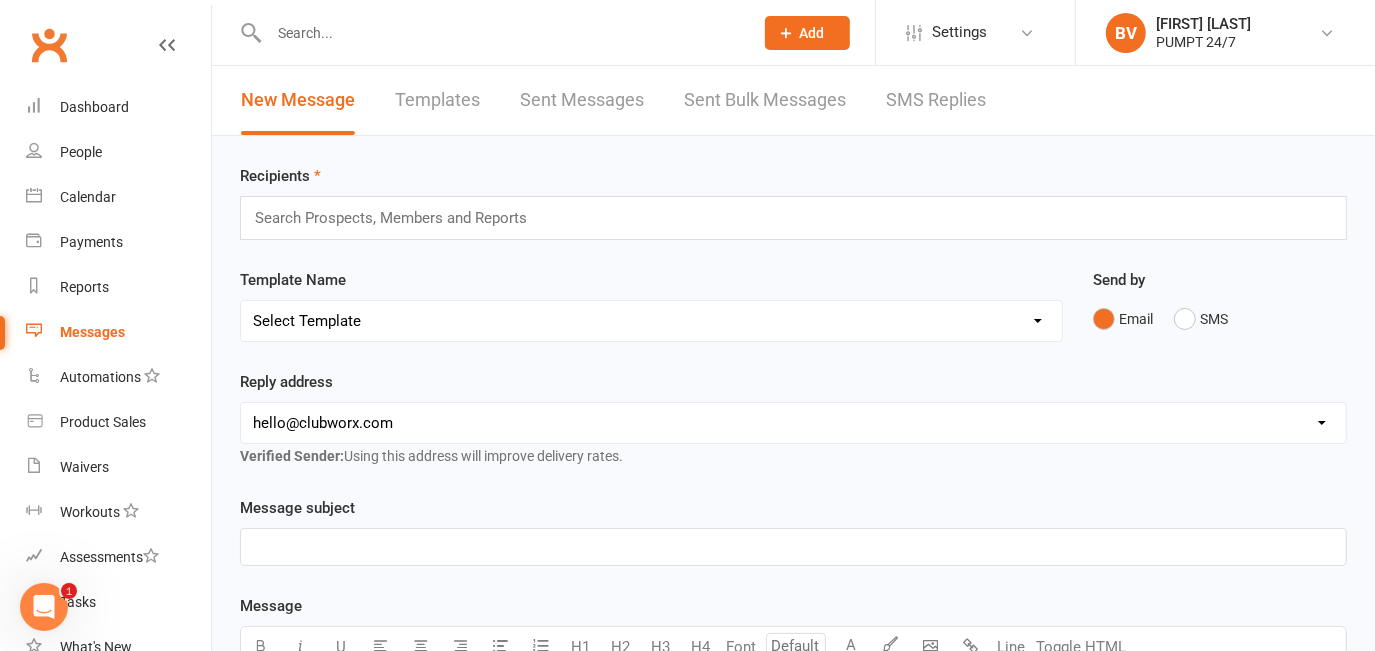 click on "SMS Replies" at bounding box center (936, 100) 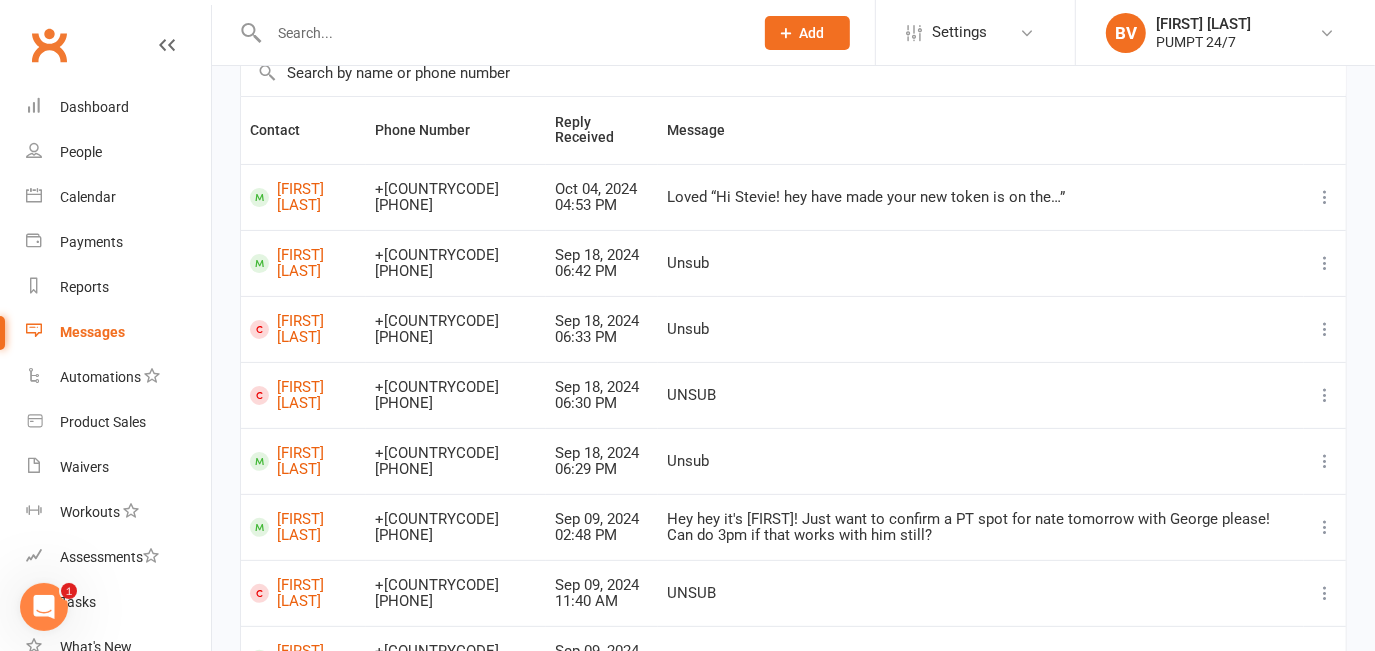 scroll, scrollTop: 0, scrollLeft: 0, axis: both 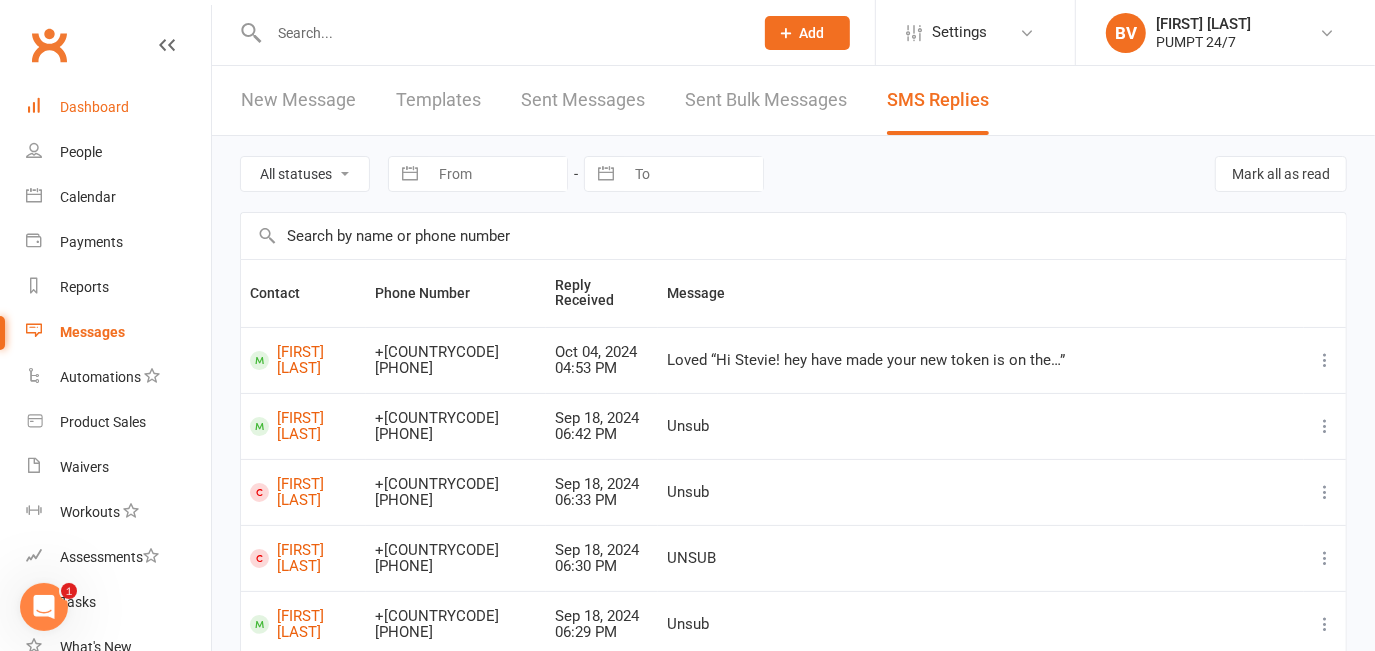click on "Dashboard" at bounding box center (94, 107) 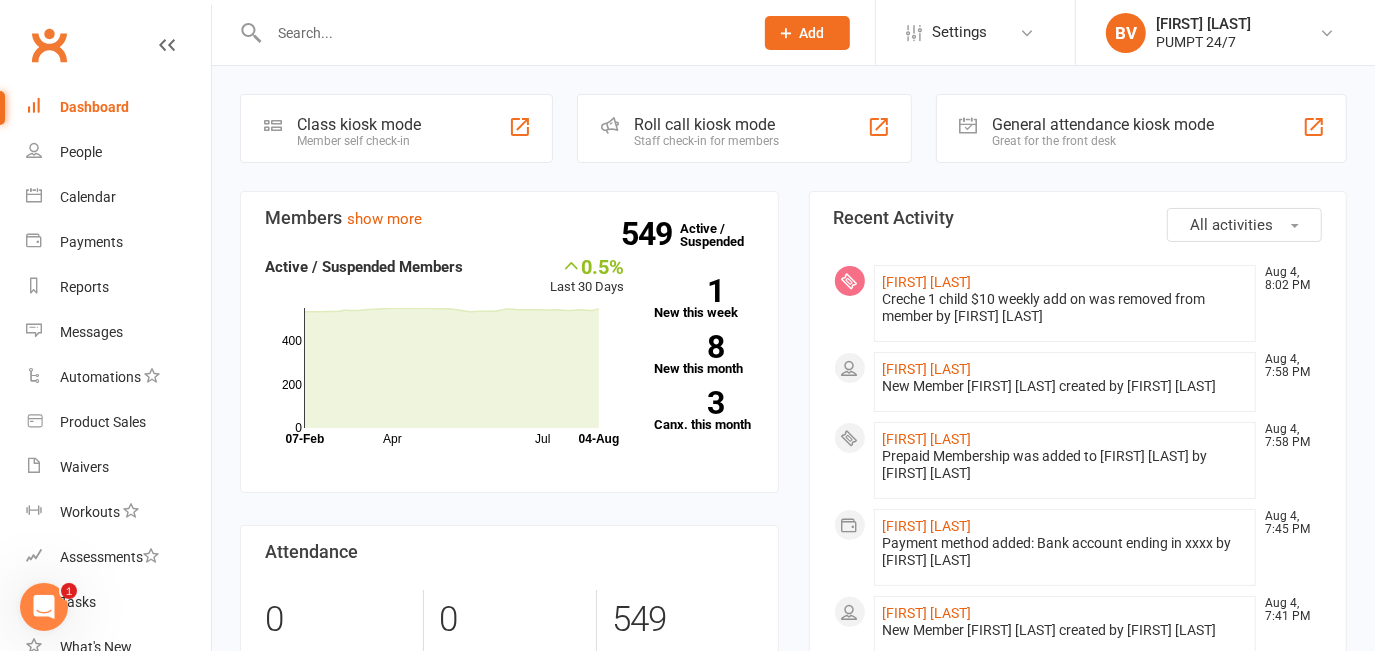 scroll, scrollTop: 272, scrollLeft: 0, axis: vertical 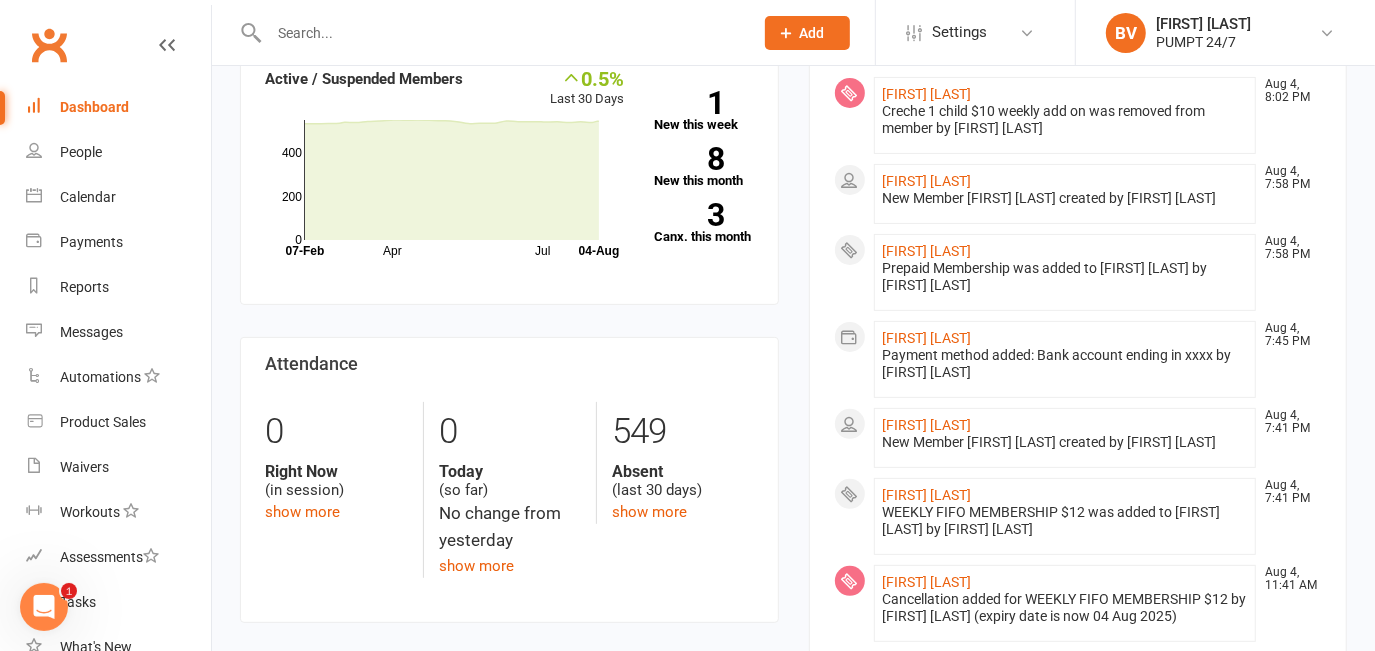 click at bounding box center [501, 33] 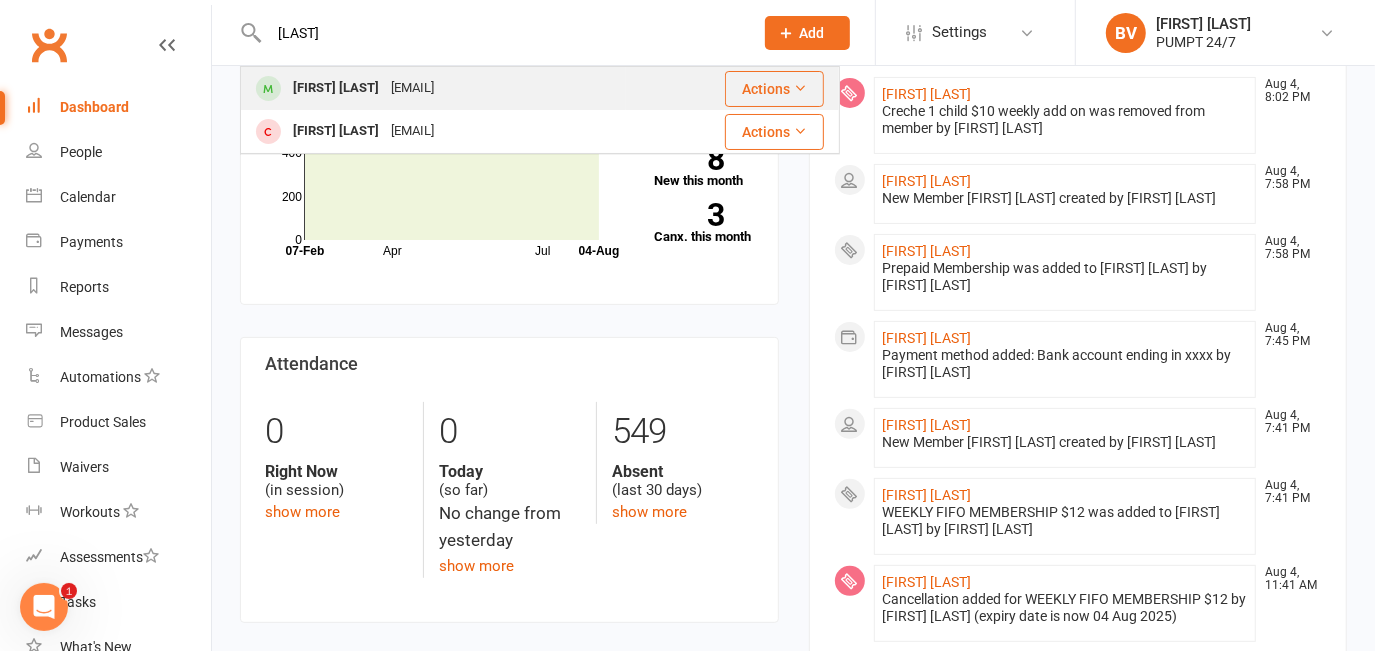 type on "[LAST]" 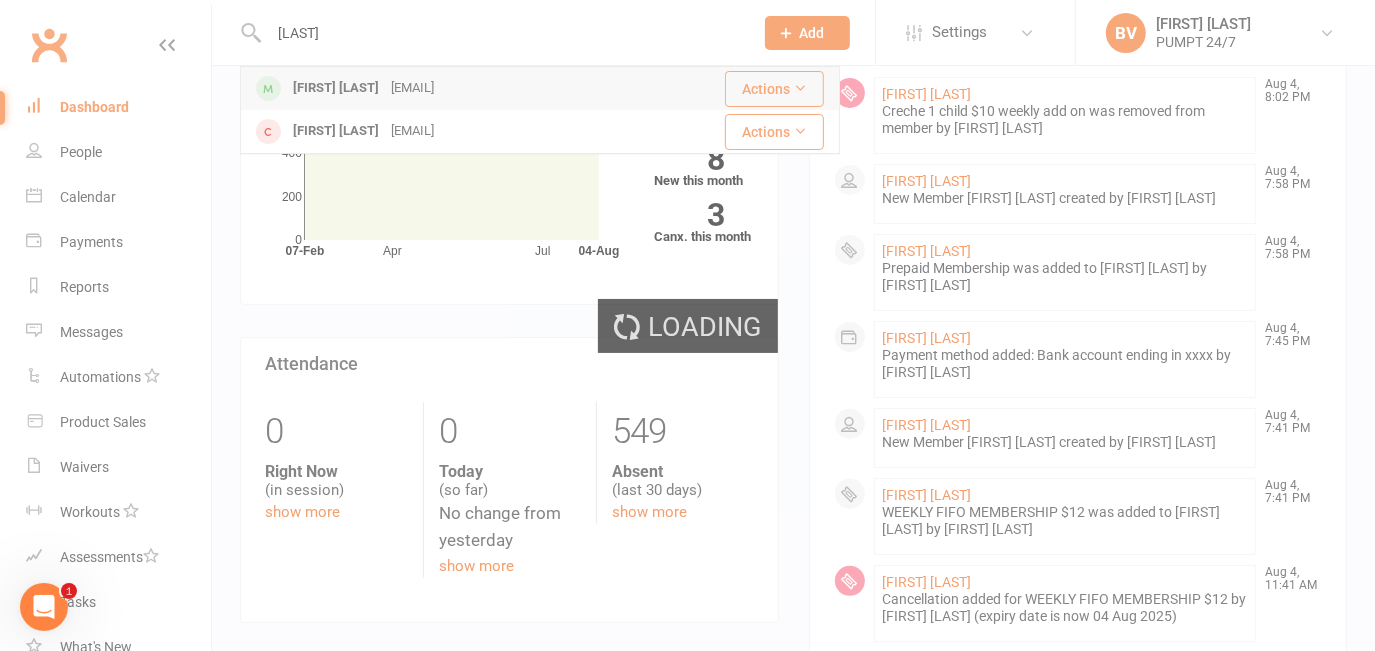 type 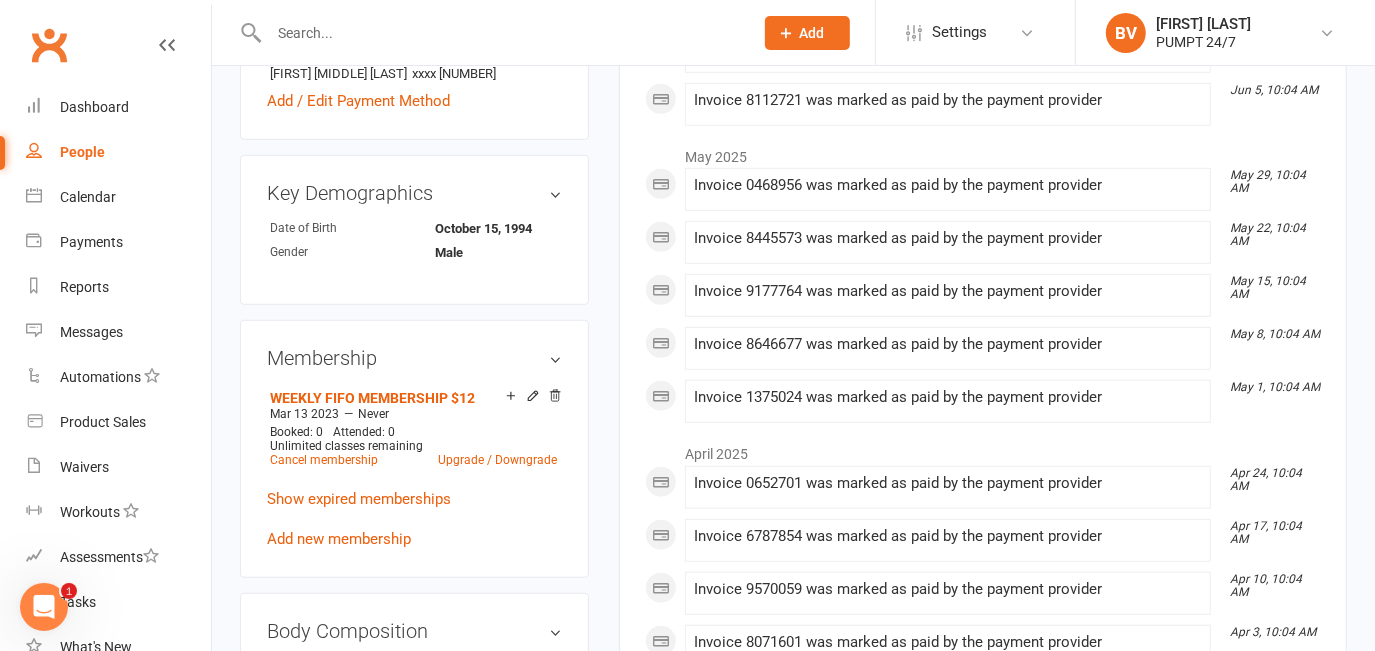 scroll, scrollTop: 909, scrollLeft: 0, axis: vertical 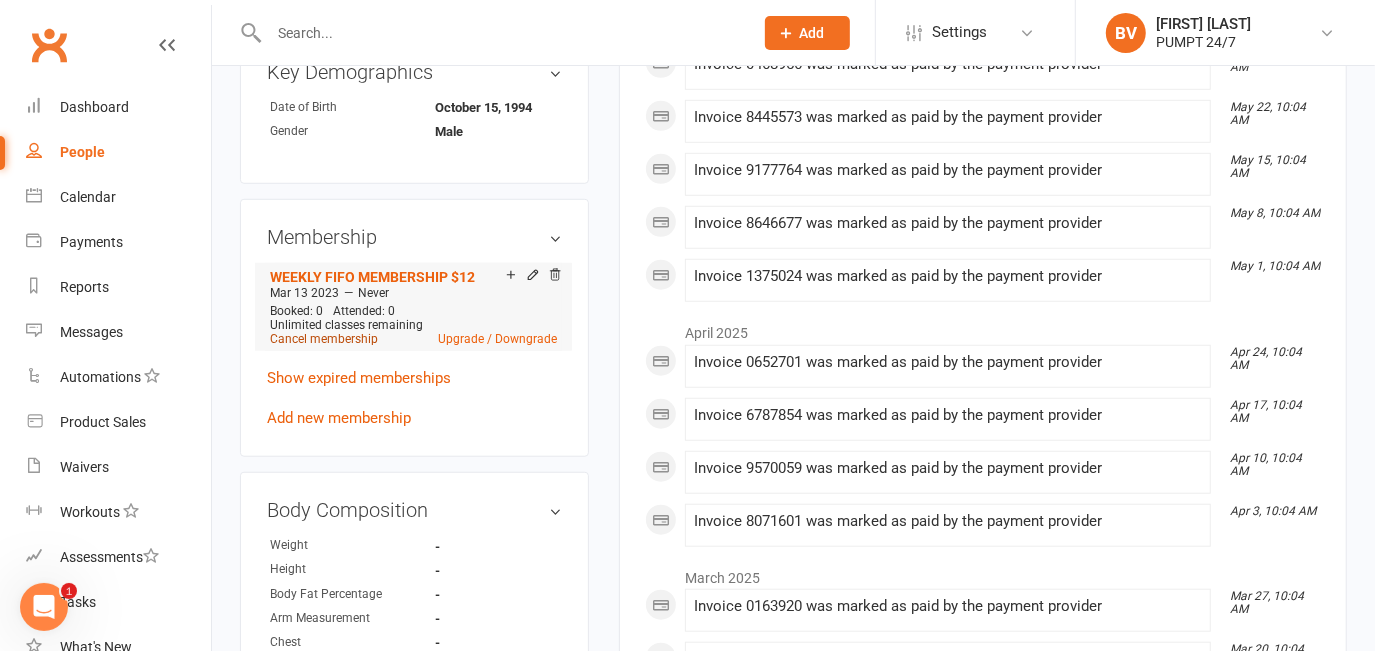 click on "Cancel membership" at bounding box center (324, 339) 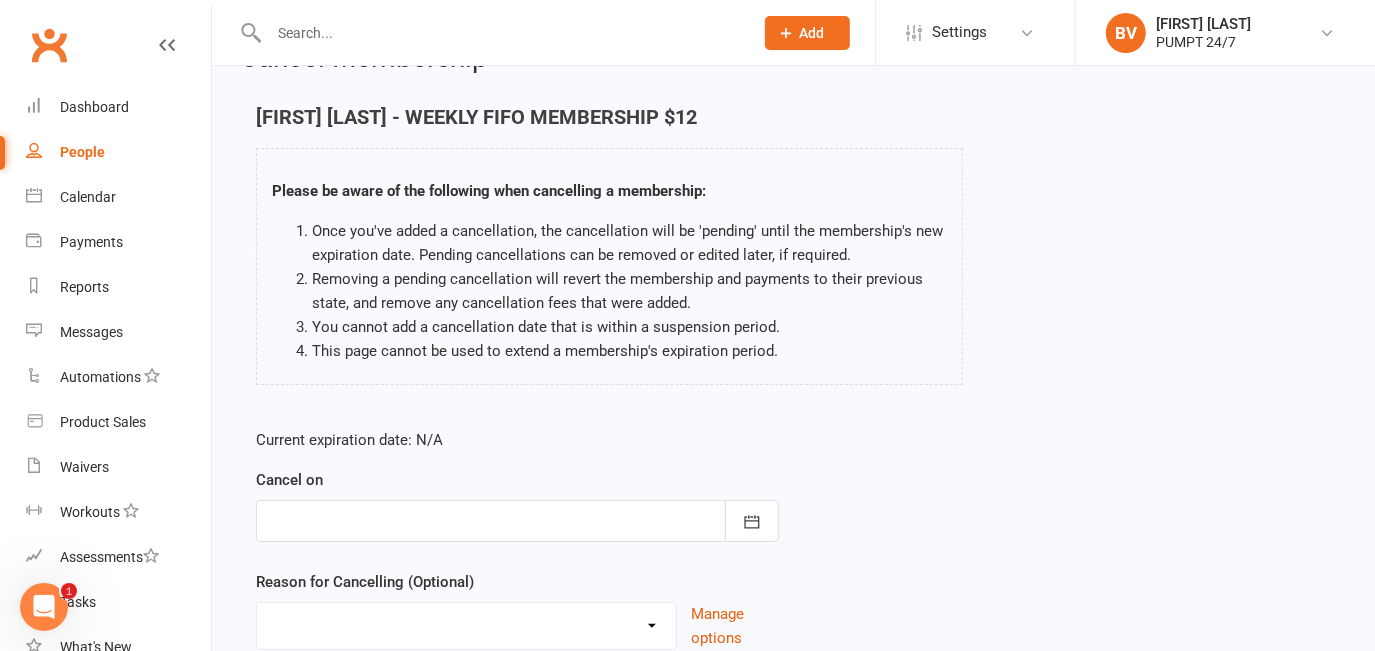 scroll, scrollTop: 181, scrollLeft: 0, axis: vertical 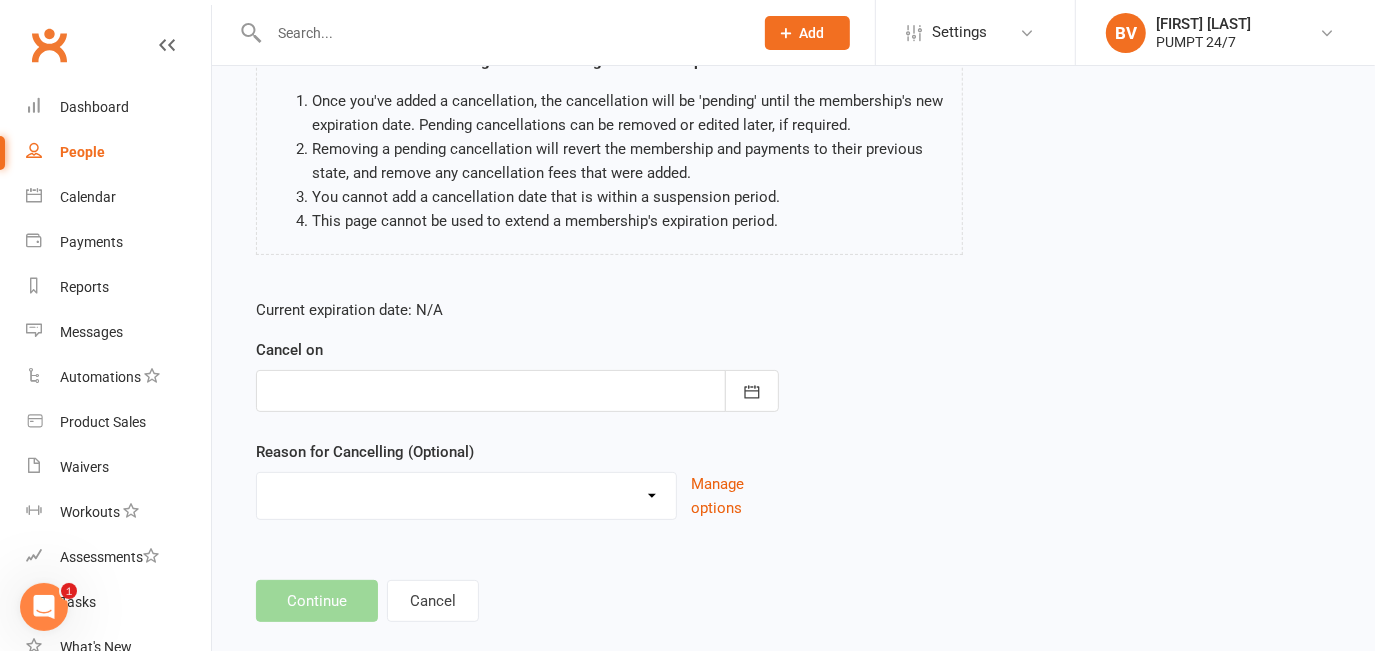 click at bounding box center (517, 391) 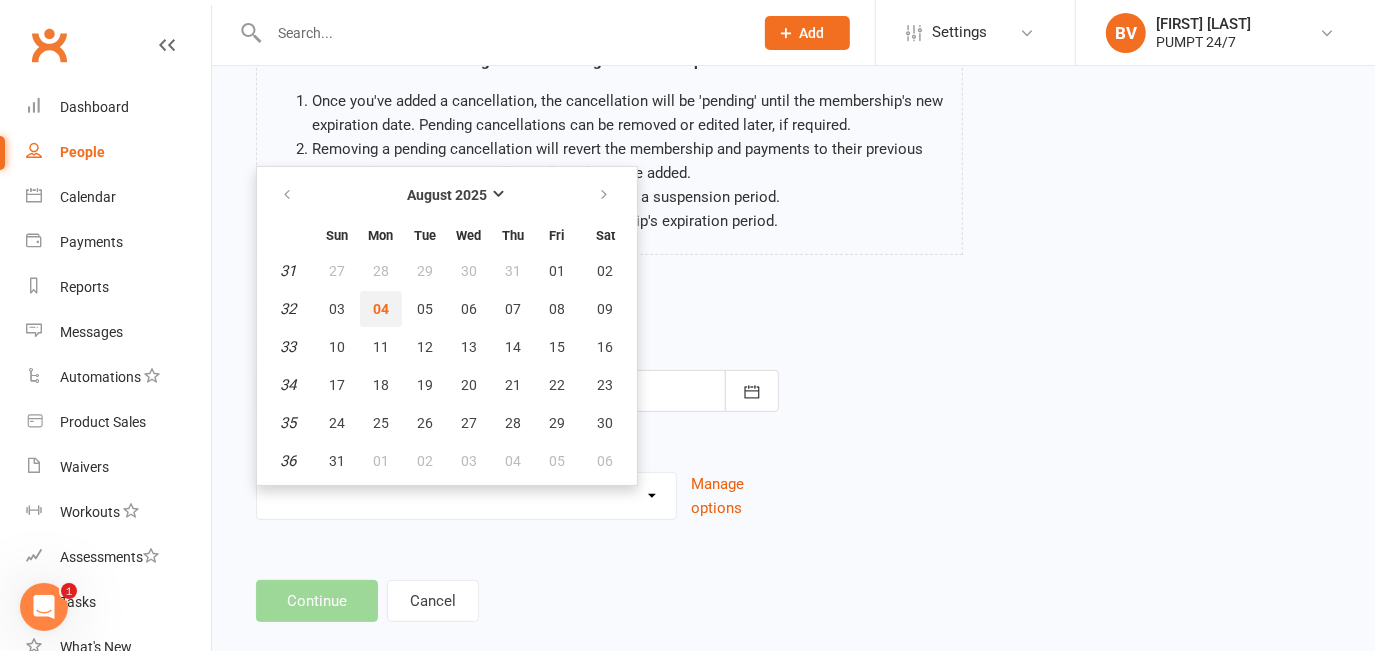 click on "04" at bounding box center [381, 309] 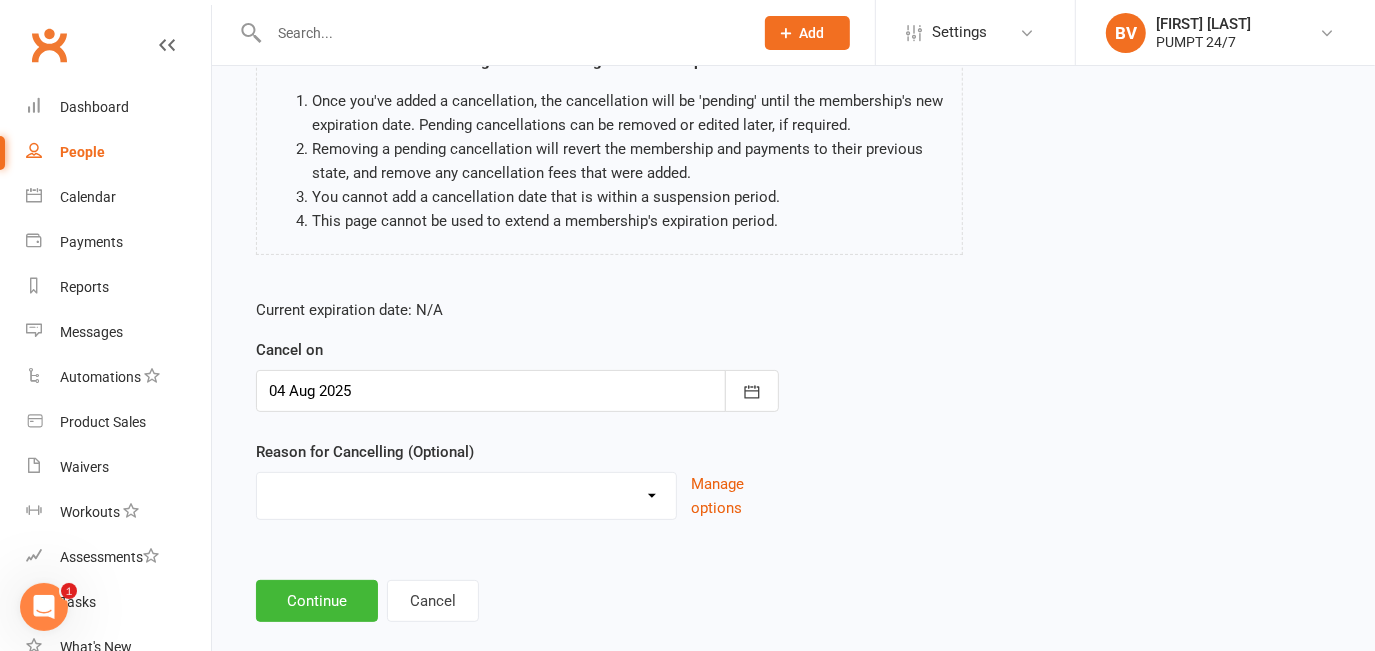 click on "Holiday Injury Other reason" at bounding box center [466, 493] 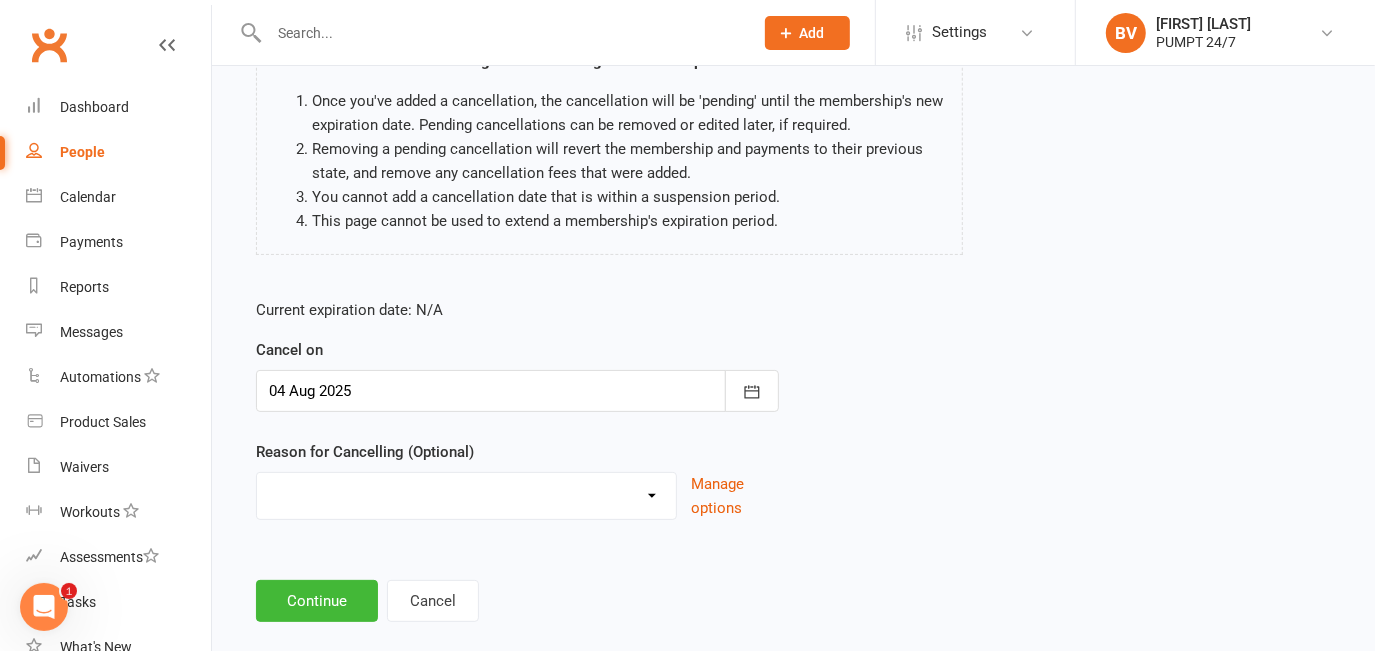 select on "2" 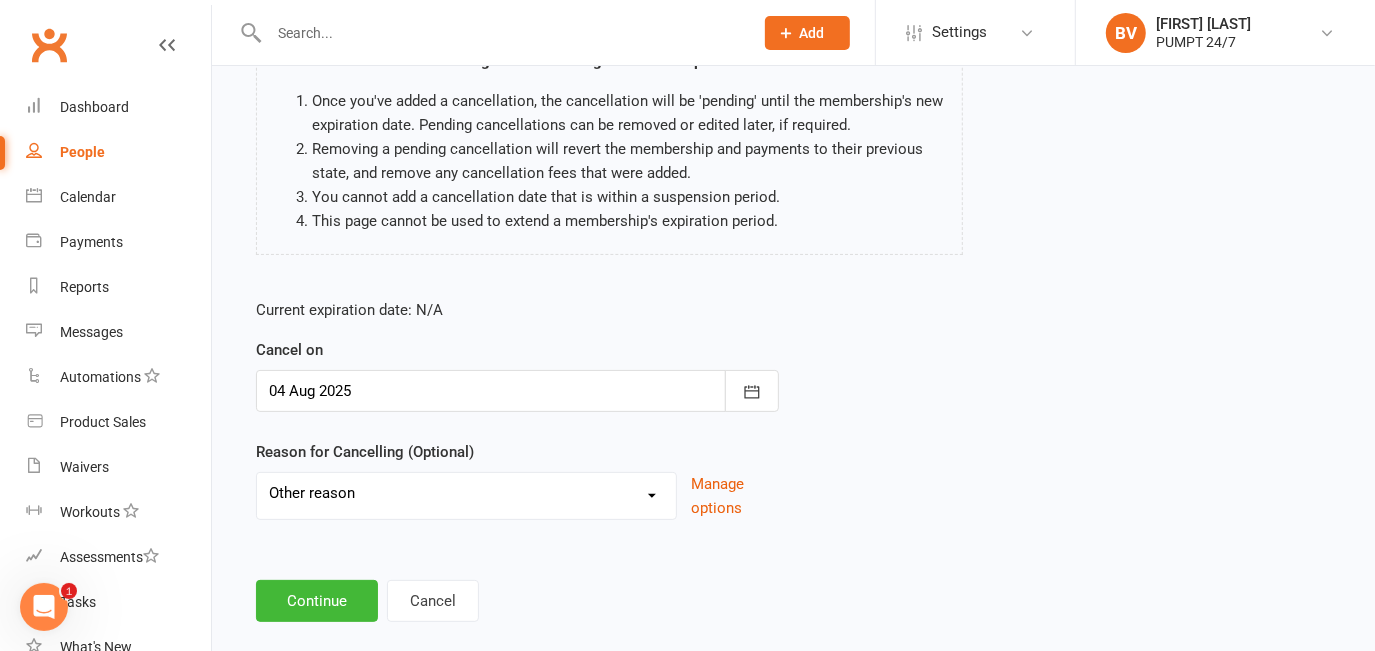 click on "Holiday Injury Other reason" at bounding box center [466, 493] 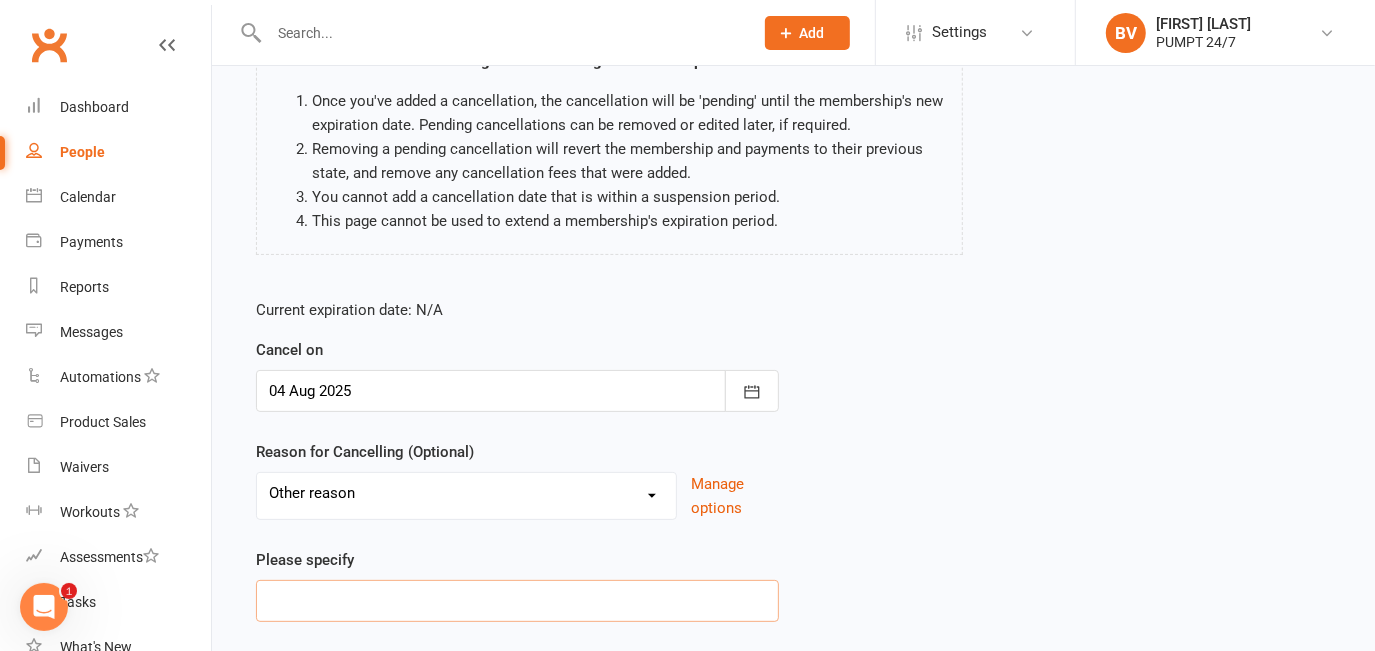 click at bounding box center (517, 601) 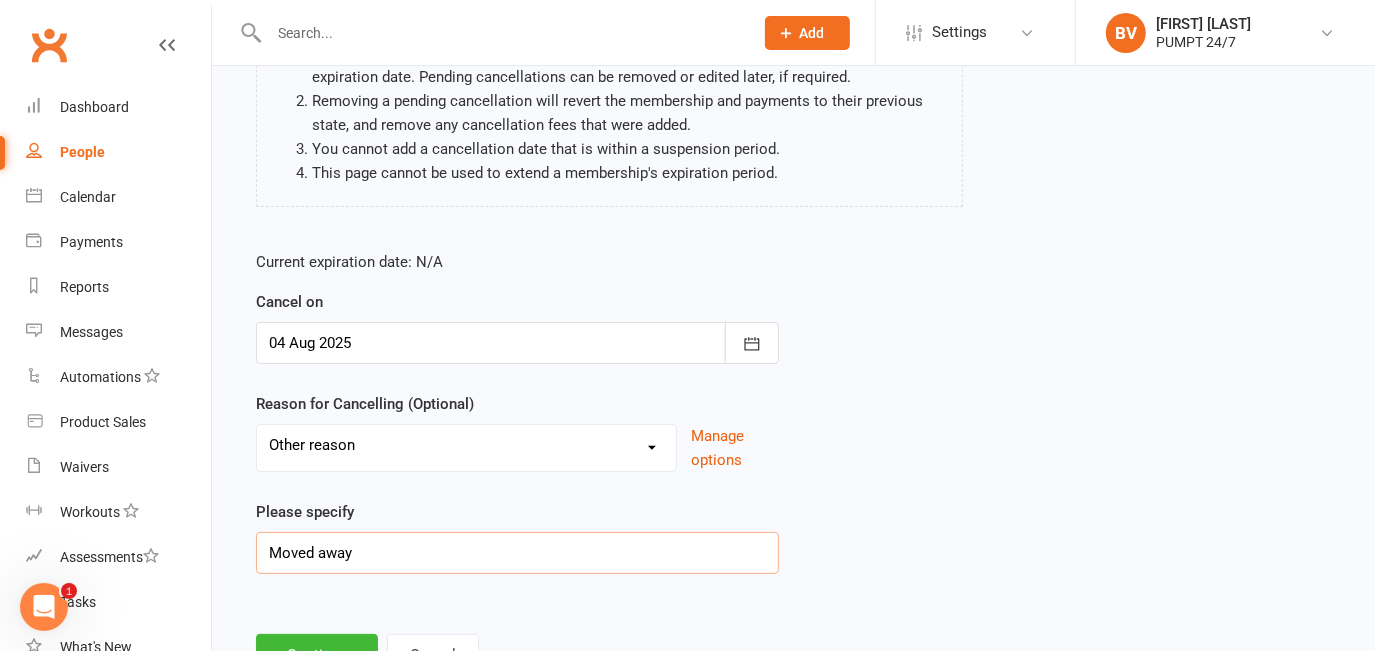 scroll, scrollTop: 312, scrollLeft: 0, axis: vertical 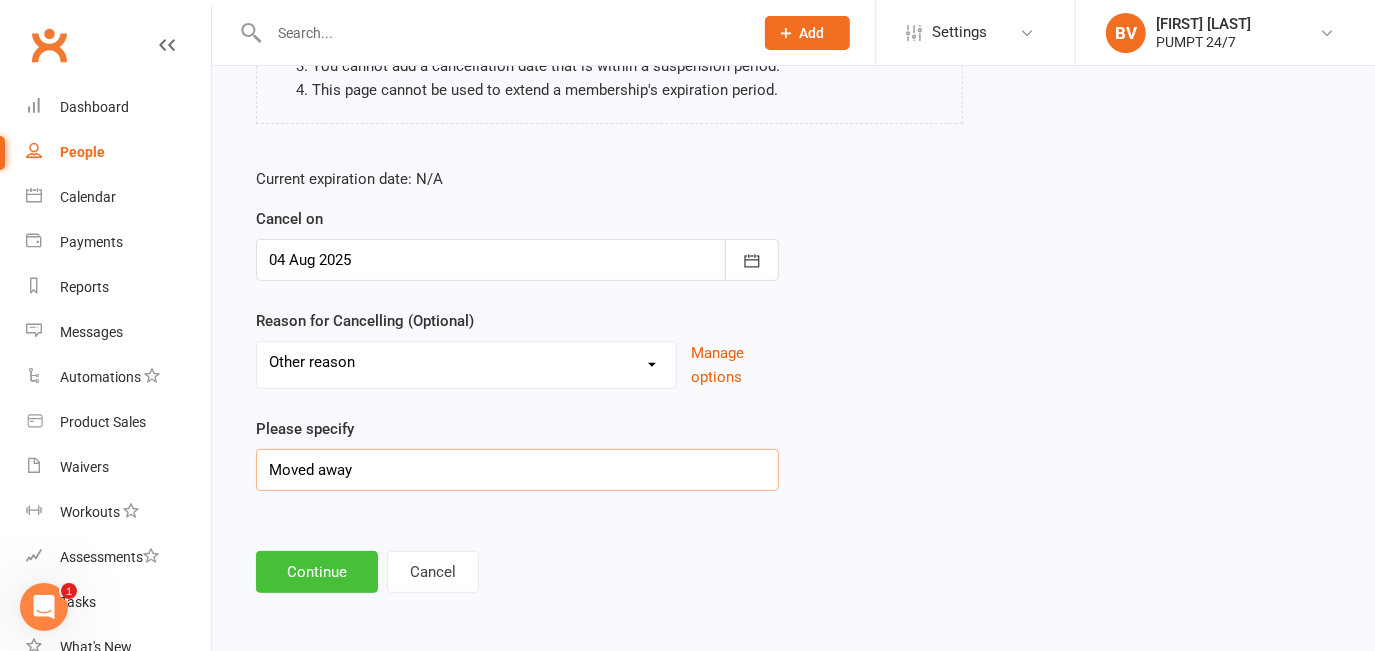 type on "Moved away" 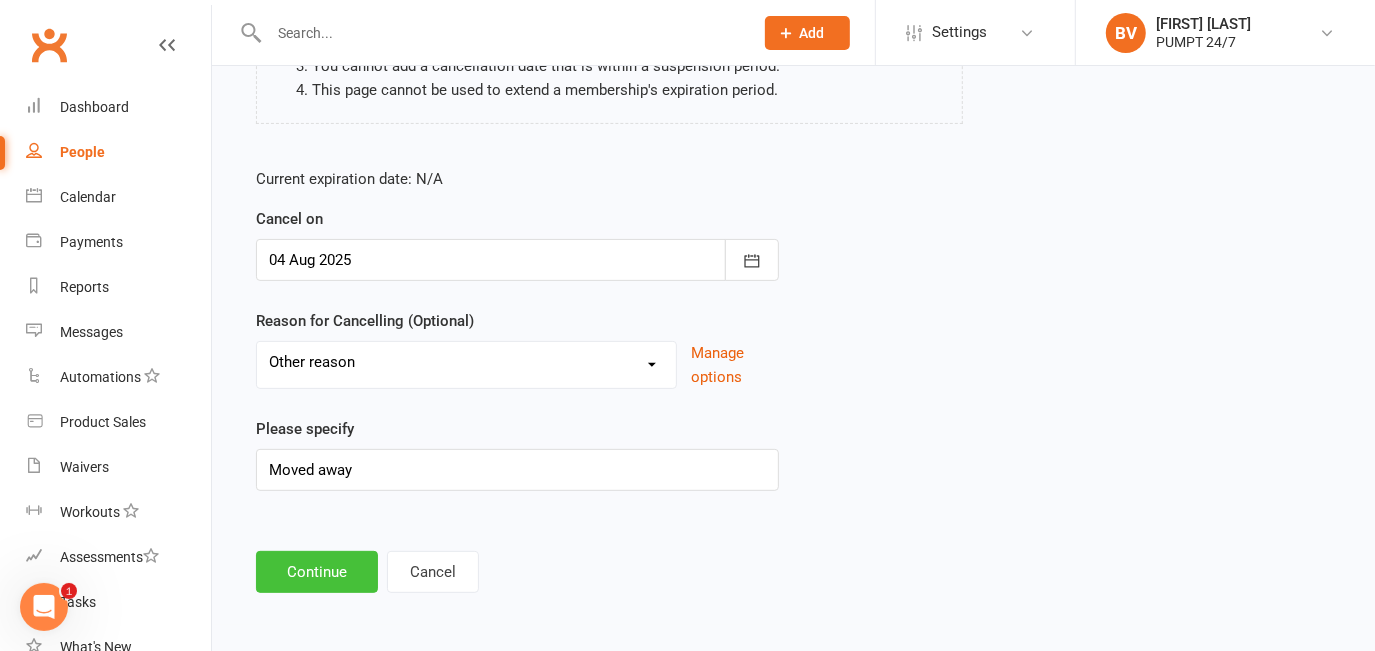 click on "Continue" at bounding box center [317, 572] 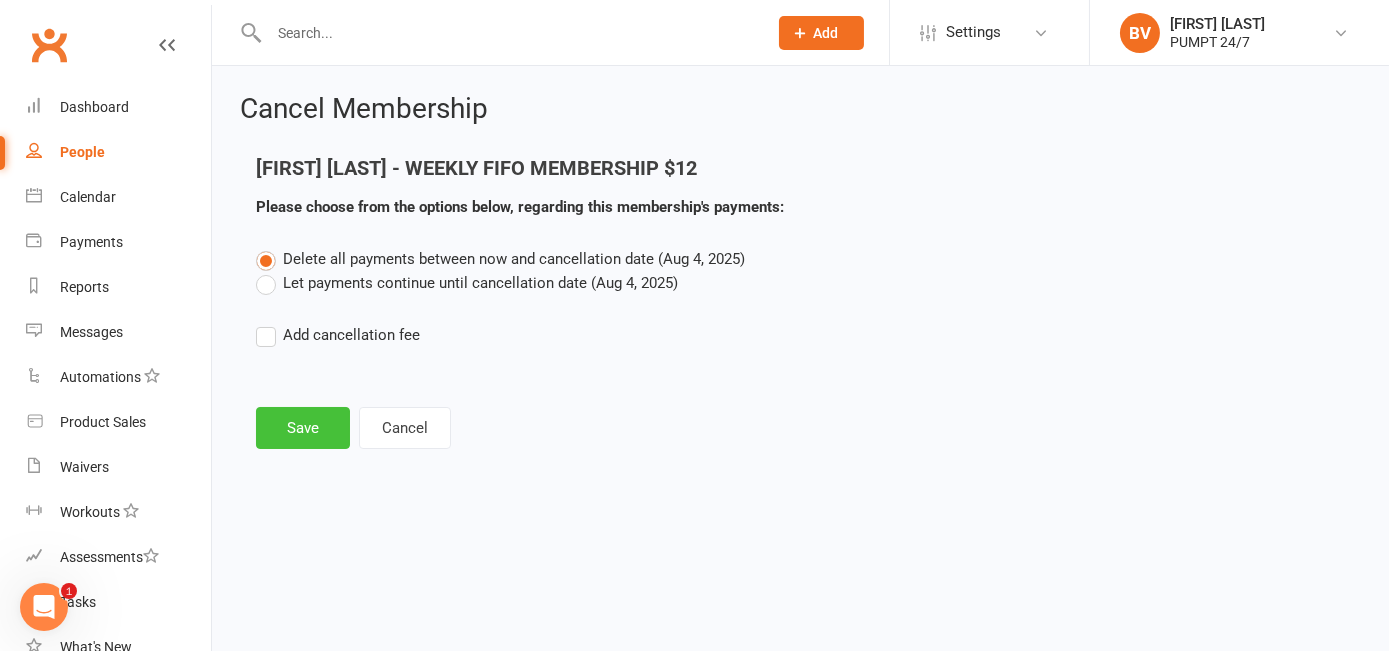 click on "Save" at bounding box center [303, 428] 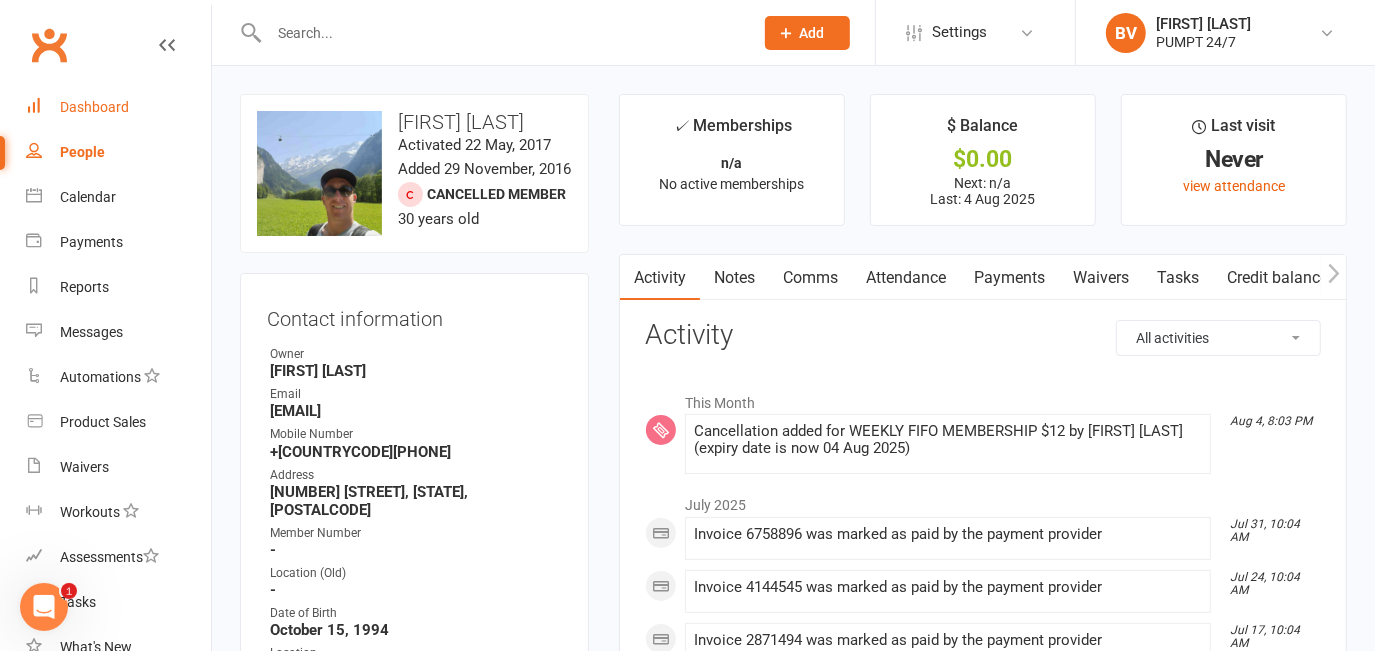 click on "Dashboard" at bounding box center [94, 107] 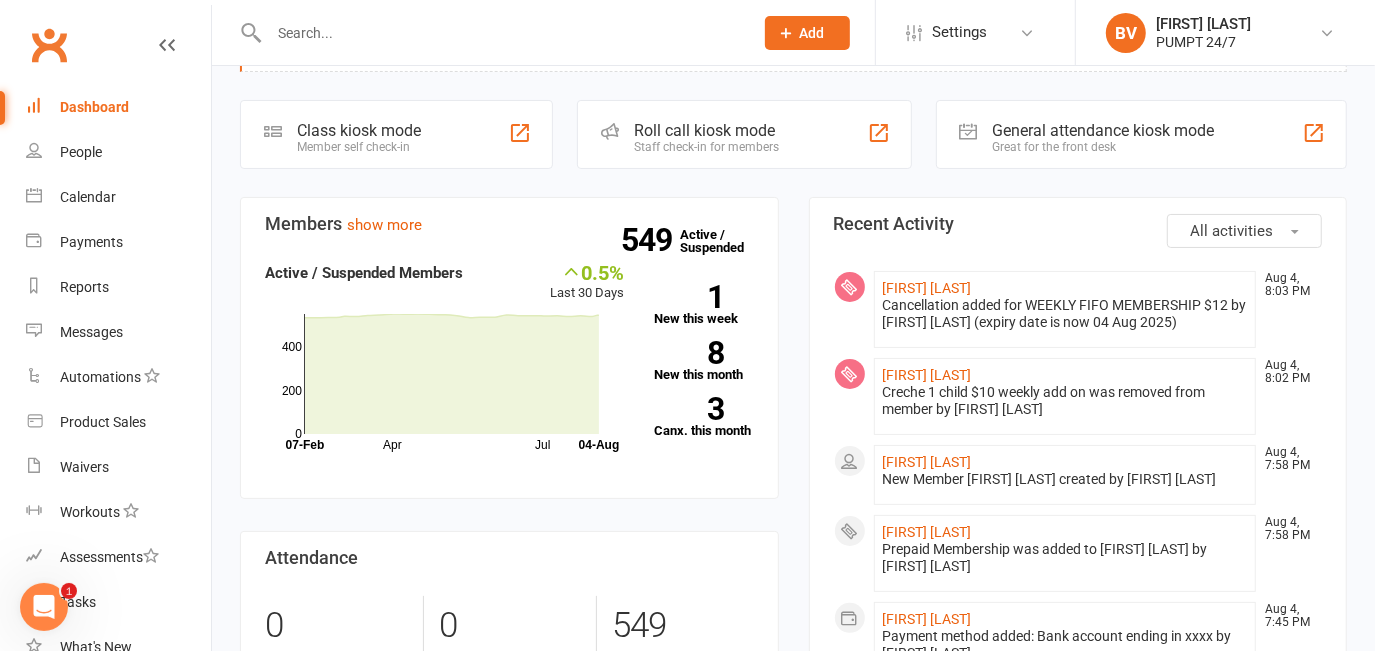 scroll, scrollTop: 0, scrollLeft: 0, axis: both 